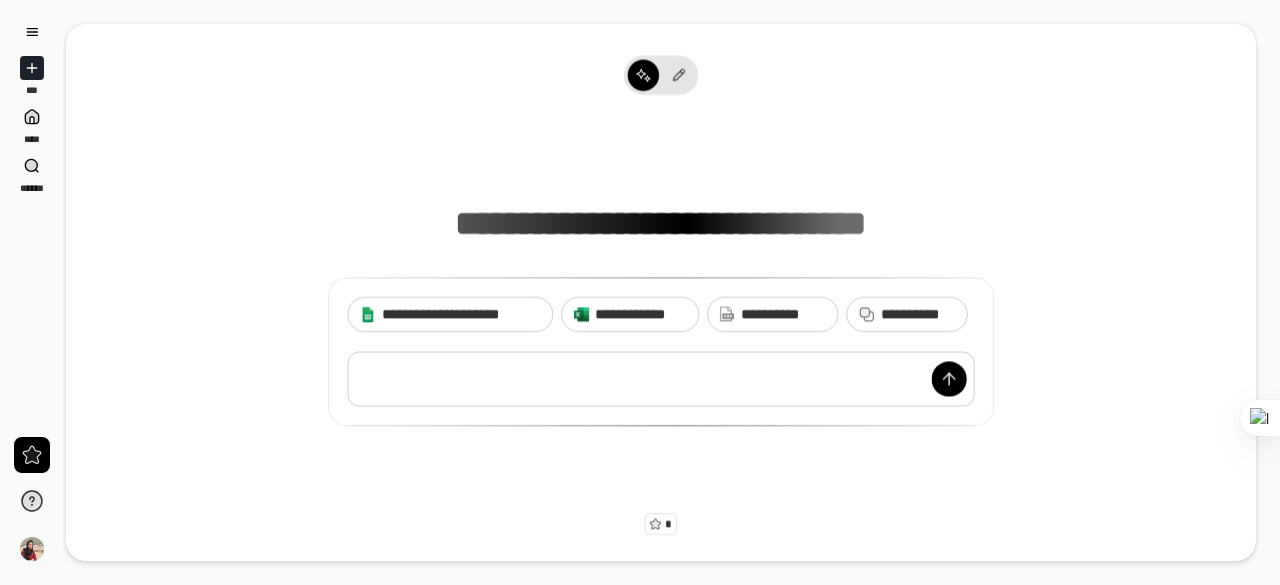 scroll, scrollTop: 0, scrollLeft: 0, axis: both 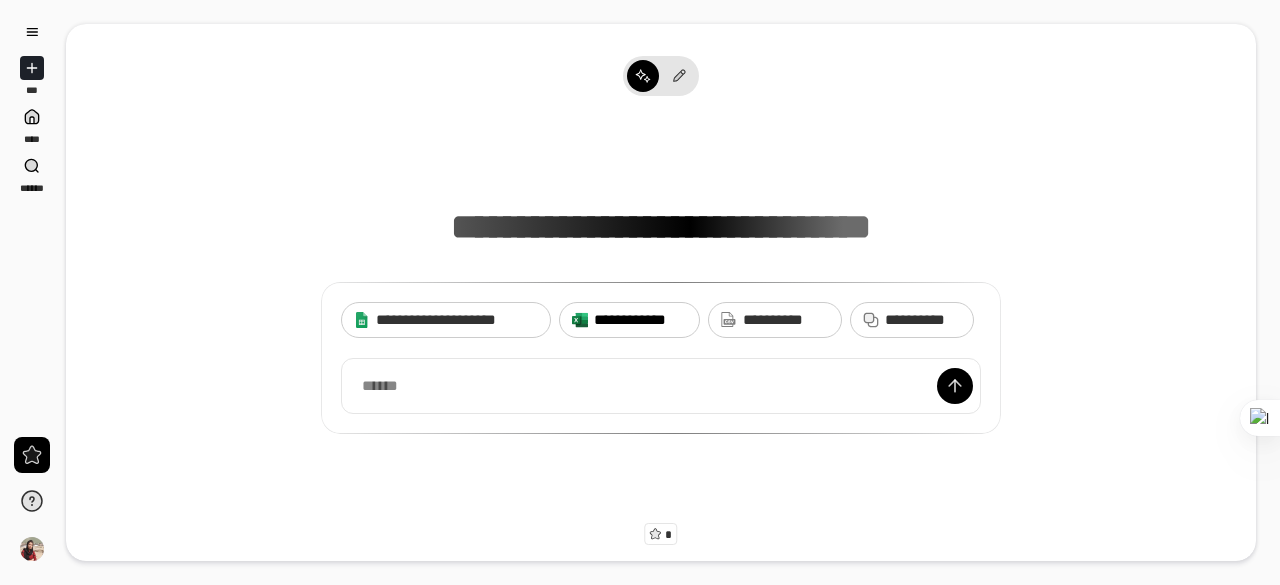 click on "**********" at bounding box center [640, 320] 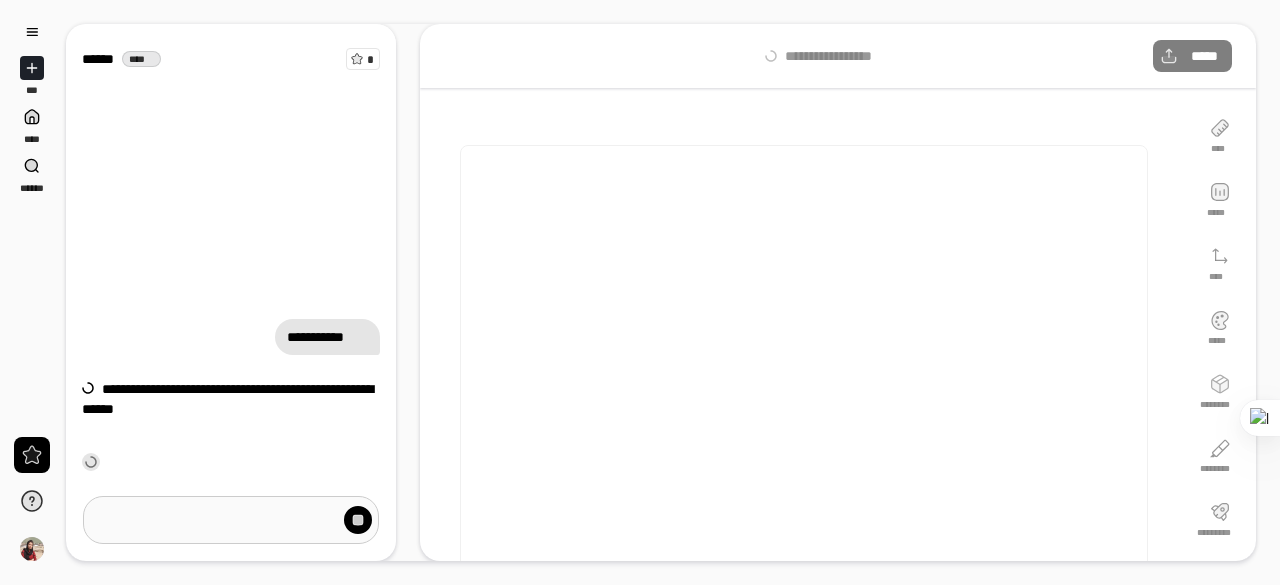 click at bounding box center [231, 520] 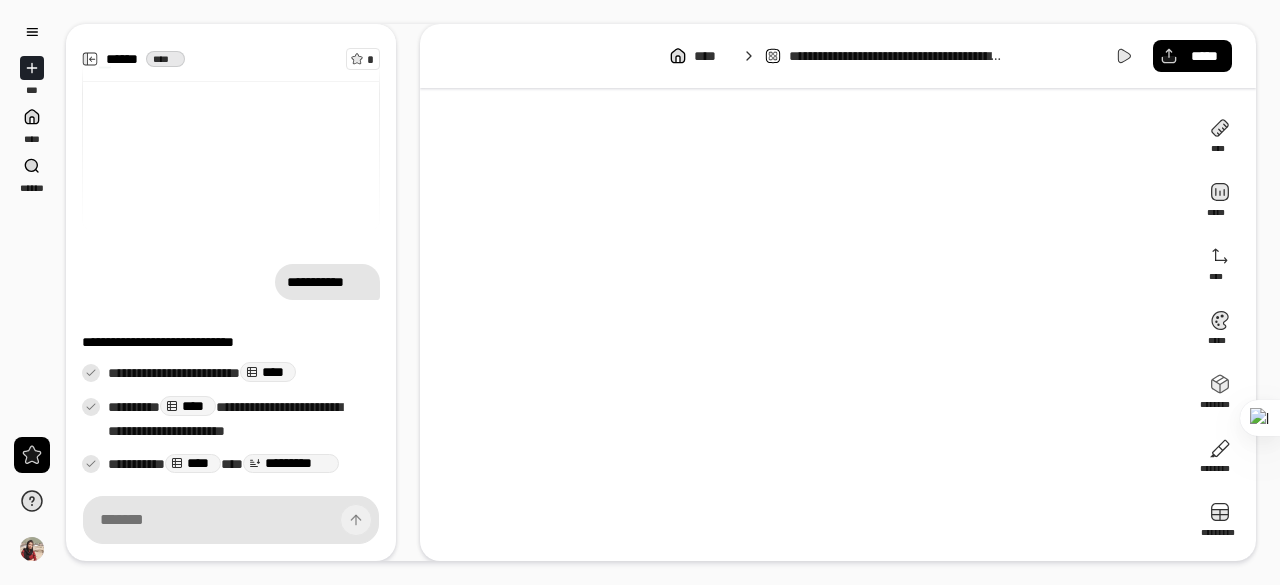 scroll, scrollTop: 157, scrollLeft: 0, axis: vertical 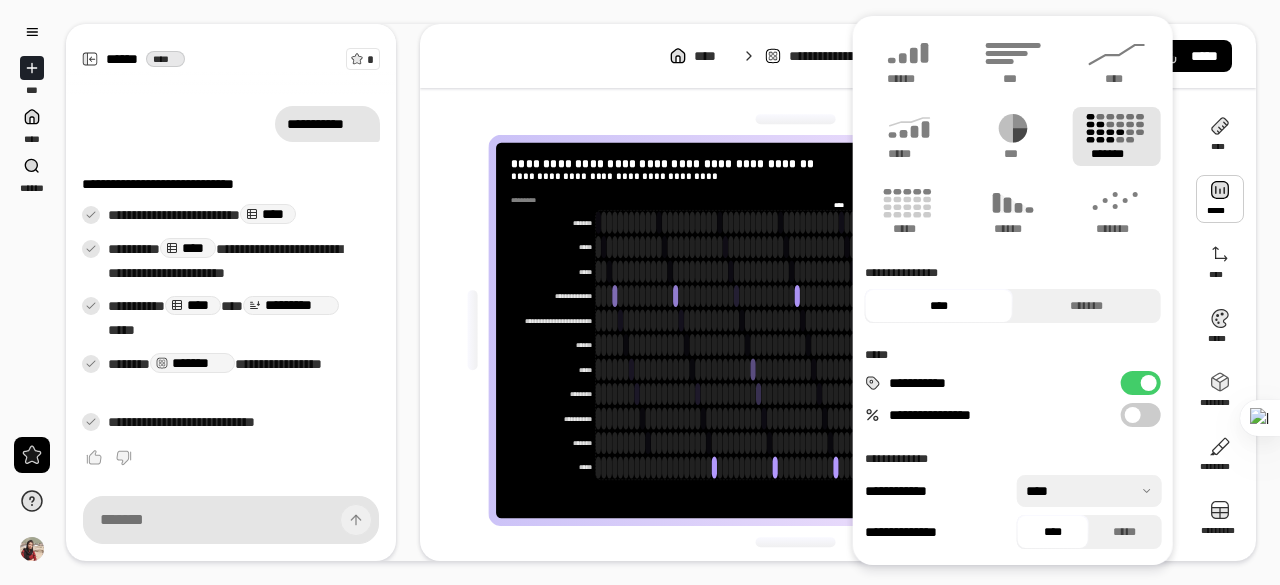 click on "*******" at bounding box center [1117, 136] 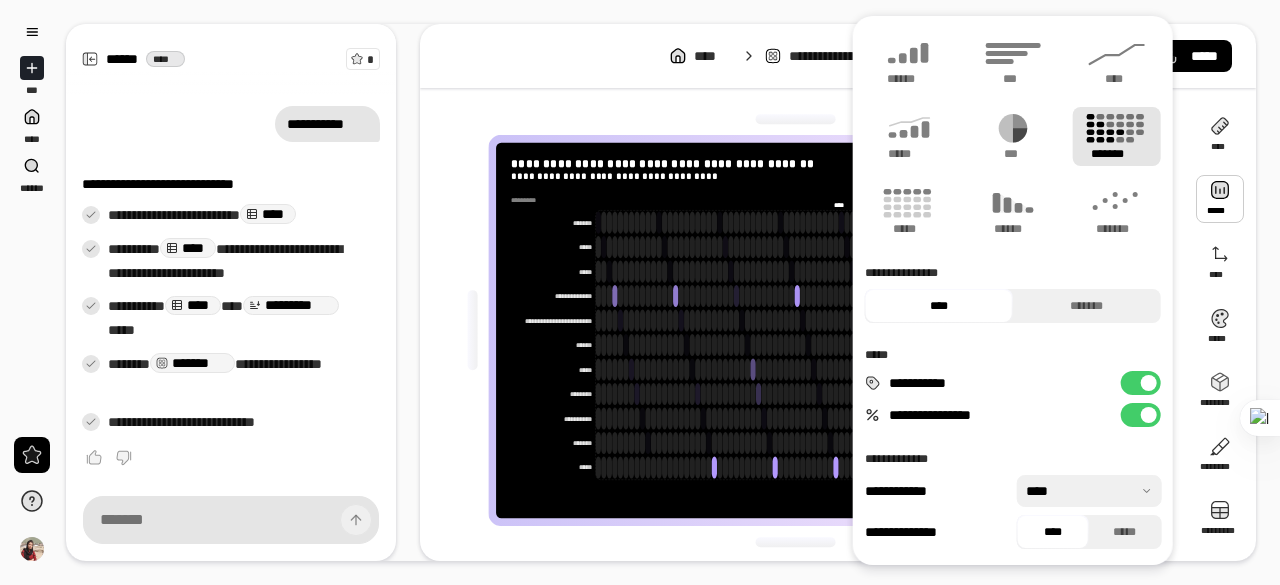 click on "**********" at bounding box center [838, 292] 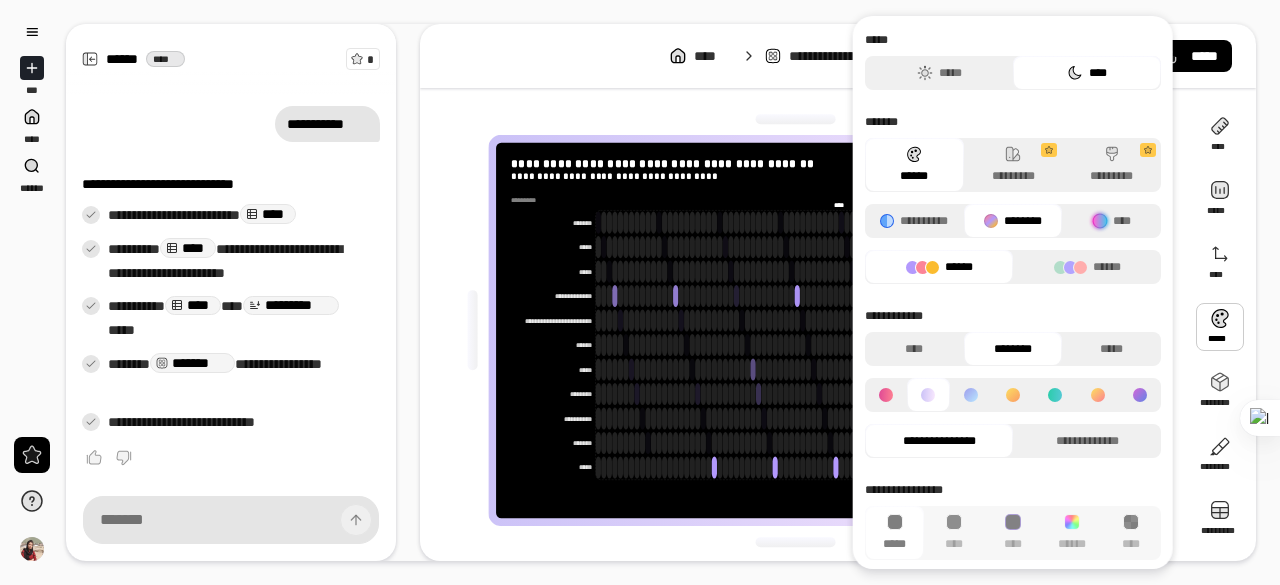 click at bounding box center (1220, 327) 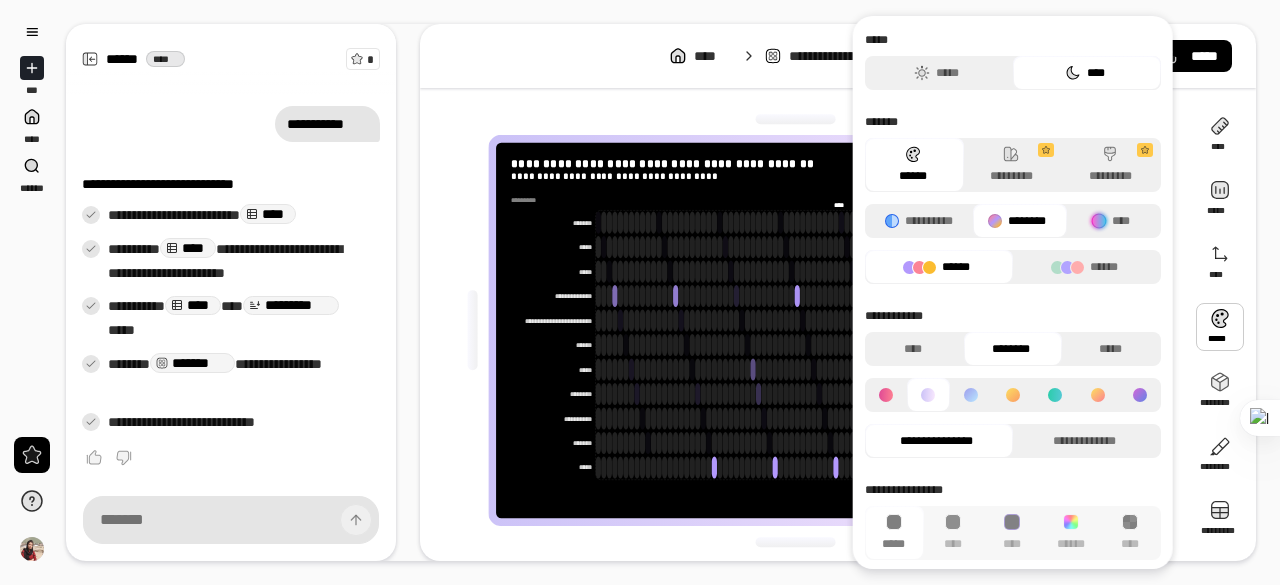 click on "****" at bounding box center [1084, 73] 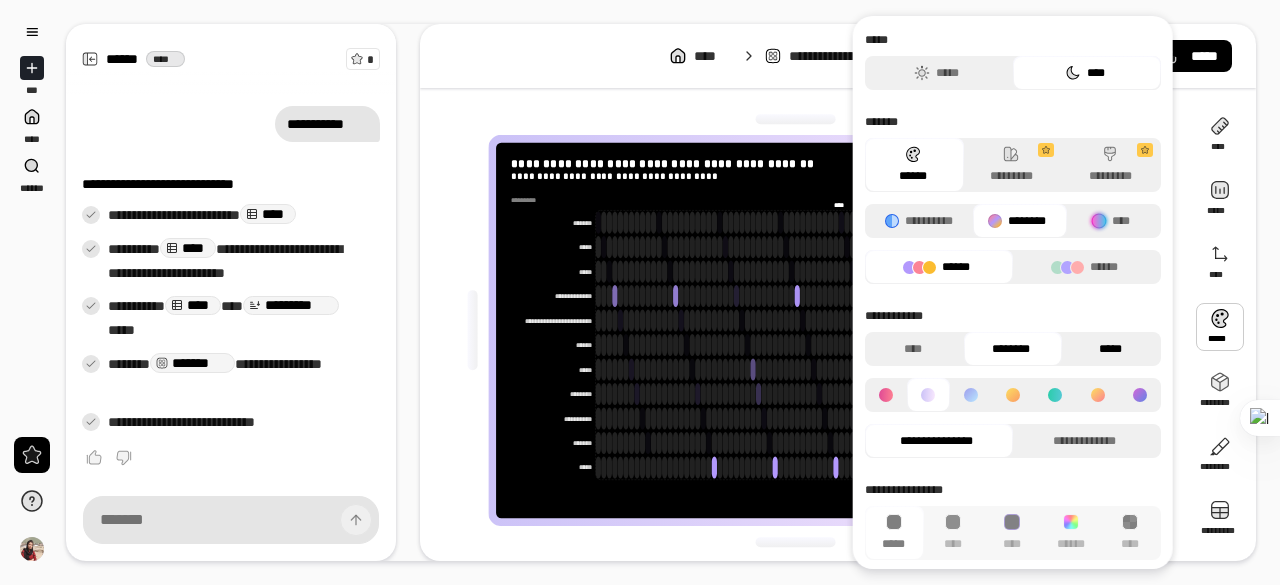 click on "*****" at bounding box center [1109, 349] 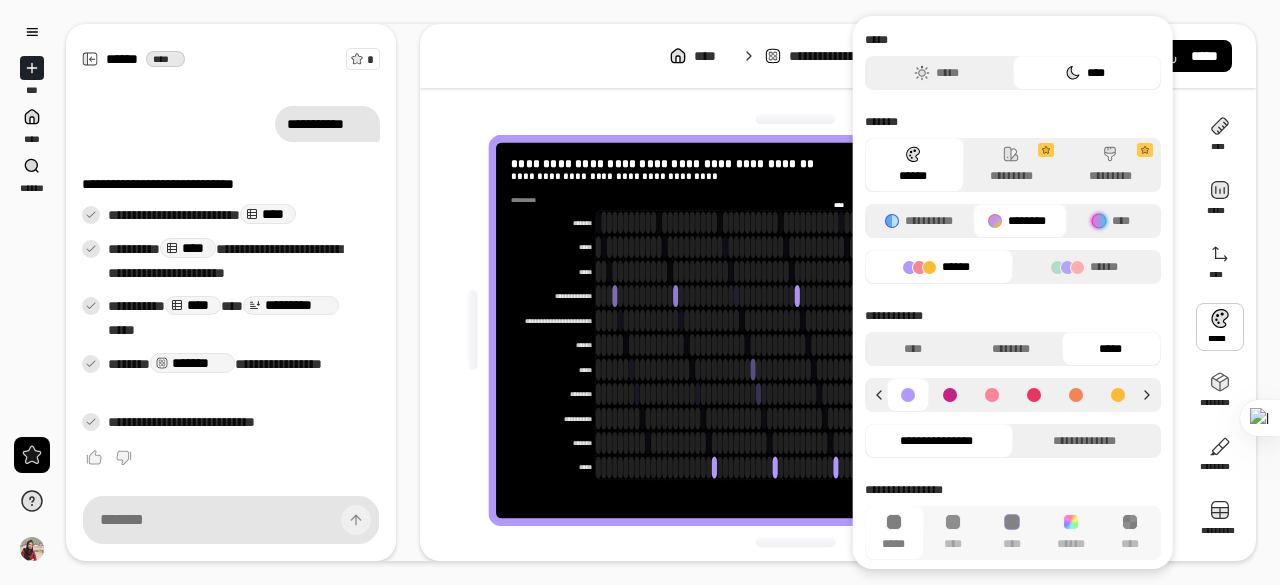 click at bounding box center (992, 395) 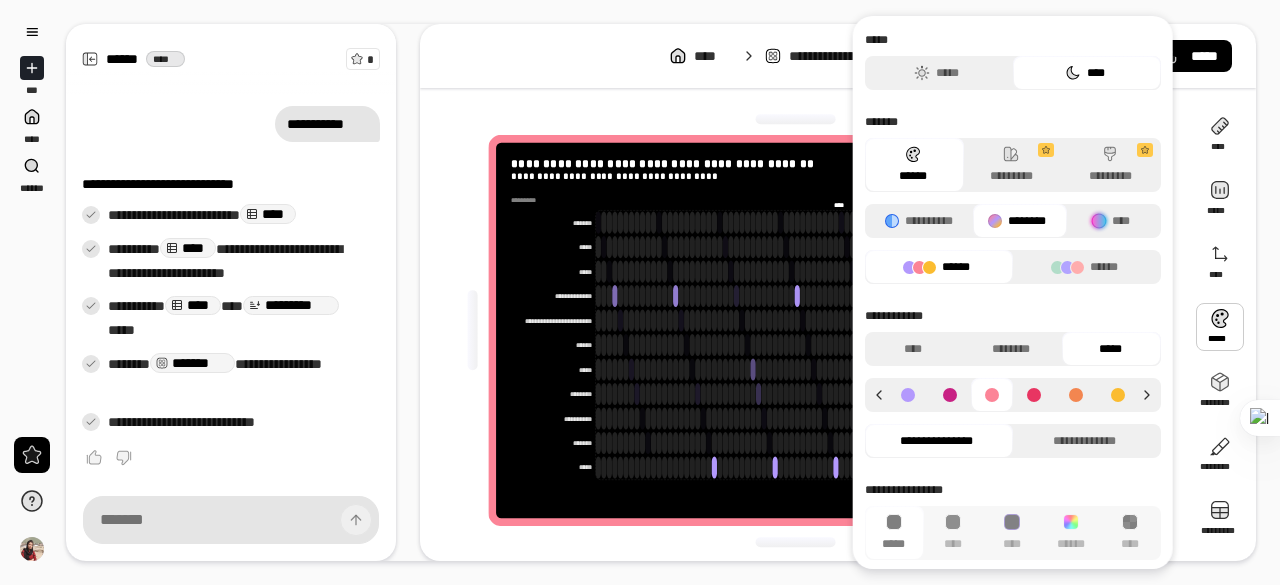 click on "******" at bounding box center (936, 267) 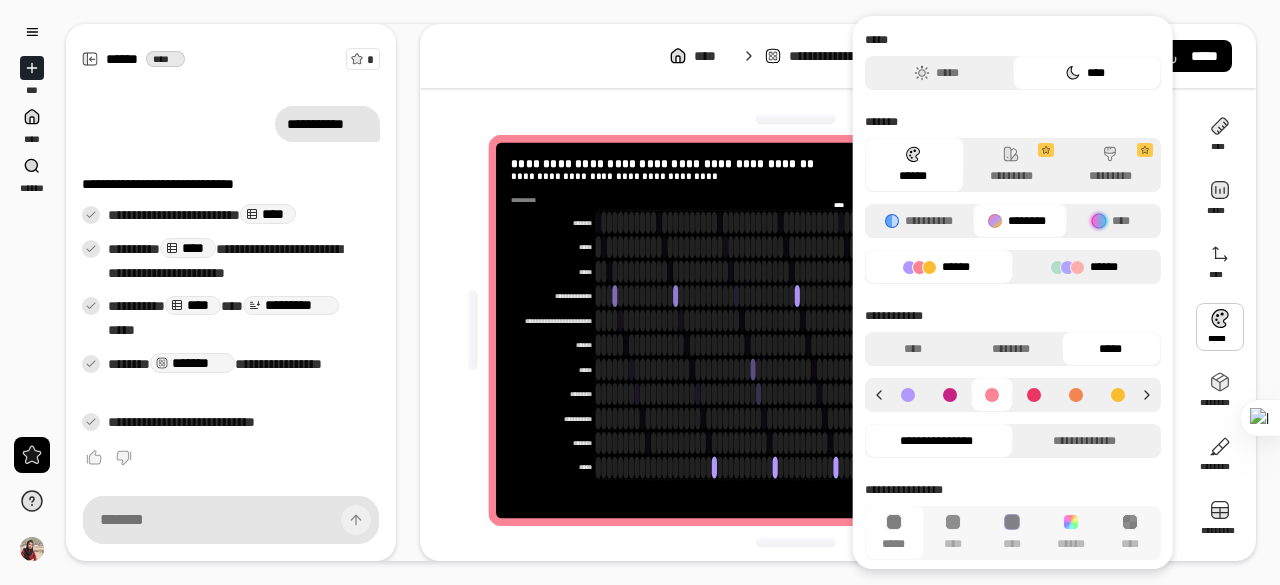 click 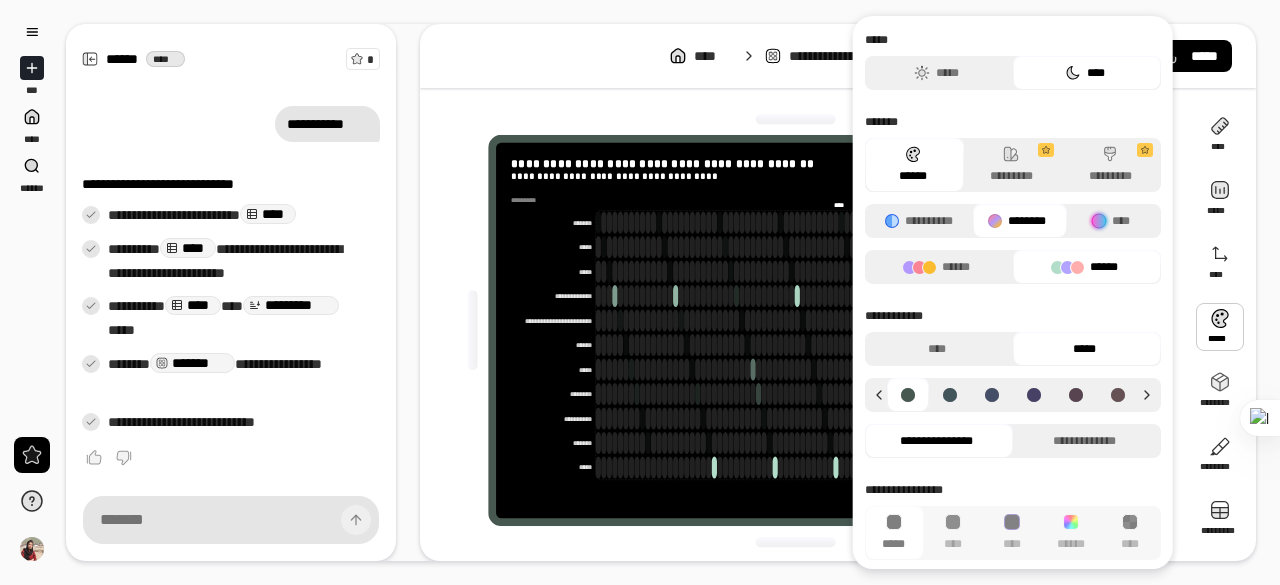 click 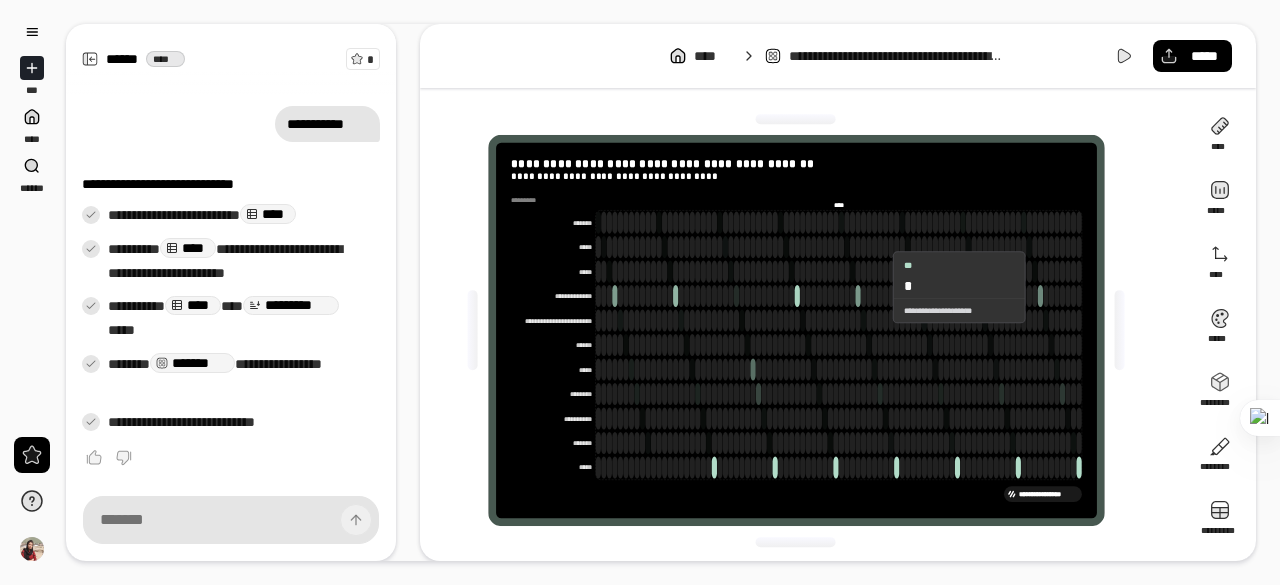 click 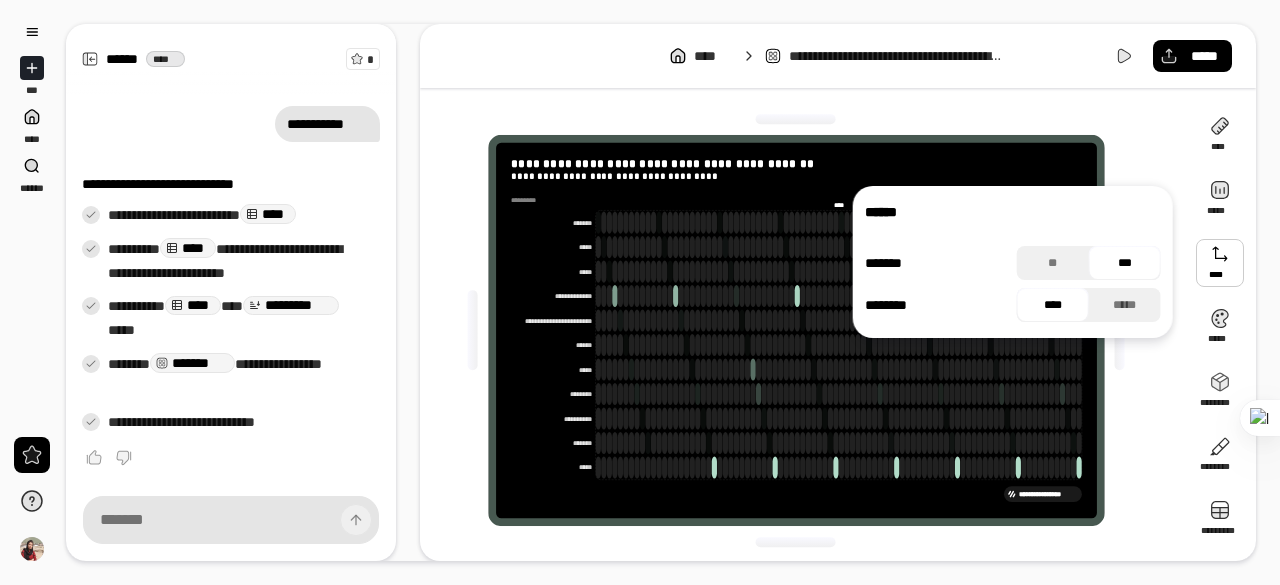 click on "***" at bounding box center (1125, 263) 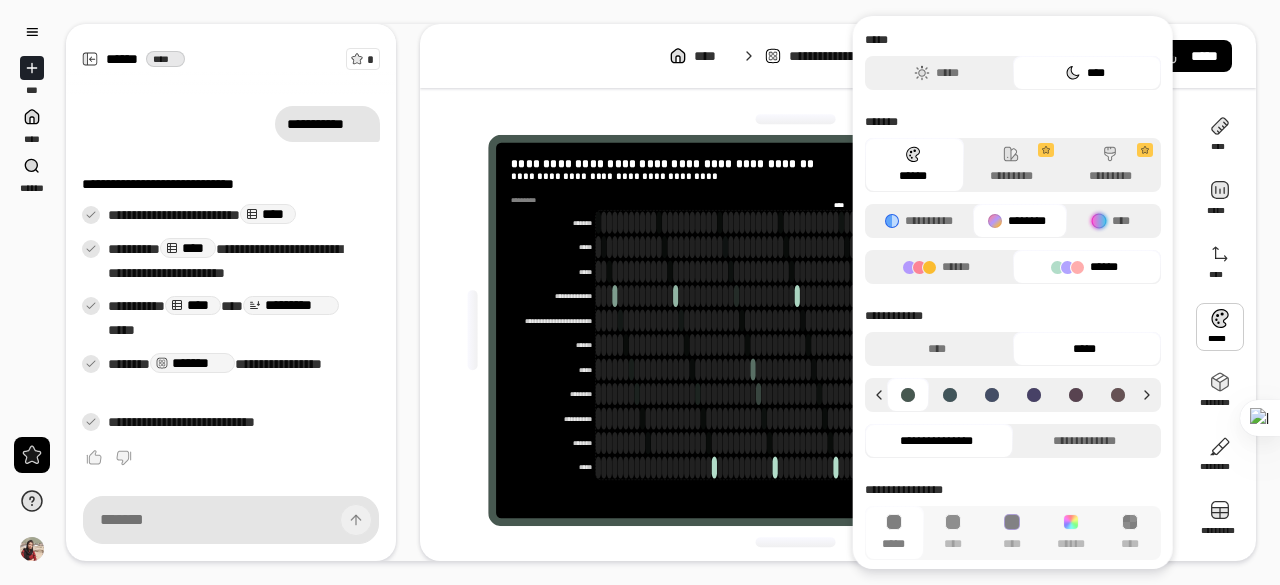 click at bounding box center (1220, 327) 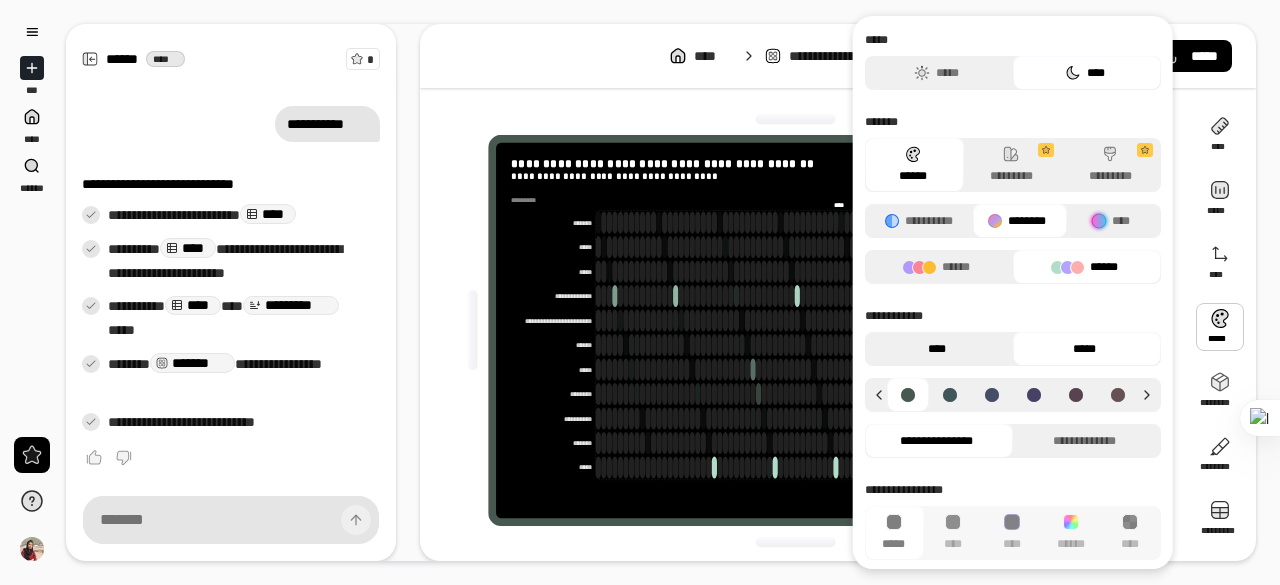 click on "****" at bounding box center [936, 349] 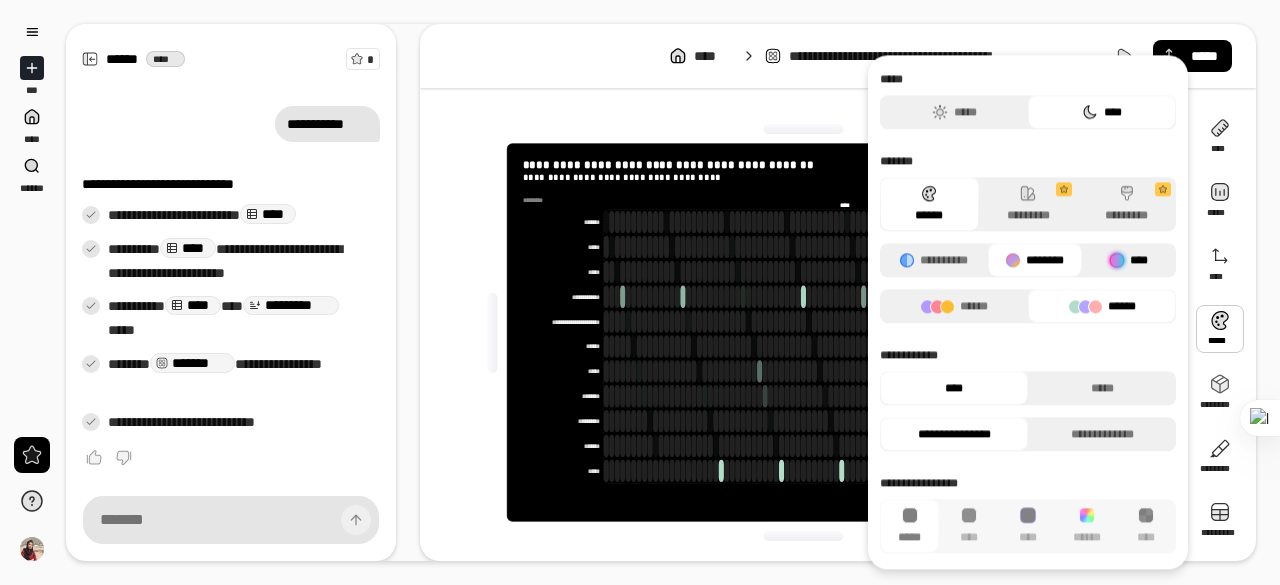 scroll, scrollTop: 0, scrollLeft: 0, axis: both 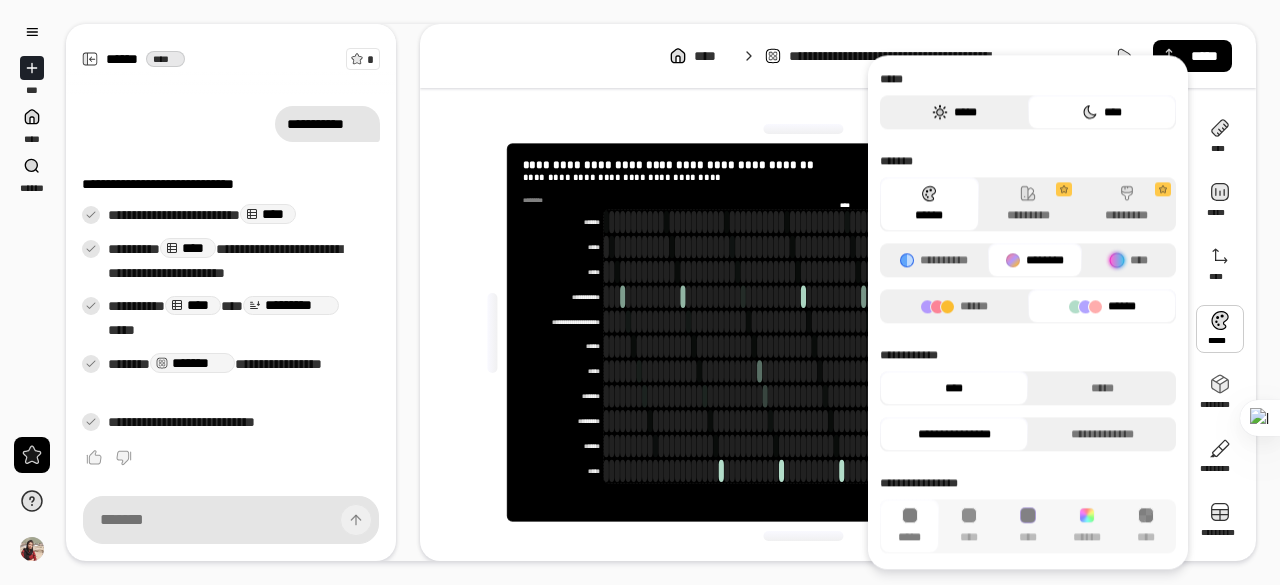 click on "*****" at bounding box center [954, 112] 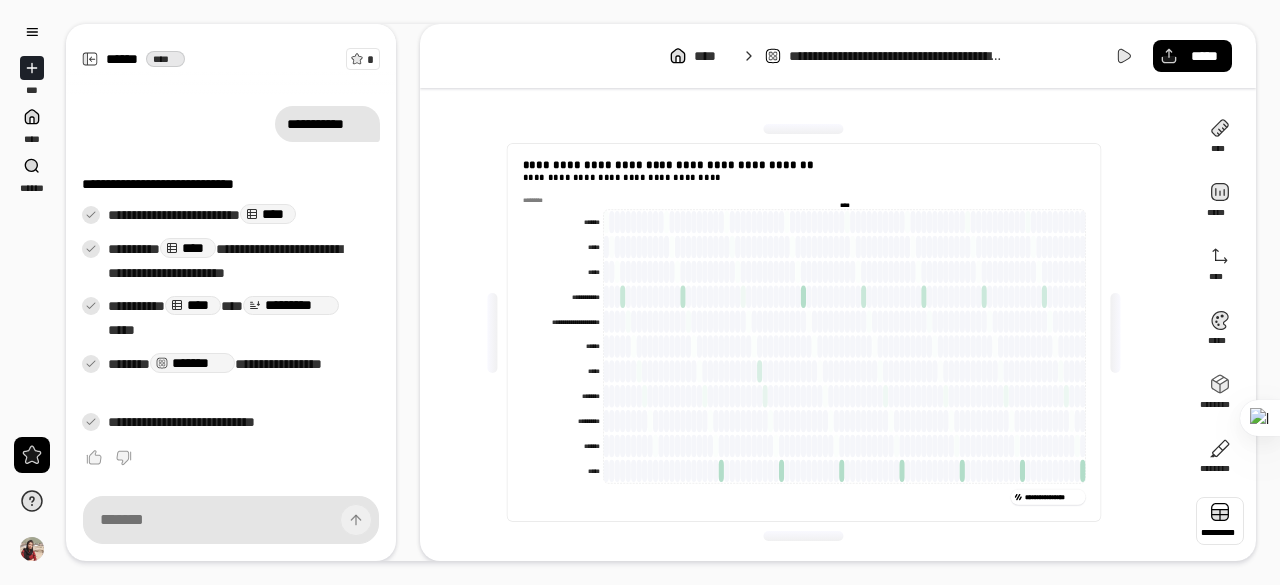 click at bounding box center [1220, 521] 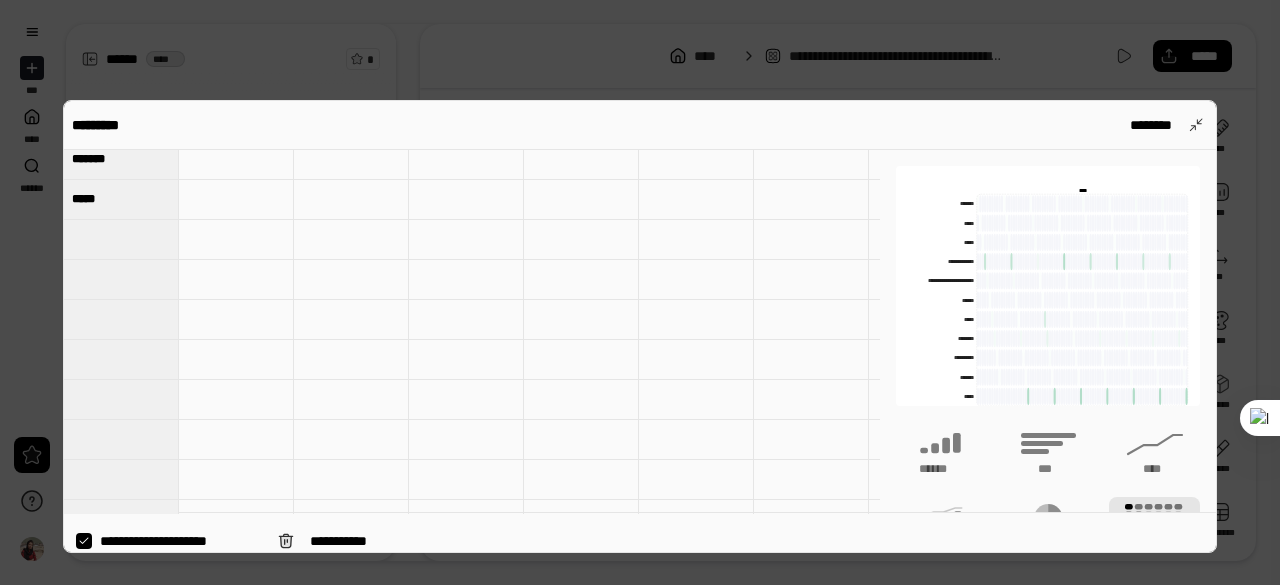 scroll, scrollTop: 400, scrollLeft: 0, axis: vertical 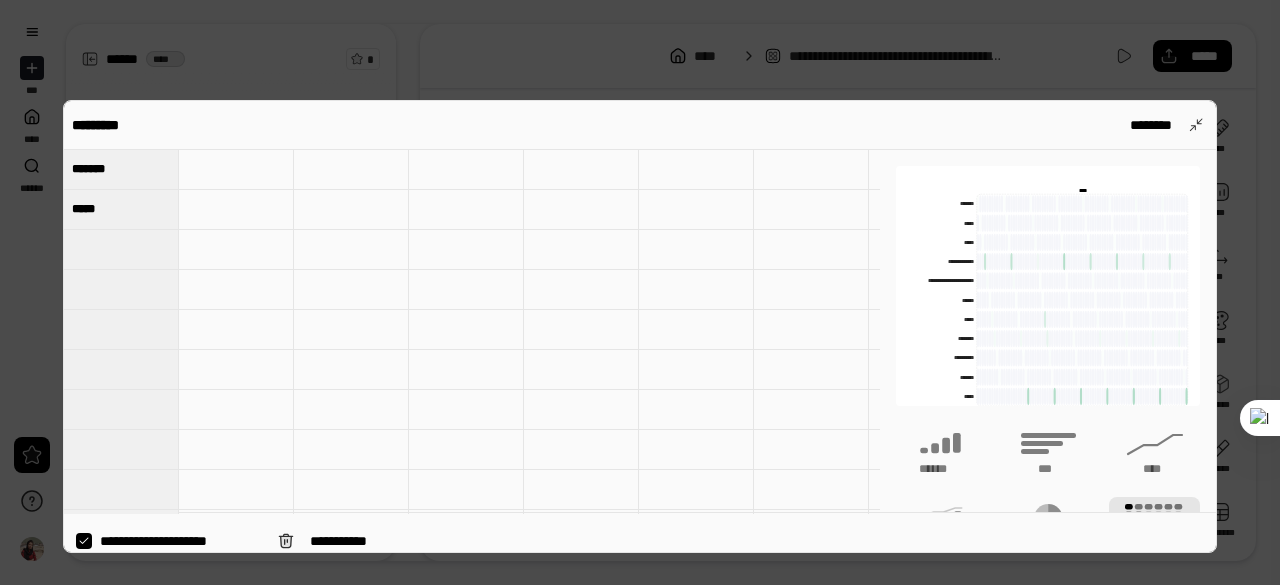 click on "*****" at bounding box center (121, 209) 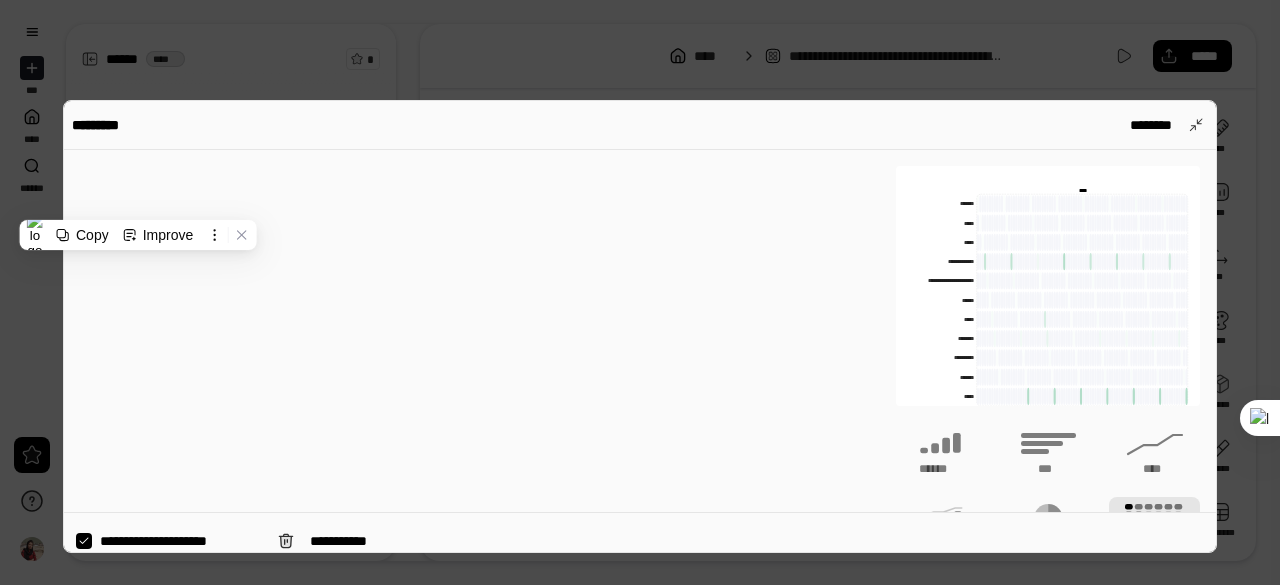 scroll, scrollTop: 0, scrollLeft: 0, axis: both 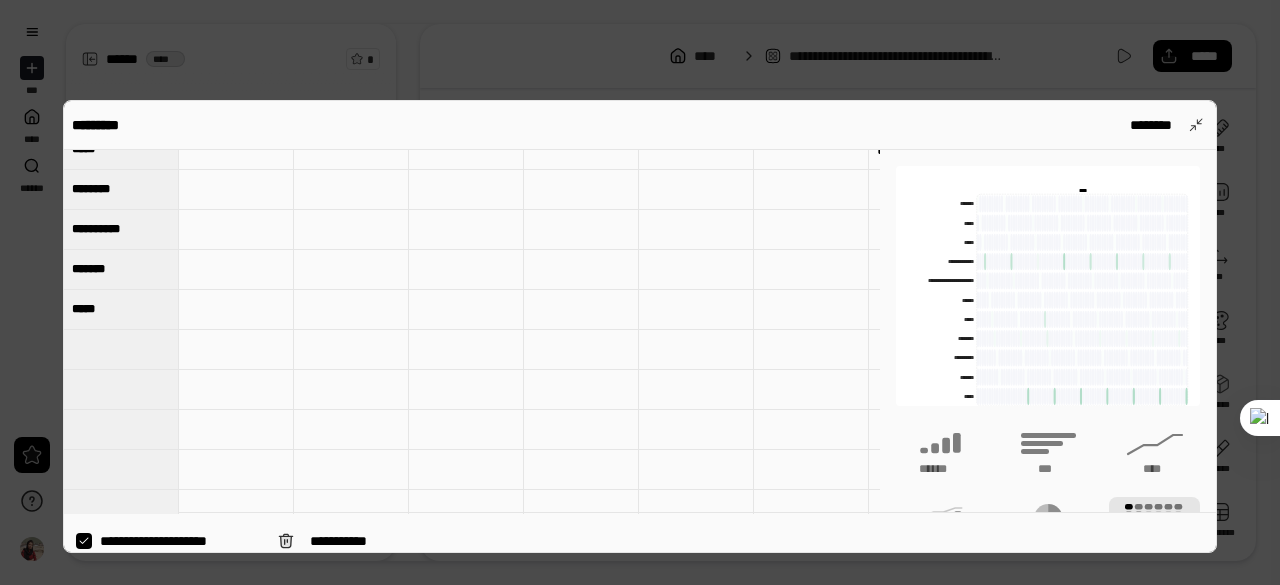 click on "*****" at bounding box center [121, 309] 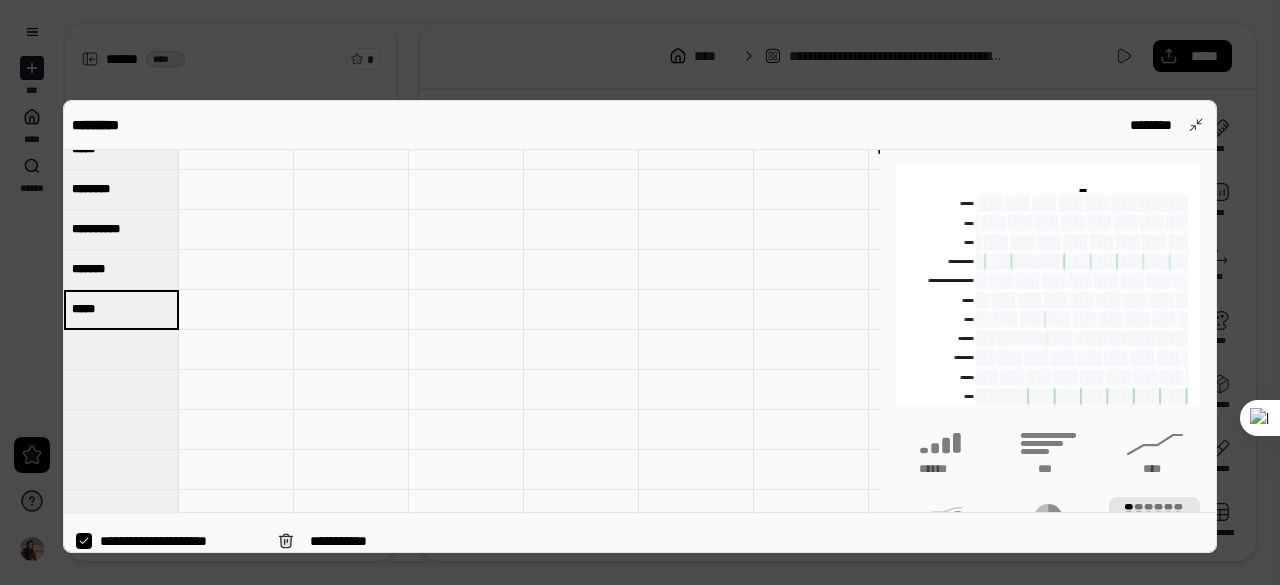 scroll, scrollTop: 276, scrollLeft: 0, axis: vertical 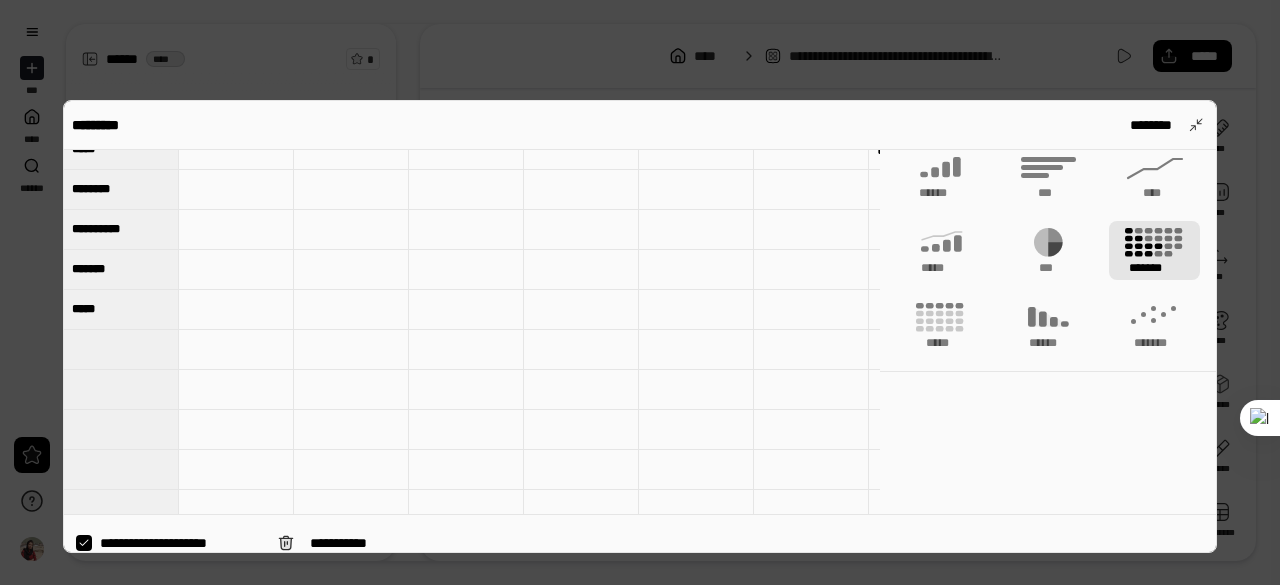 click on "*****" at bounding box center (86, 309) 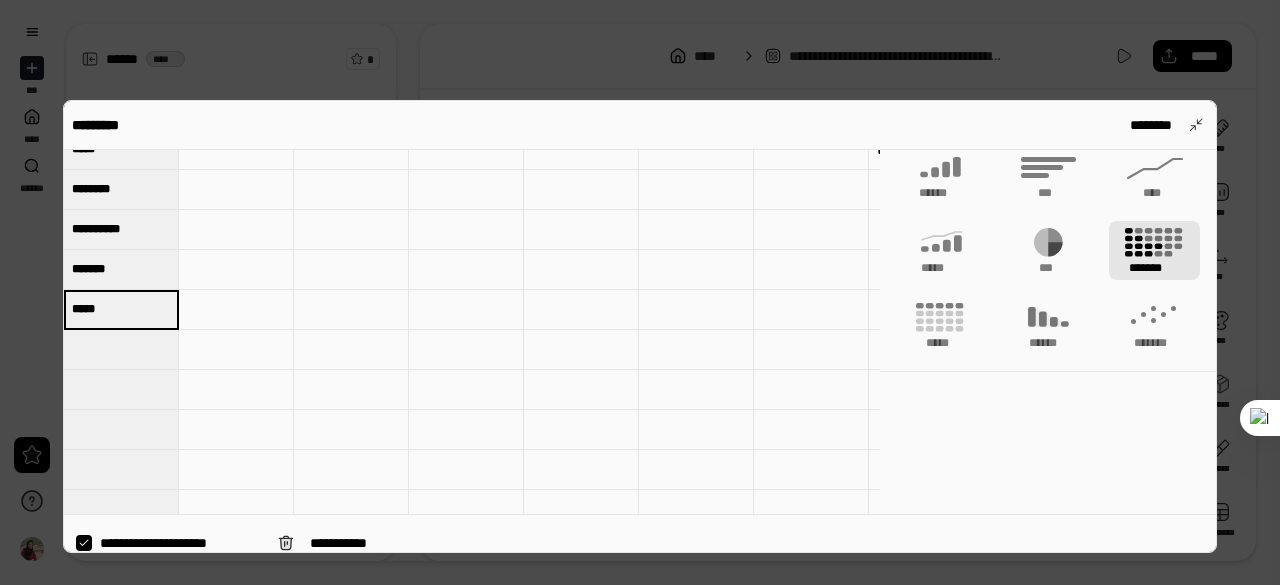 drag, startPoint x: 97, startPoint y: 304, endPoint x: 557, endPoint y: 322, distance: 460.35205 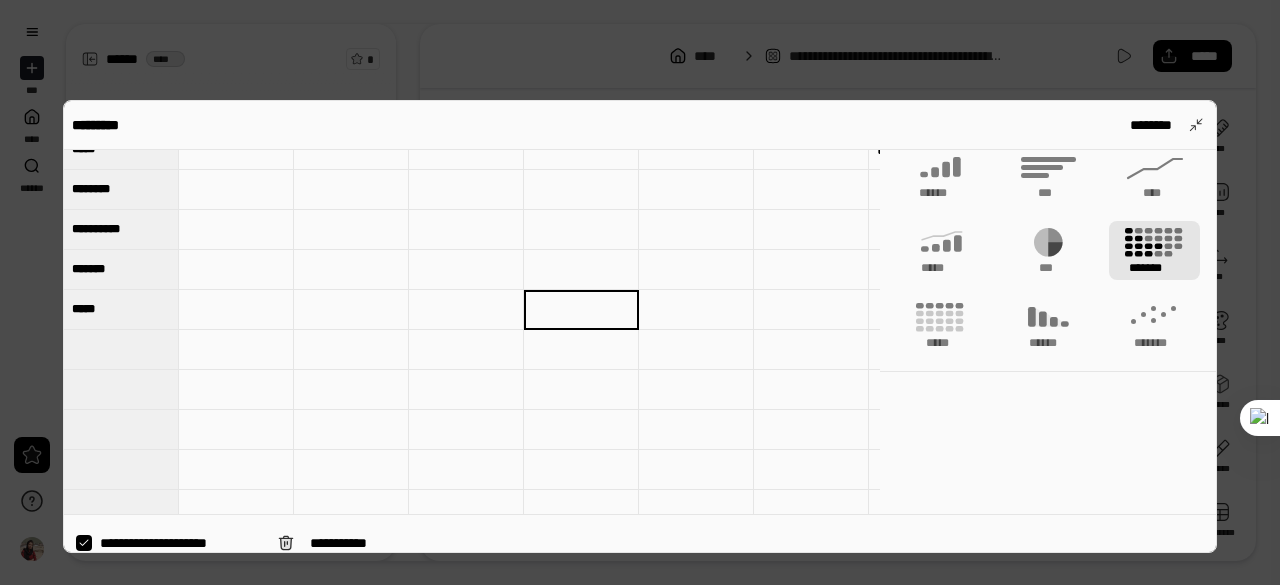 click at bounding box center [236, 310] 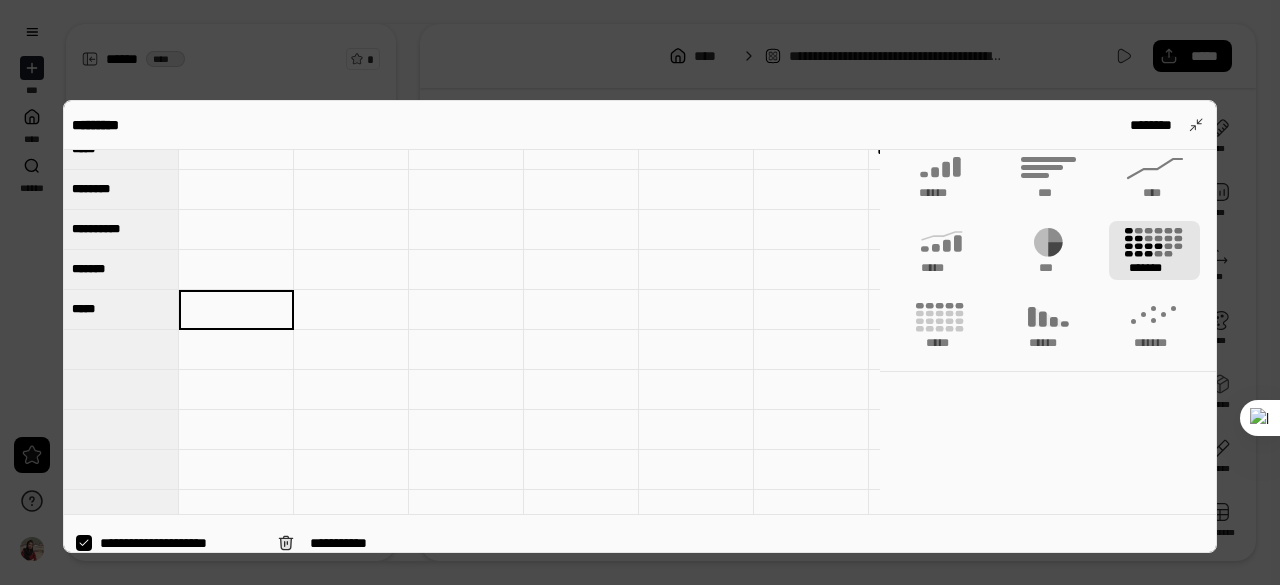 drag, startPoint x: 252, startPoint y: 313, endPoint x: 1185, endPoint y: 106, distance: 955.6872 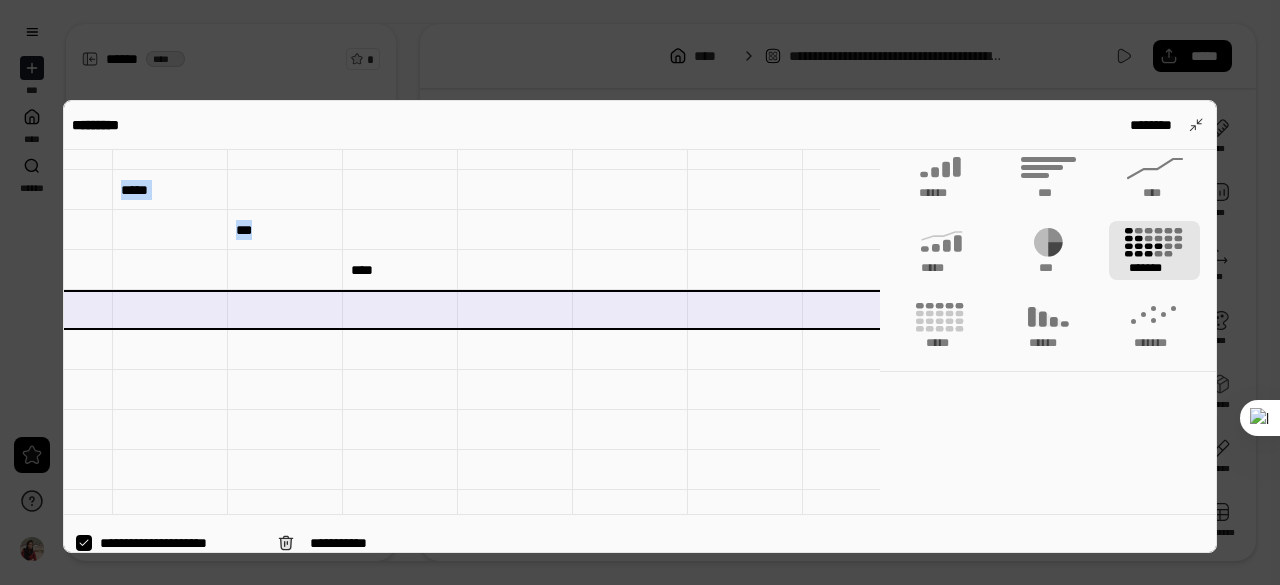 scroll, scrollTop: 300, scrollLeft: 980, axis: both 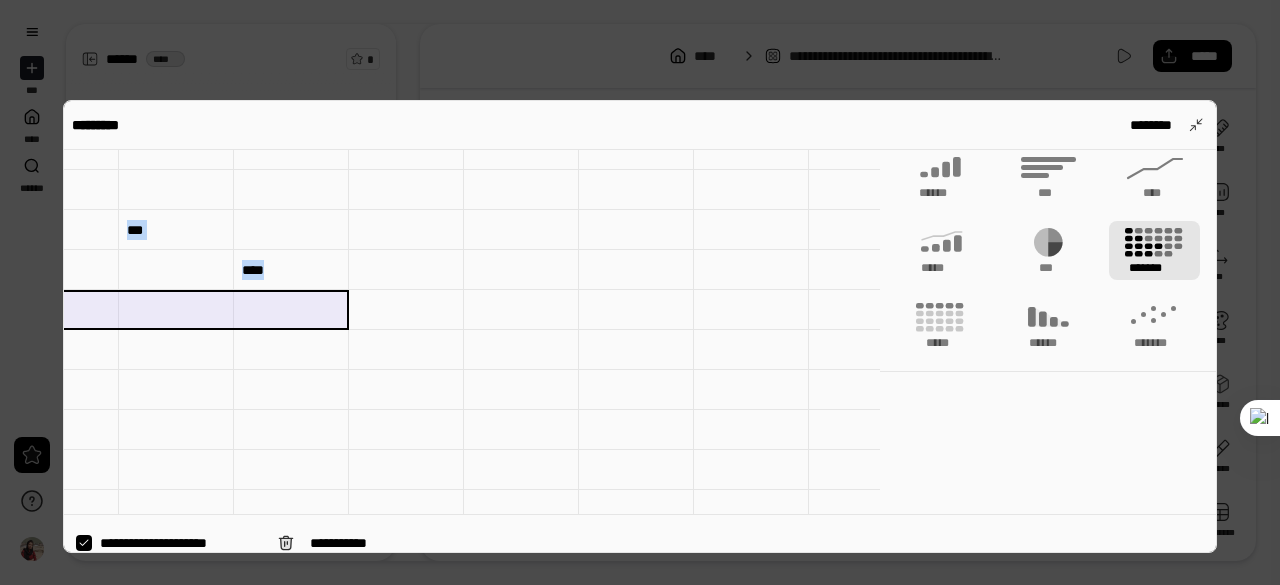drag, startPoint x: 105, startPoint y: 305, endPoint x: 333, endPoint y: 301, distance: 228.03508 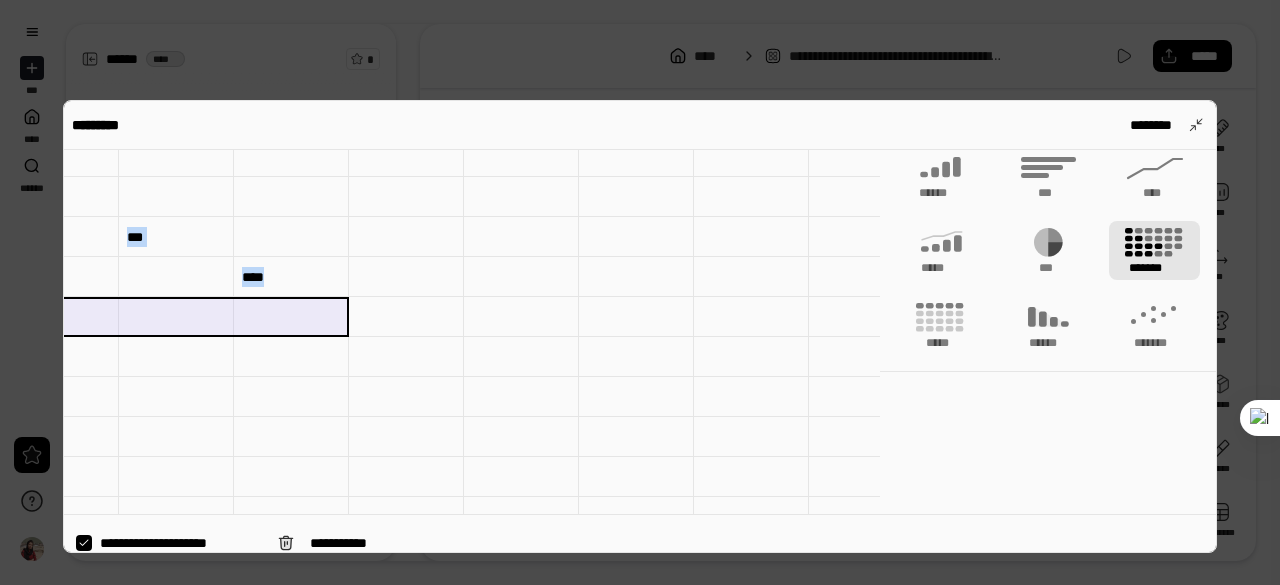 scroll, scrollTop: 300, scrollLeft: 980, axis: both 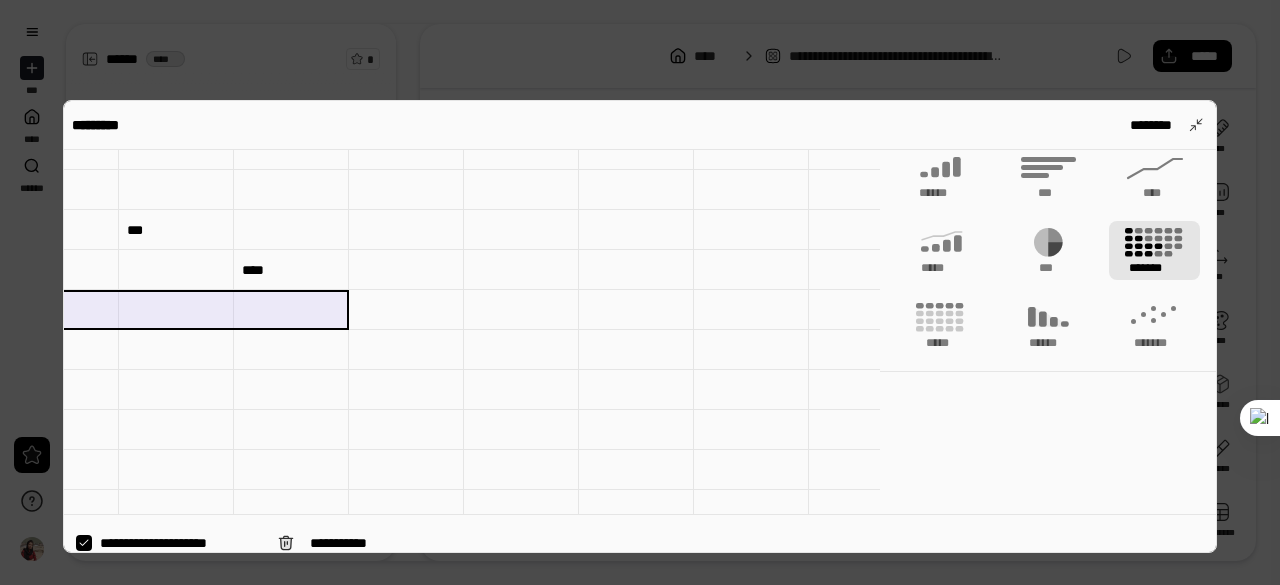 click at bounding box center [291, 310] 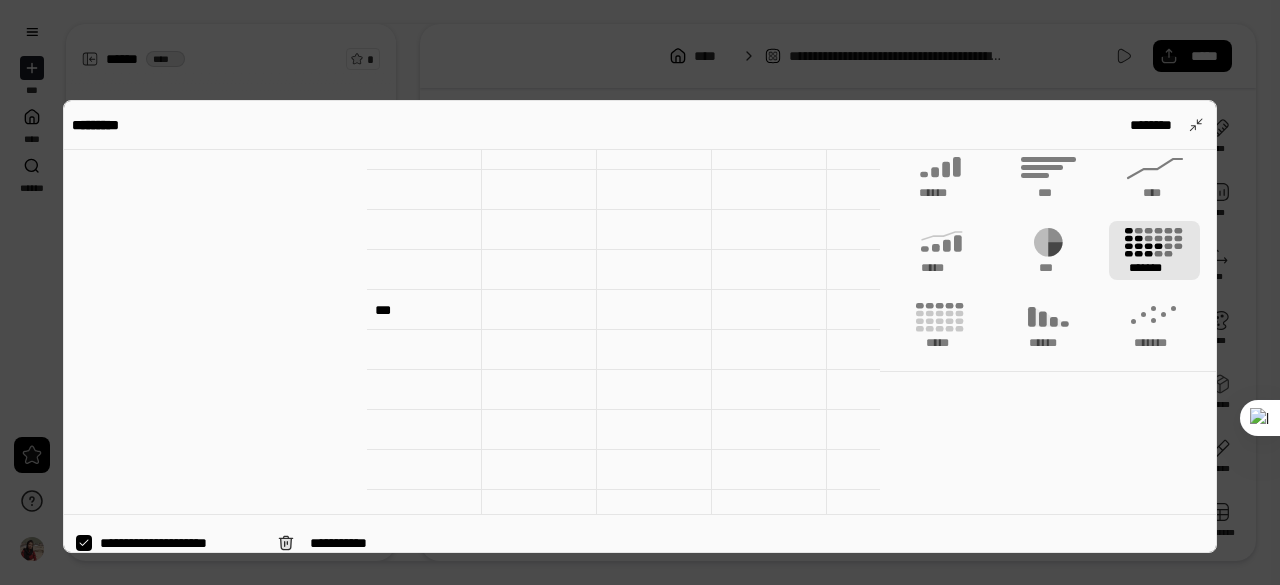 scroll, scrollTop: 300, scrollLeft: 9549, axis: both 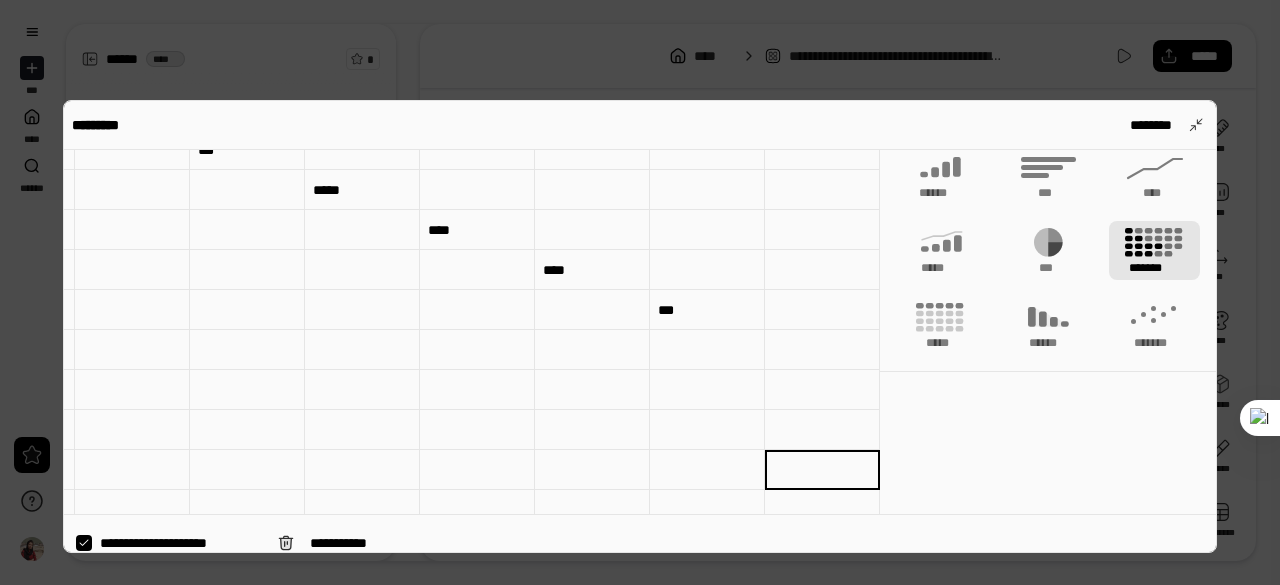 click on "***" at bounding box center (707, 310) 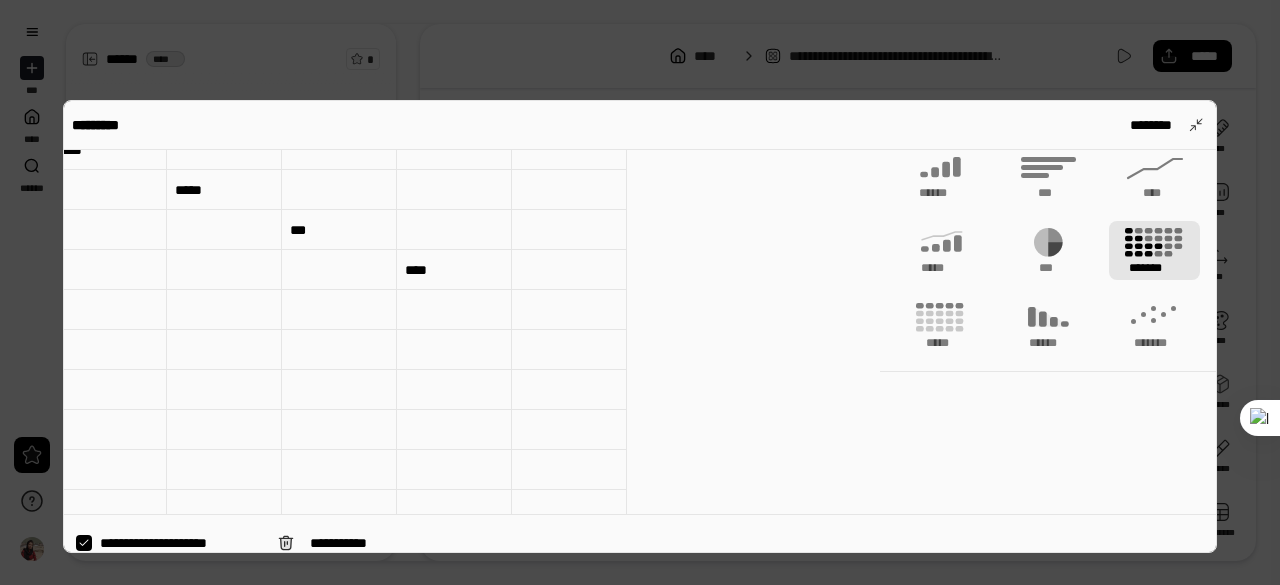 scroll, scrollTop: 300, scrollLeft: 0, axis: vertical 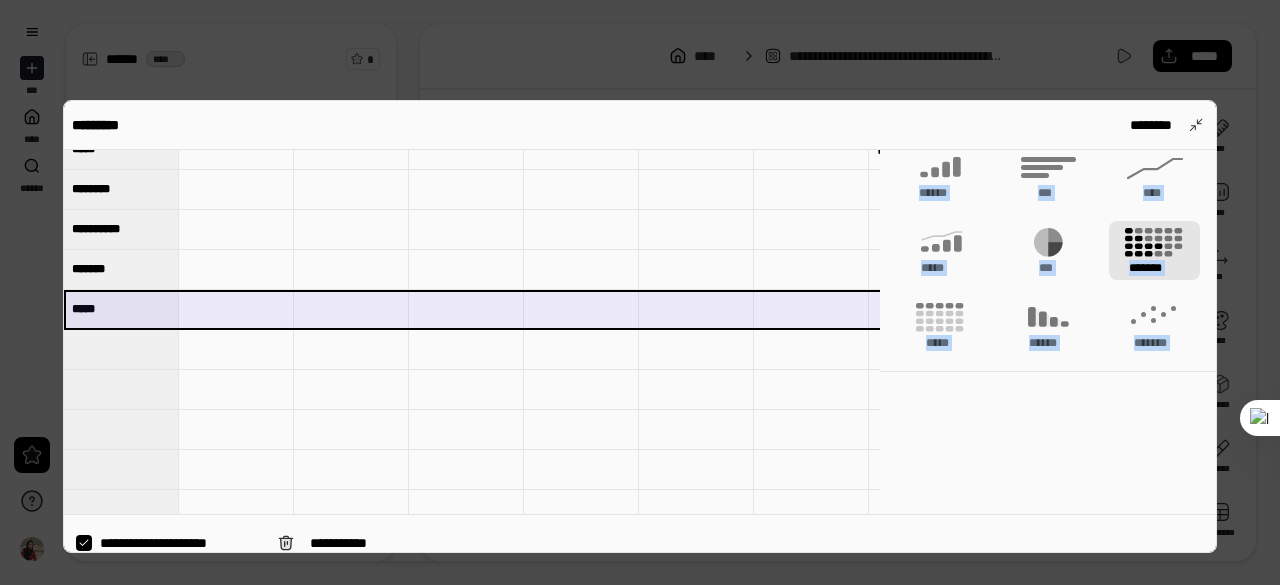 drag, startPoint x: 699, startPoint y: 316, endPoint x: 28, endPoint y: 312, distance: 671.0119 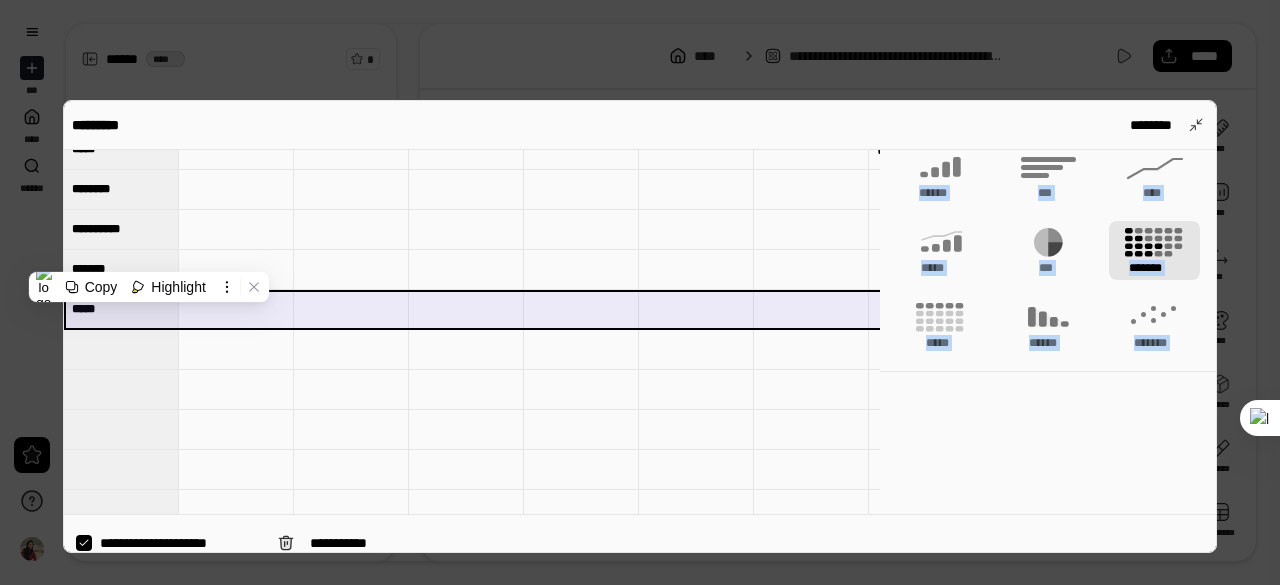 click 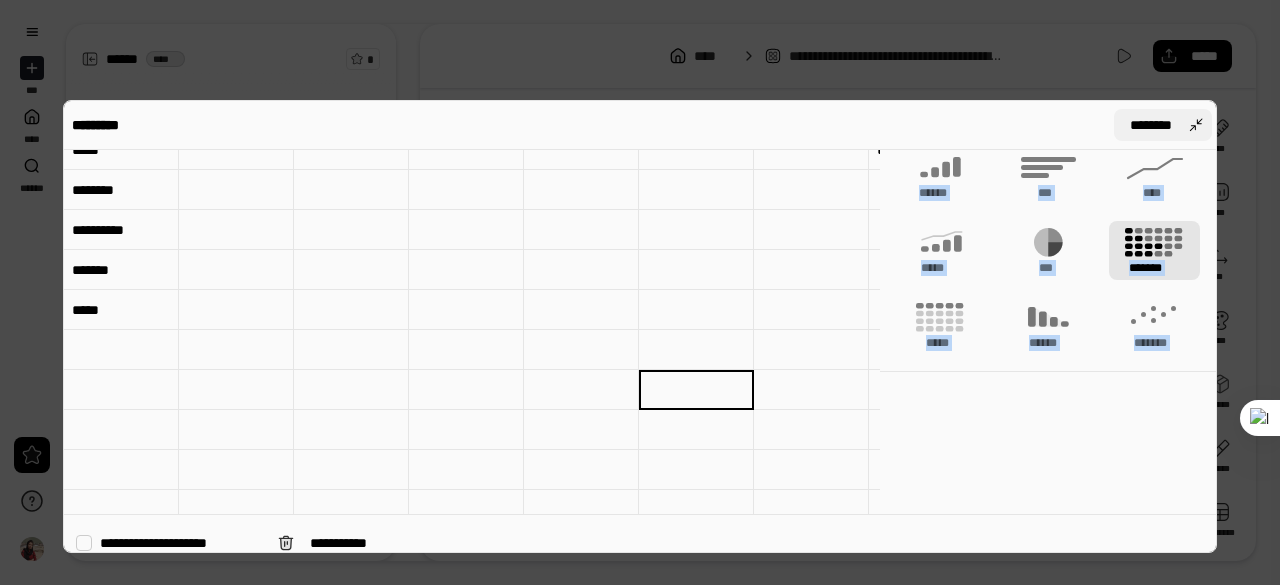 click on "**********" at bounding box center [1048, 194] 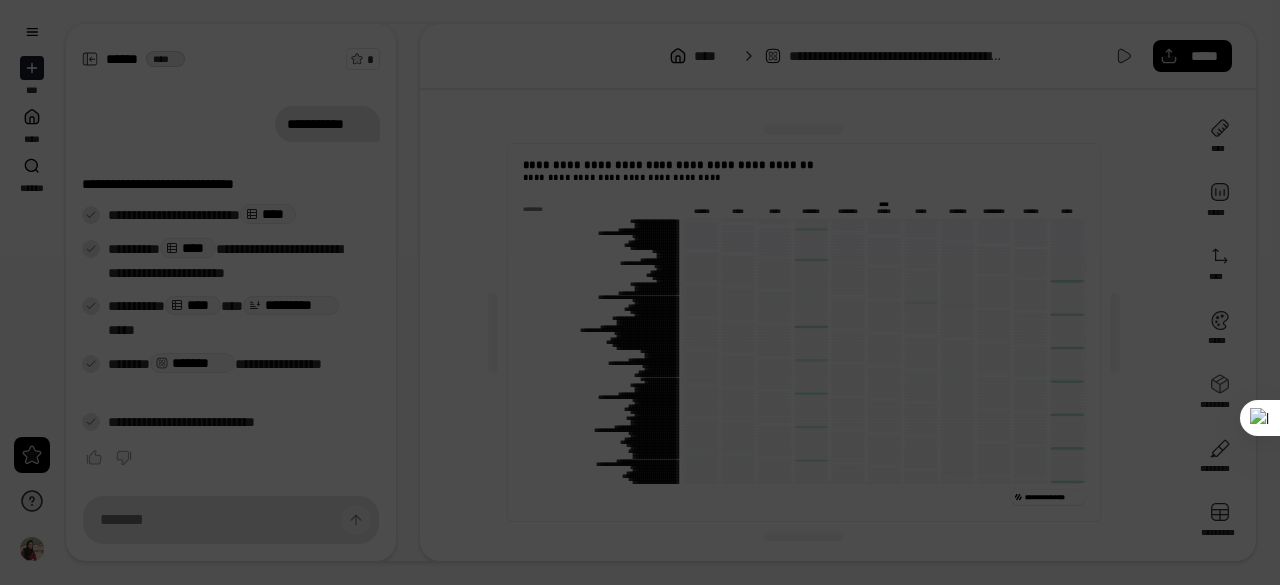 click at bounding box center (640, 292) 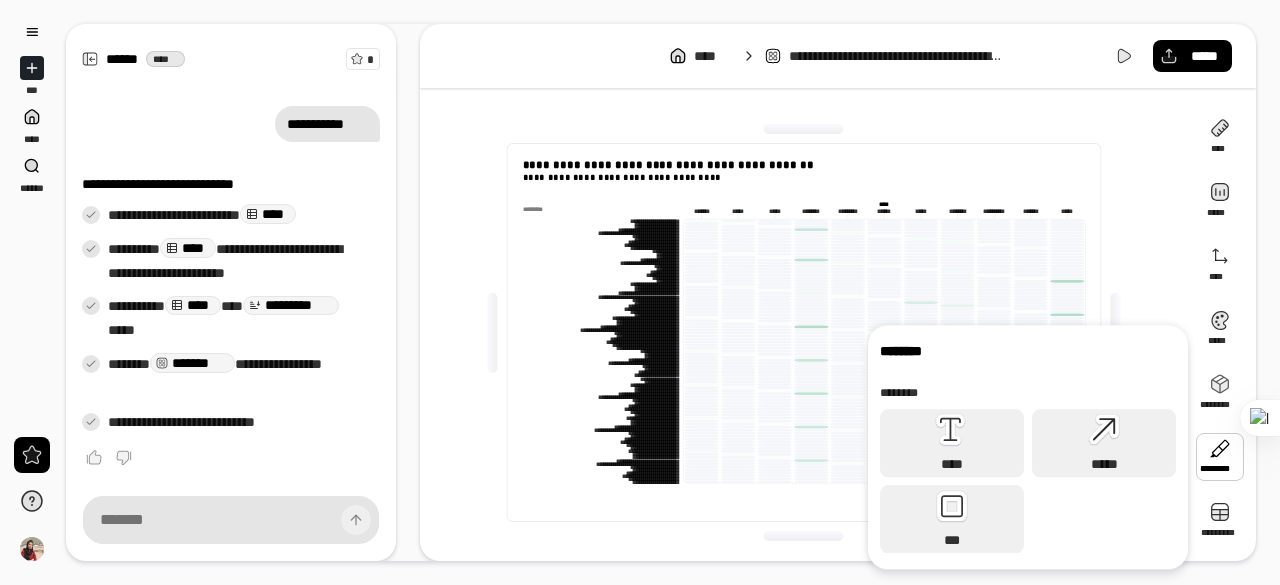 click on "*********" at bounding box center (804, 209) 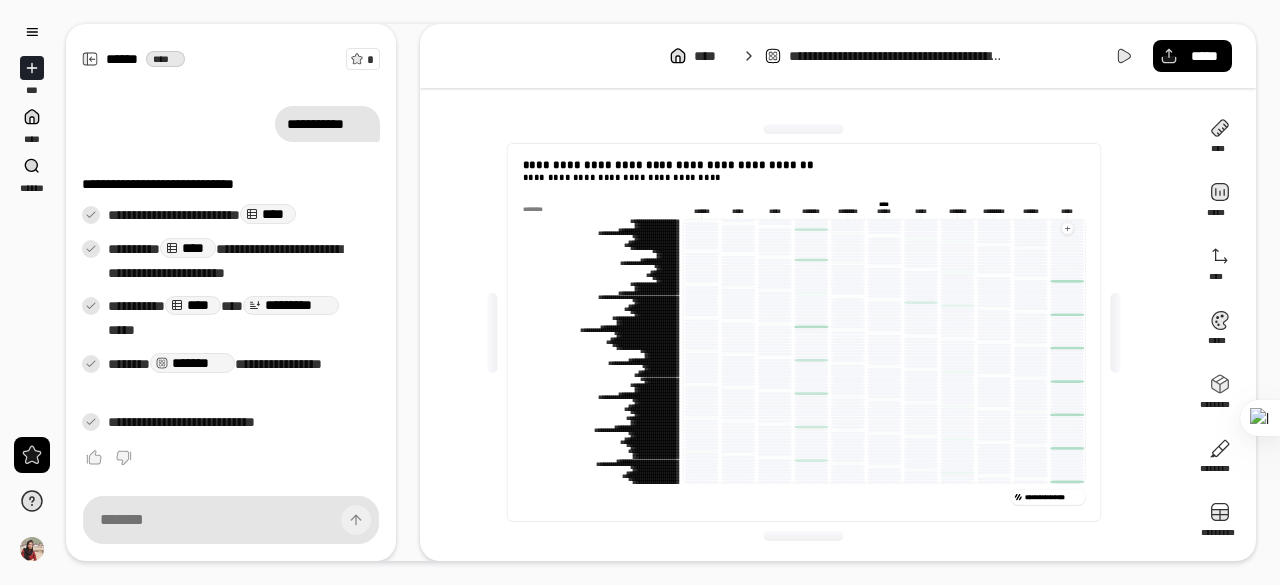click on "*********" at bounding box center (804, 209) 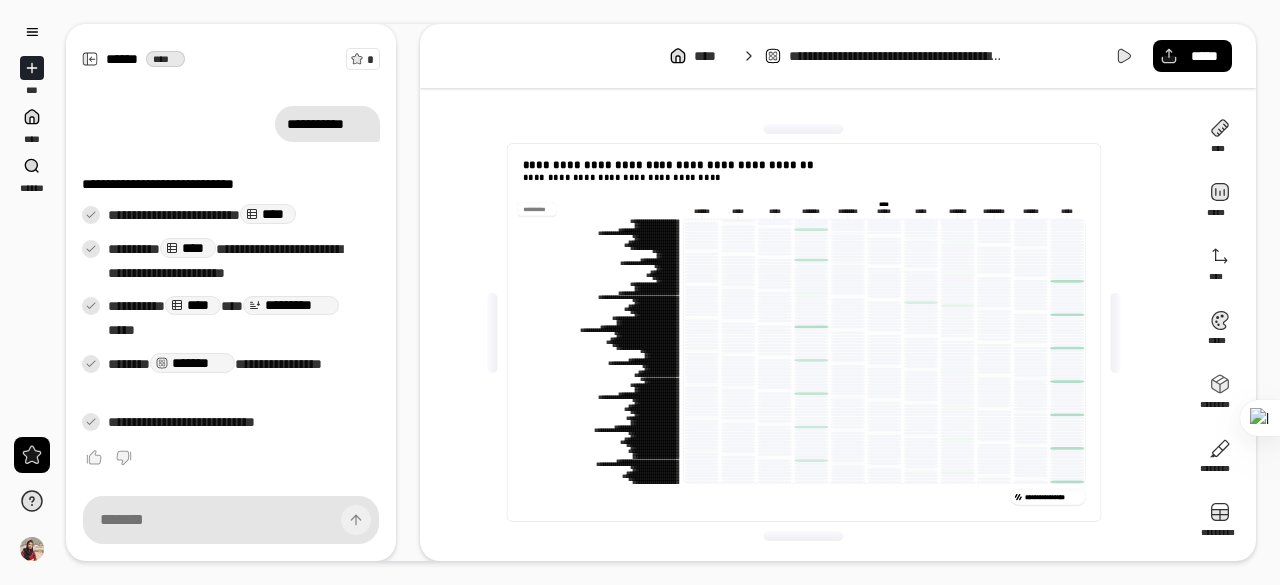 click on "*********" at bounding box center (804, 209) 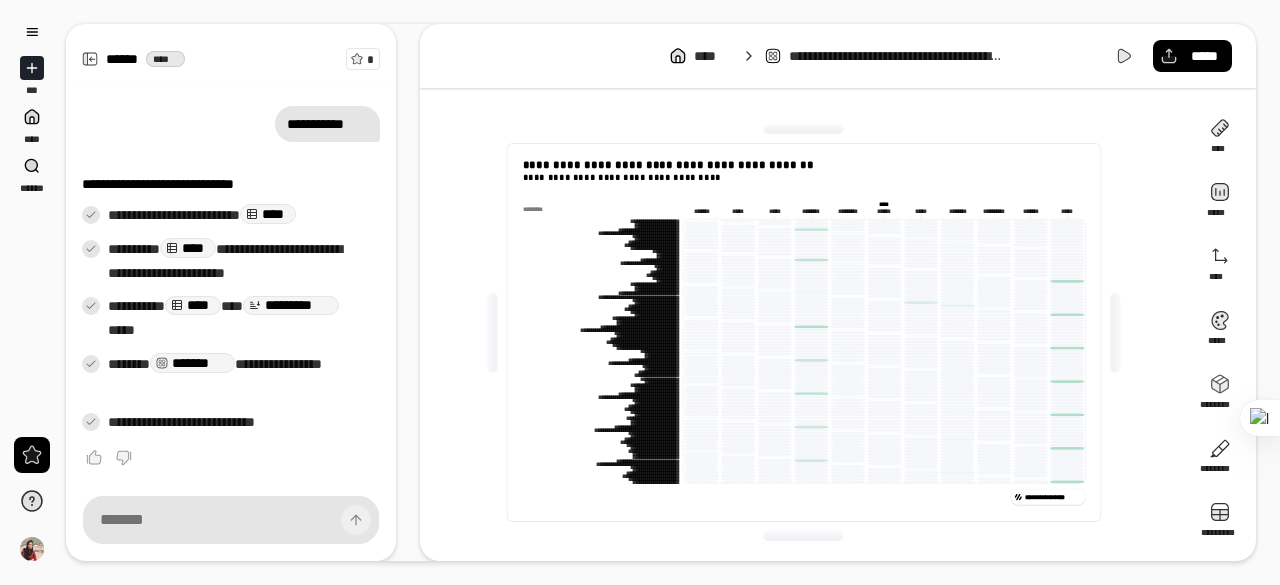 click 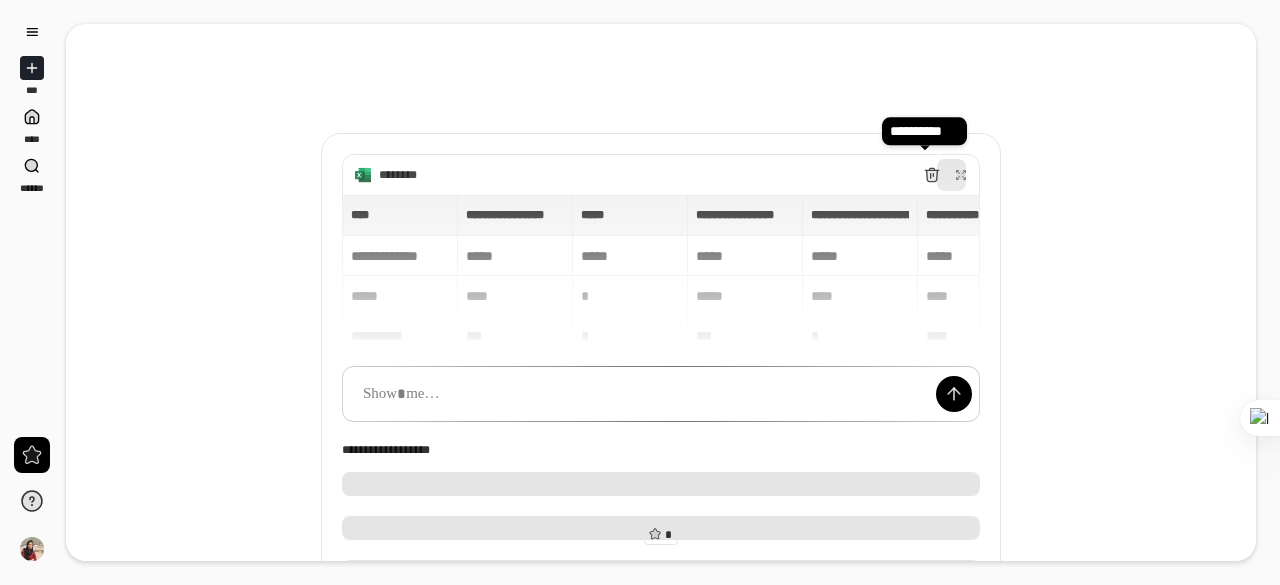 click at bounding box center [932, 175] 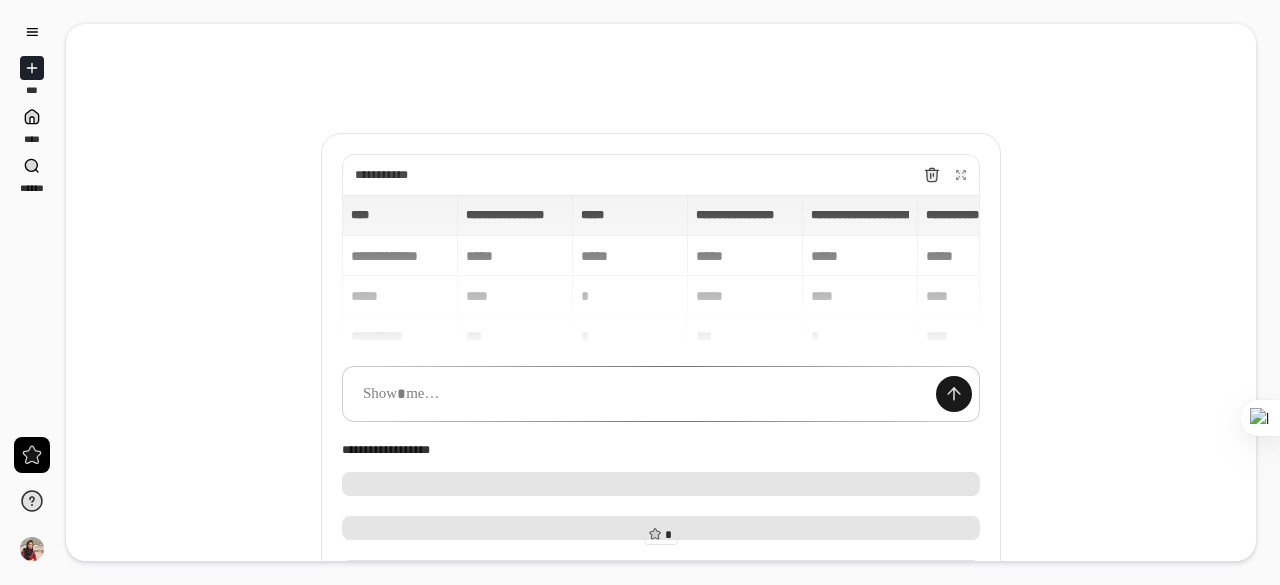 click at bounding box center (954, 394) 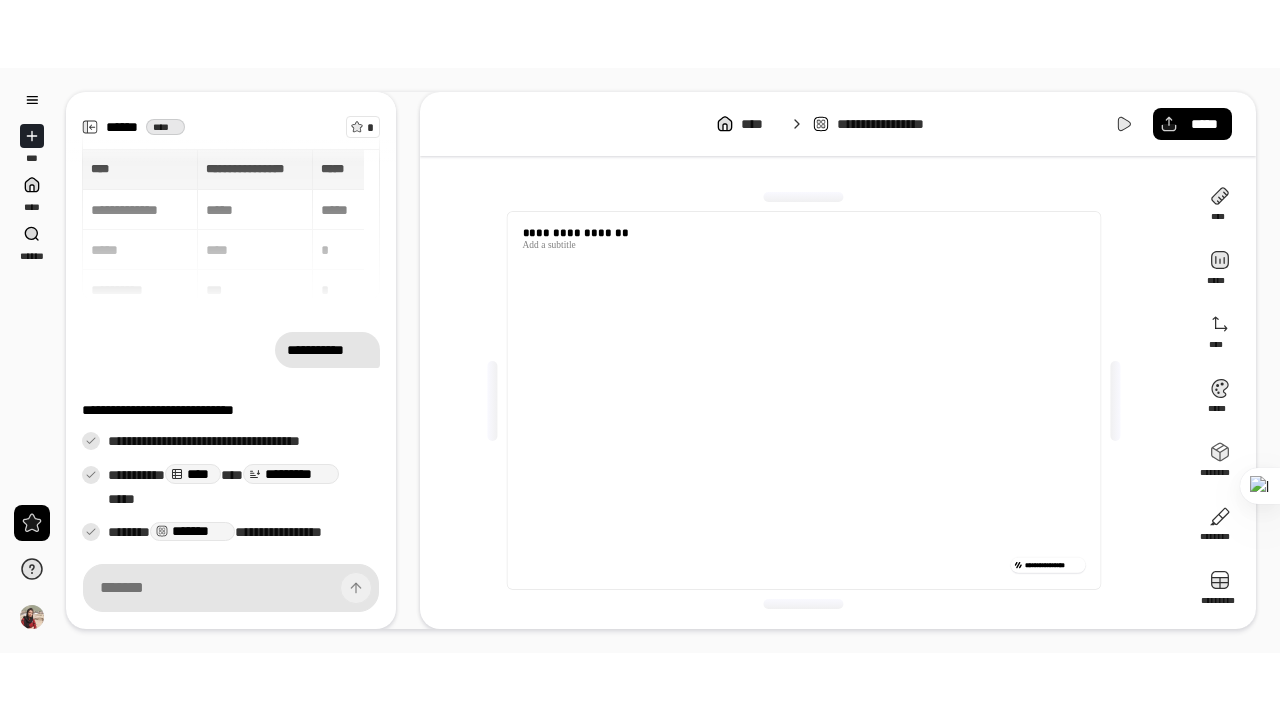 scroll, scrollTop: 100, scrollLeft: 0, axis: vertical 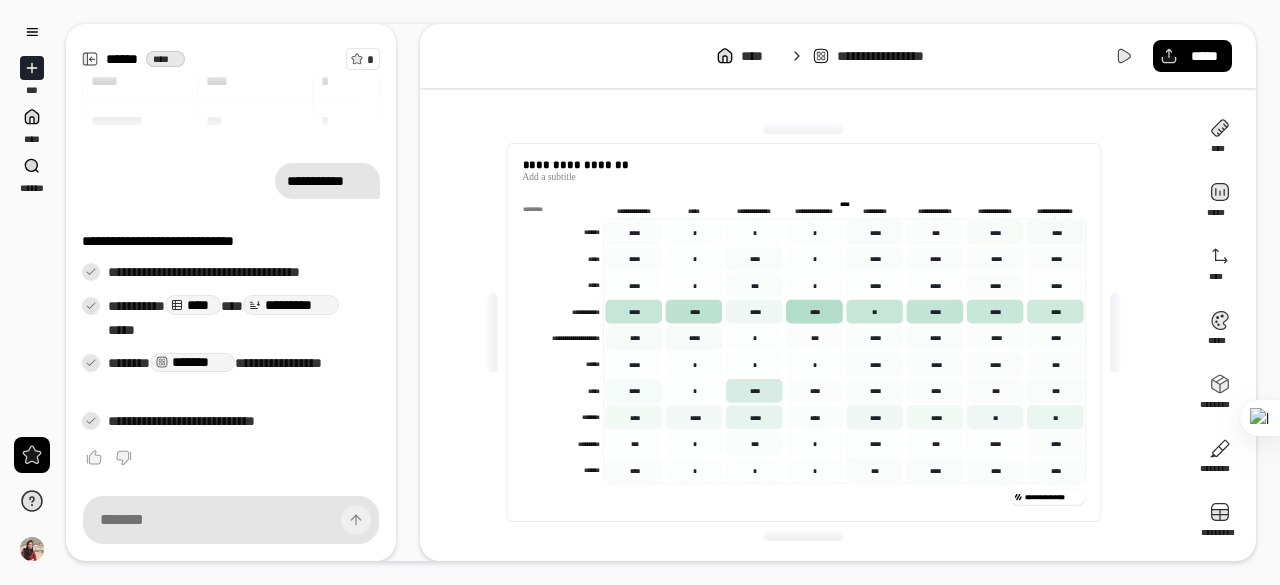 click on "**********" at bounding box center [838, 56] 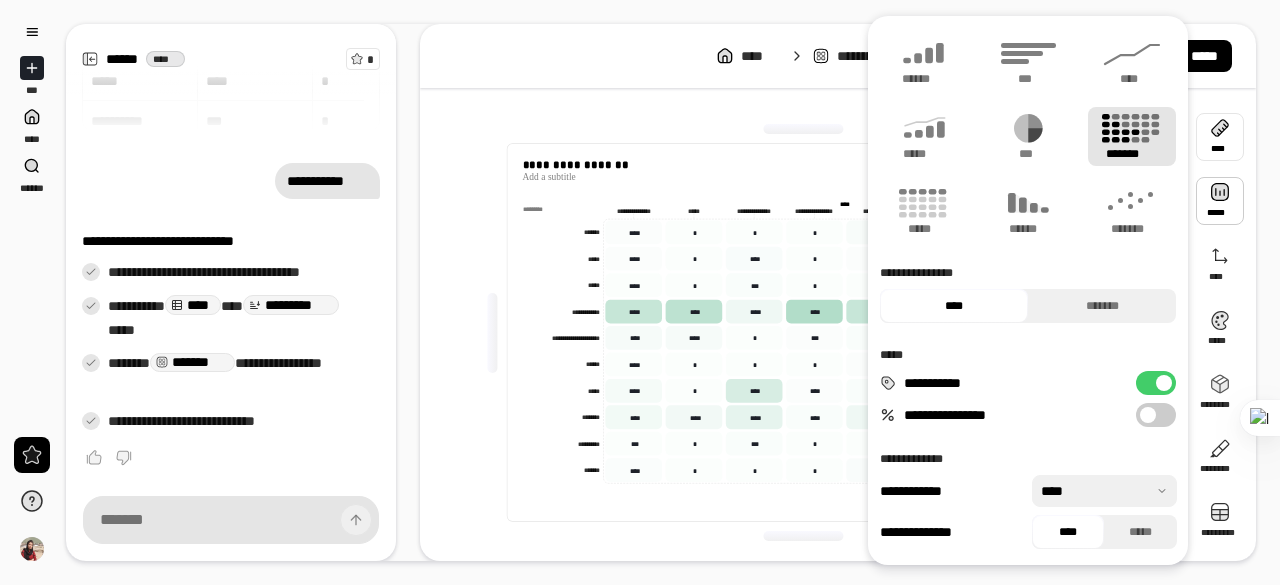 click at bounding box center (804, 129) 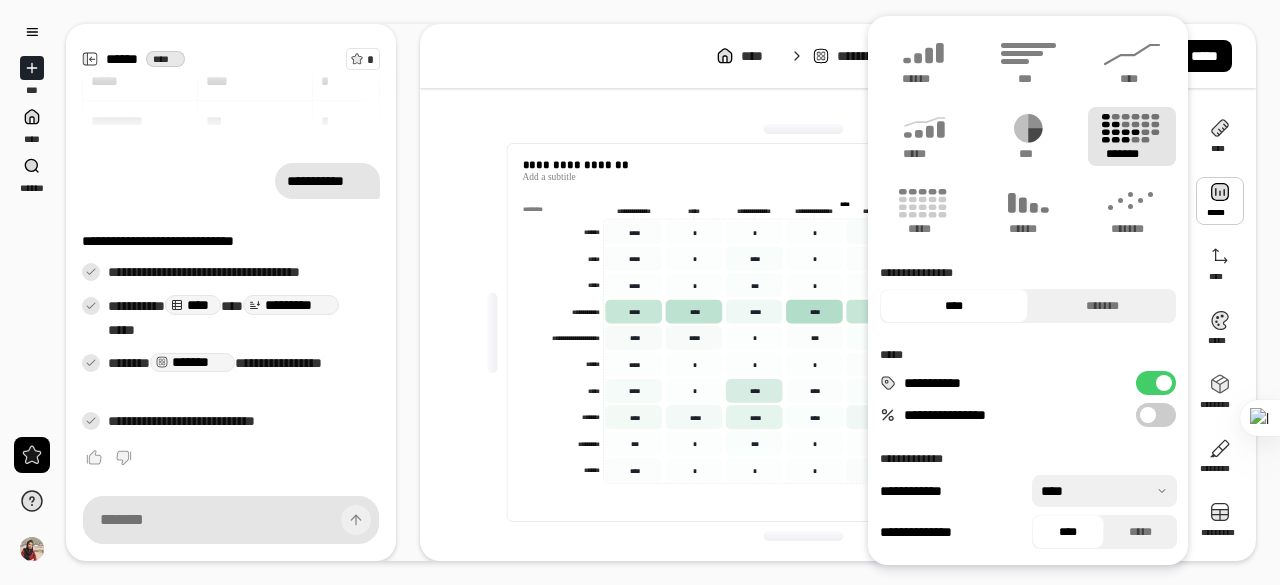 click on "**********" at bounding box center (804, 332) 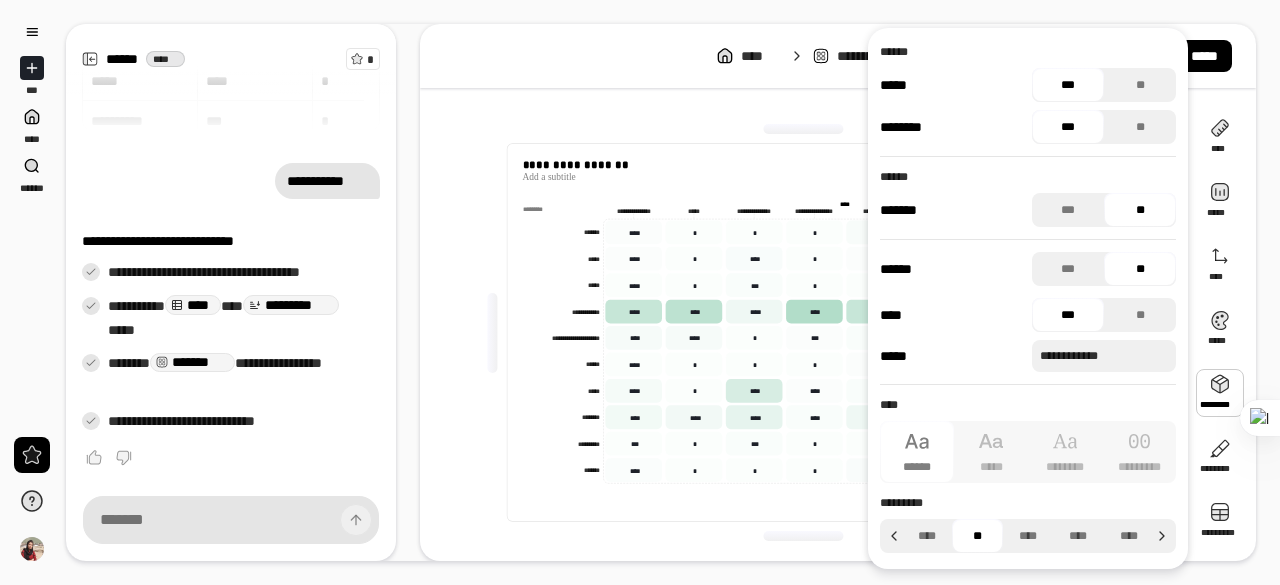click at bounding box center (1220, 393) 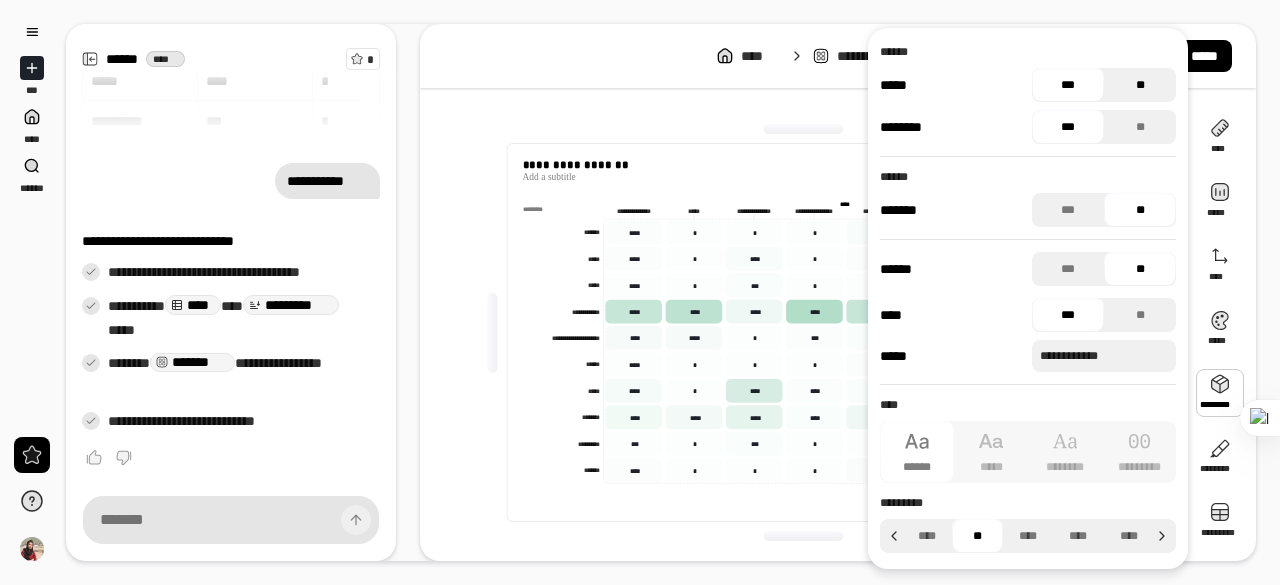 click on "**" at bounding box center [1140, 85] 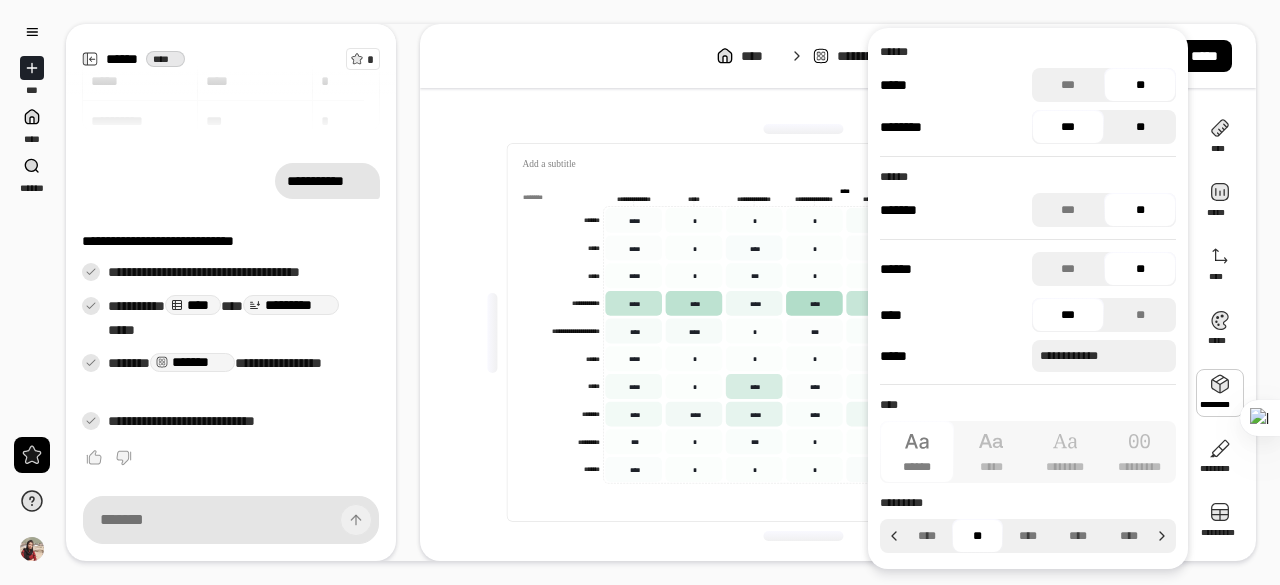 click on "**" at bounding box center [1140, 127] 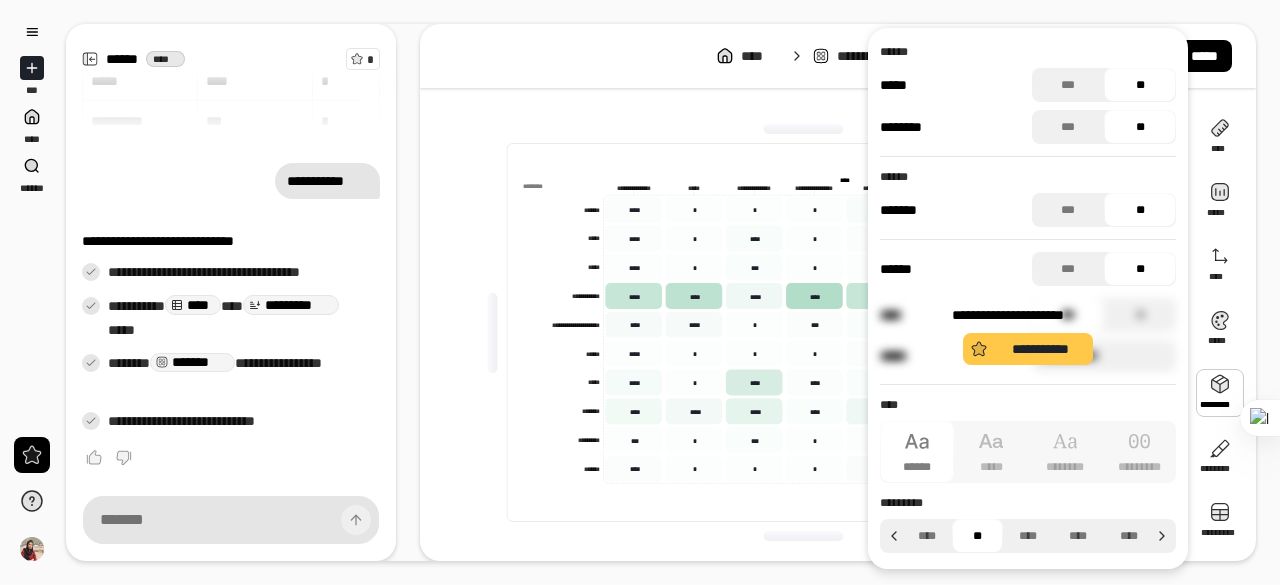 click on "**********" at bounding box center (1028, 335) 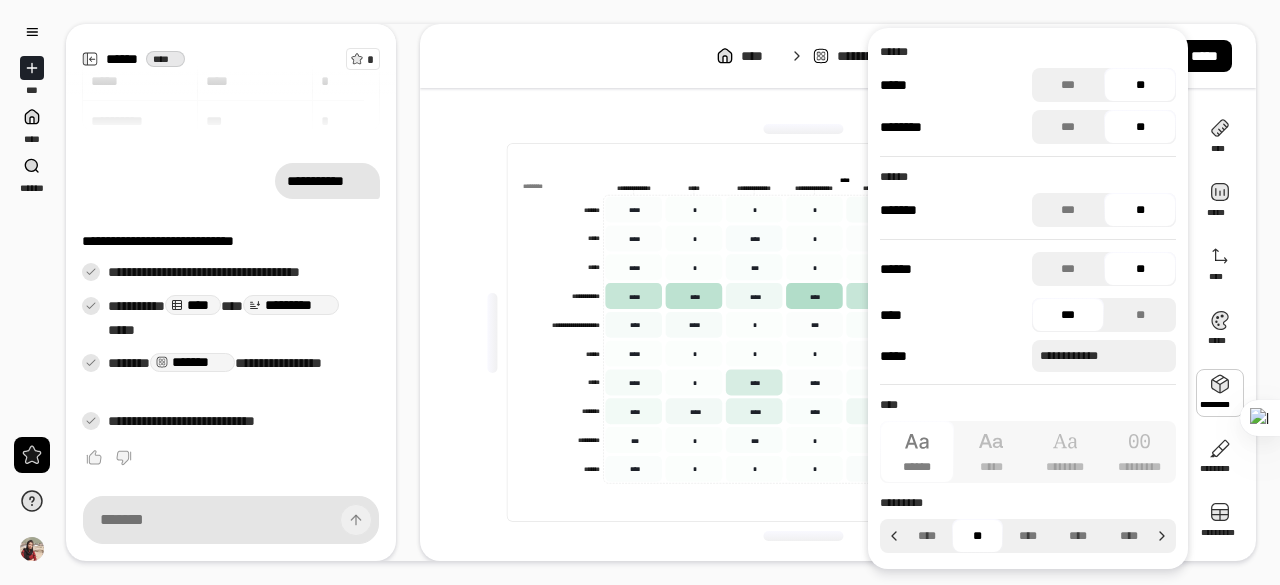 click on "**" at bounding box center [977, 536] 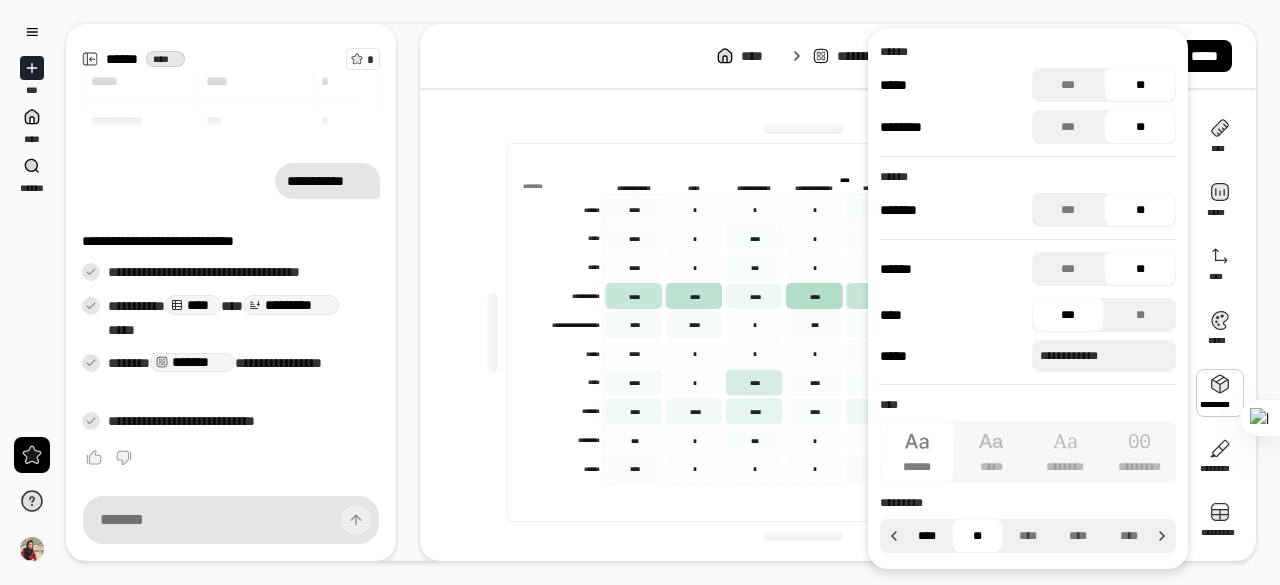 click on "****" at bounding box center (927, 536) 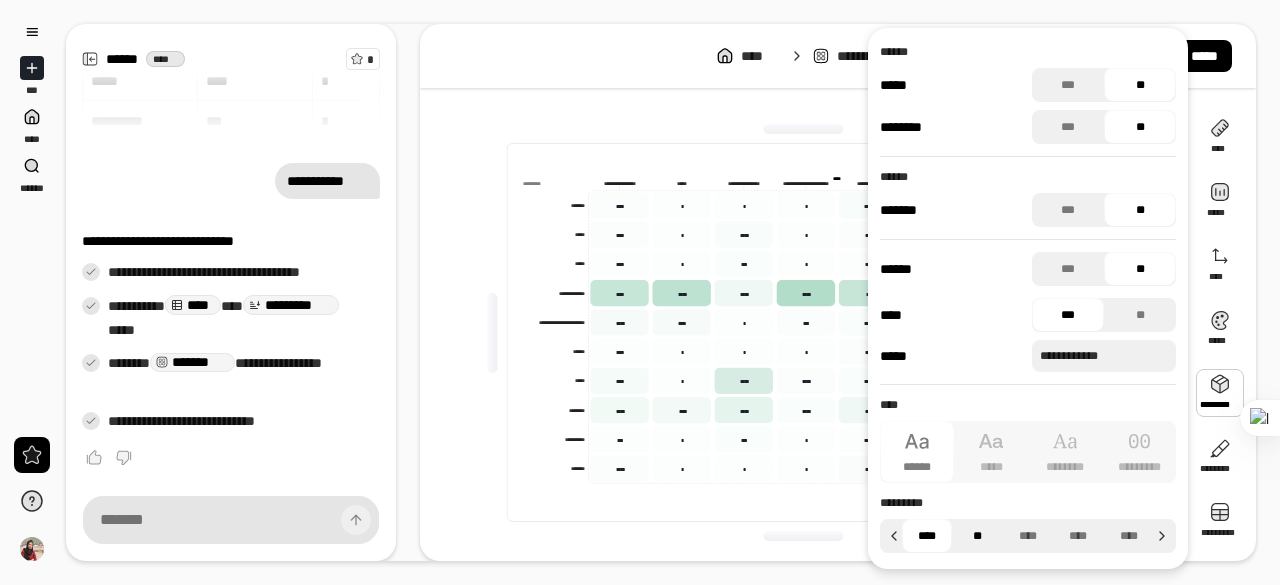 click on "**" at bounding box center (977, 536) 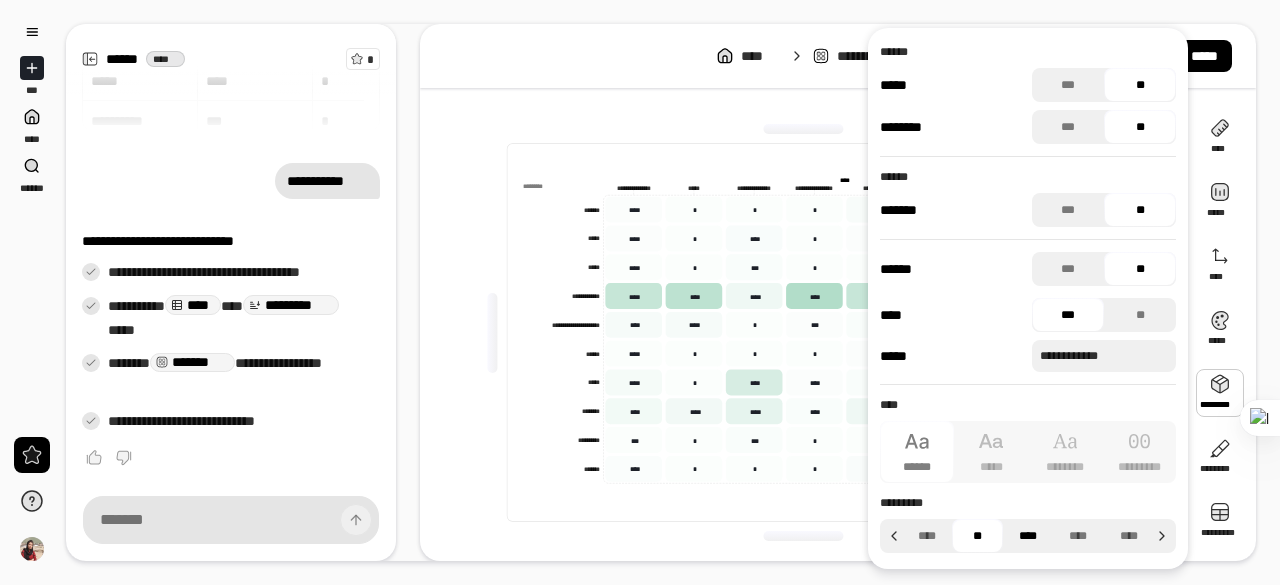 click on "****" at bounding box center (1028, 536) 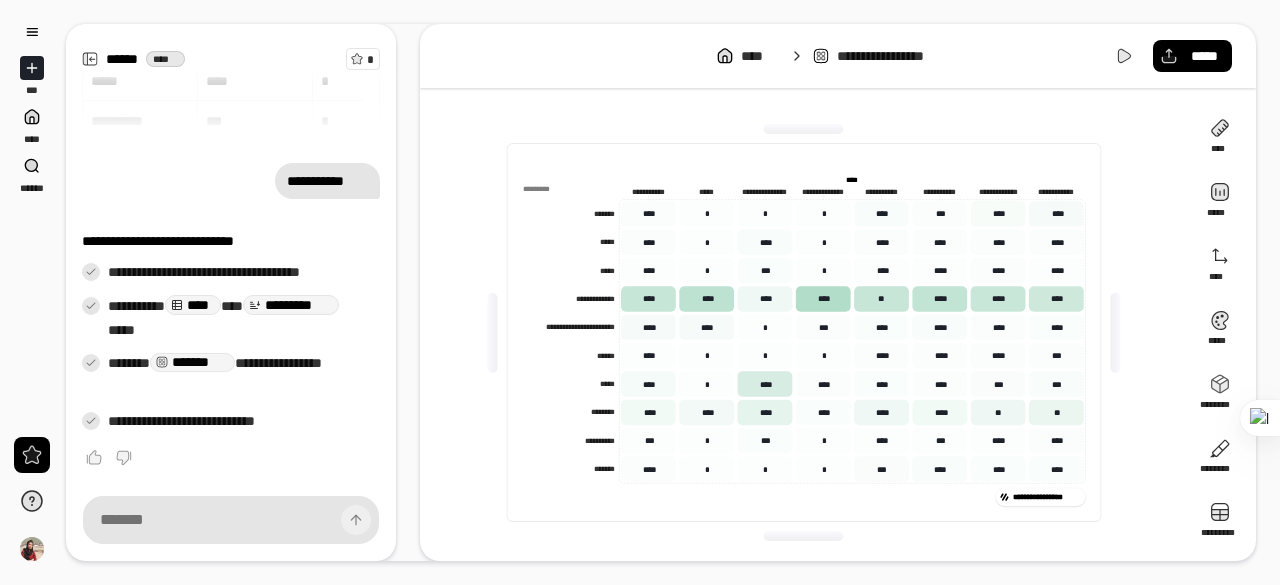 click on "**********" at bounding box center (838, 292) 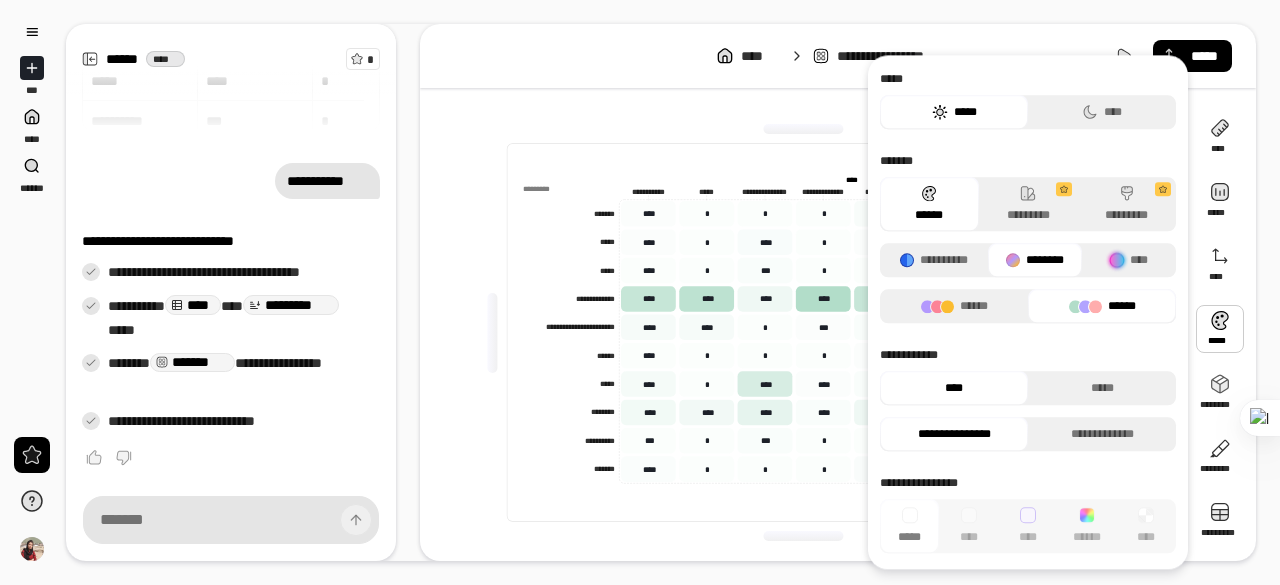 click at bounding box center (1220, 329) 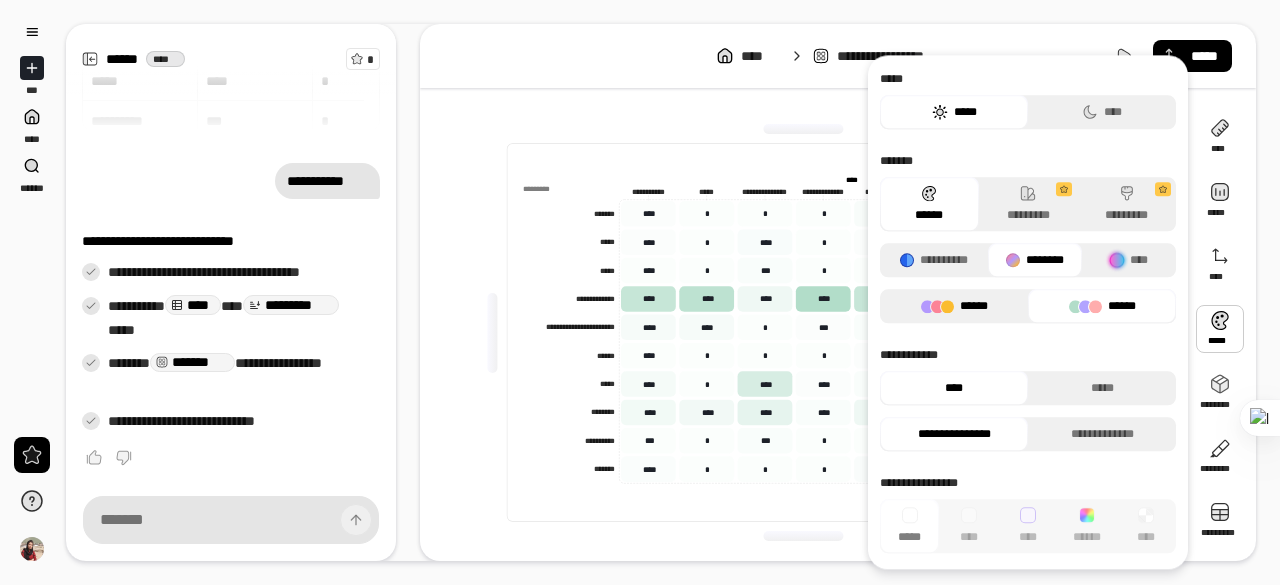 click on "******" at bounding box center [954, 306] 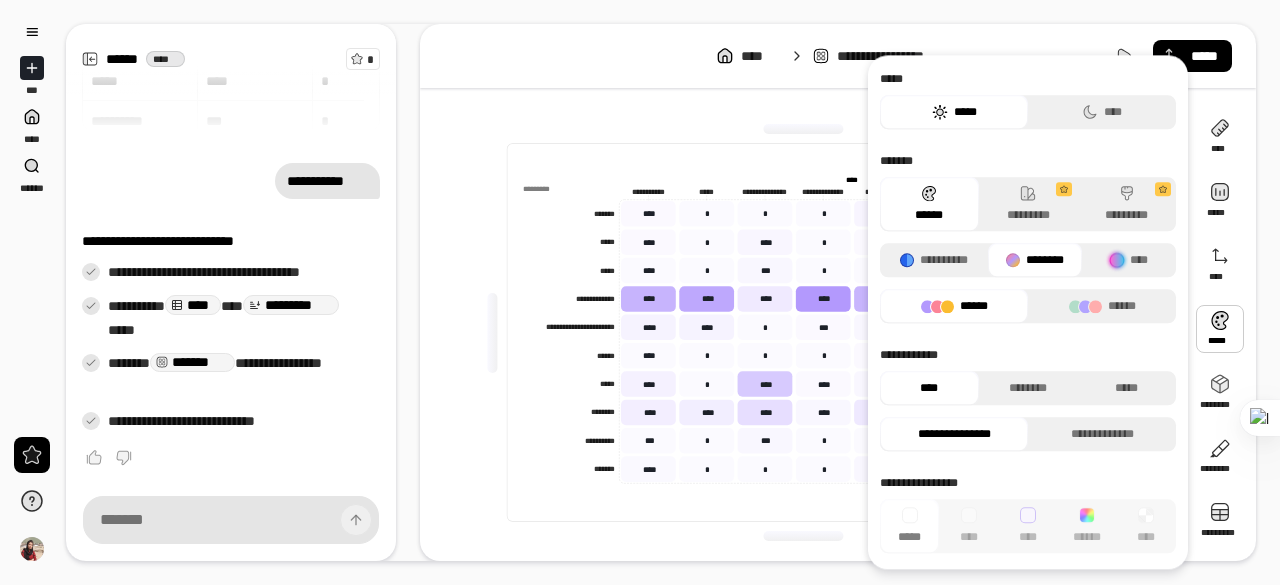 click on "******" at bounding box center (954, 306) 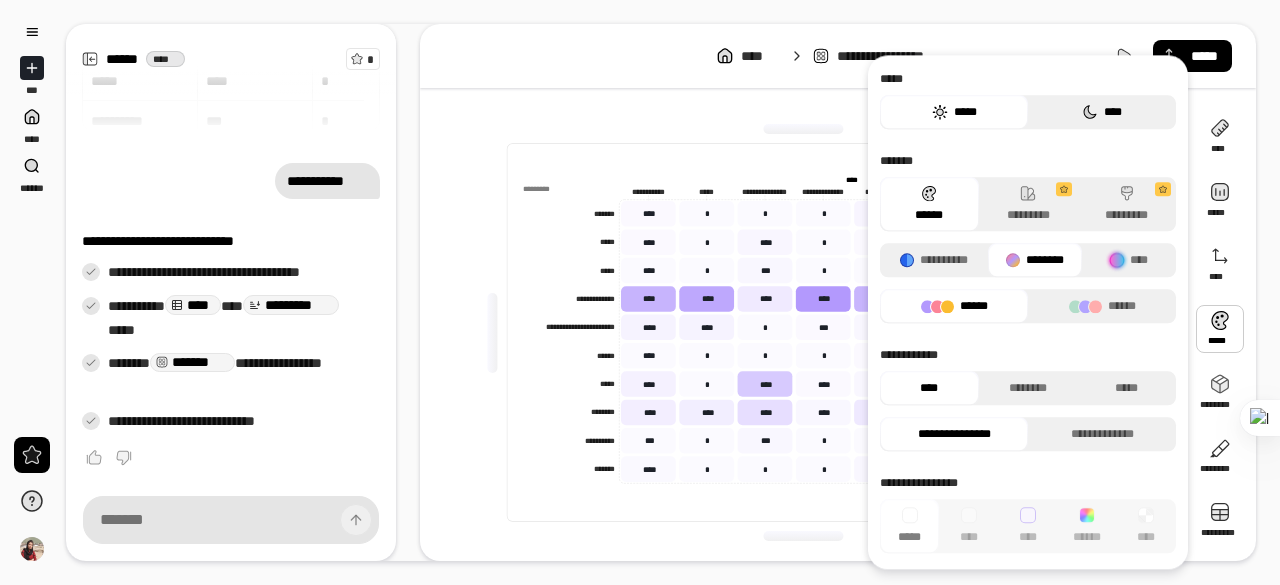 click on "****" at bounding box center (1102, 112) 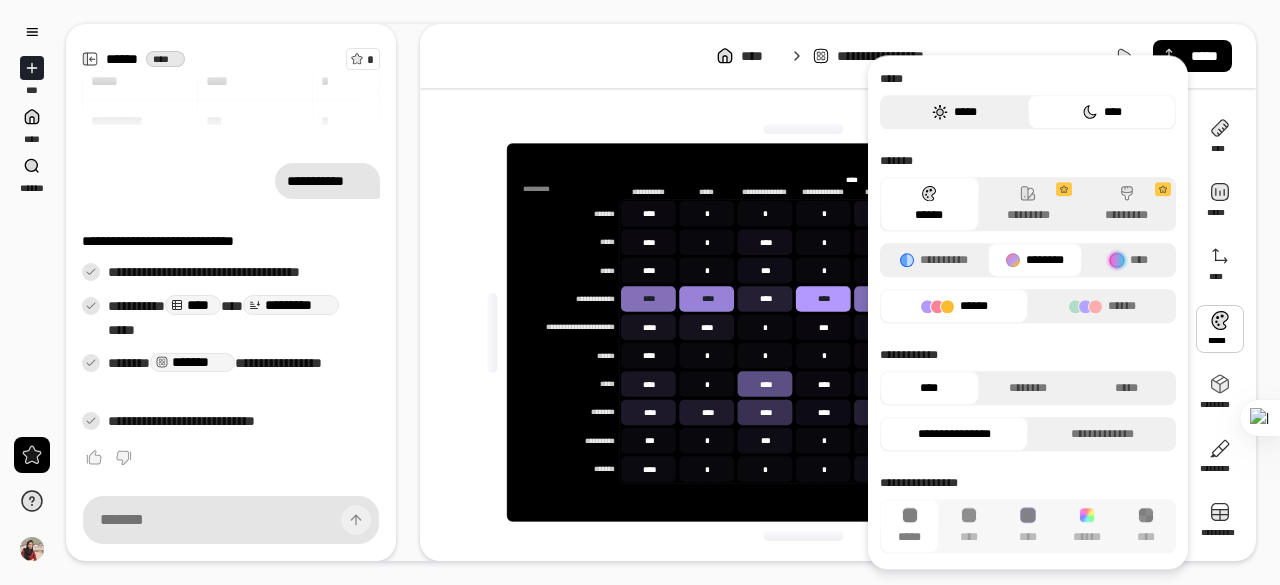click on "*****" at bounding box center (954, 112) 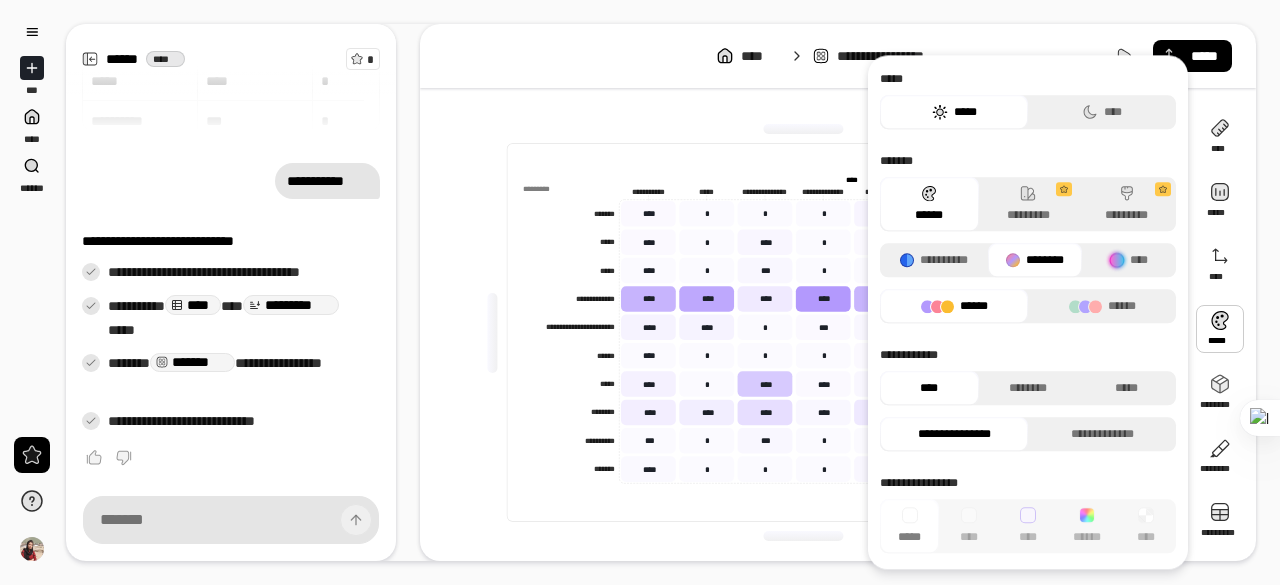 click on "********" at bounding box center (1035, 260) 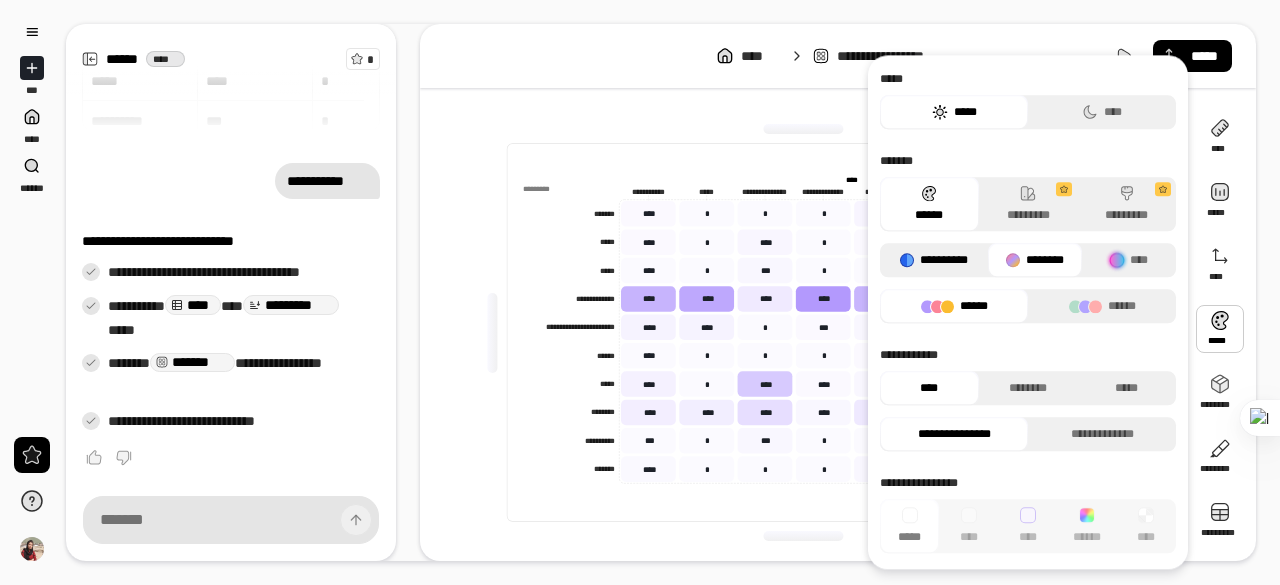 click on "**********" at bounding box center (934, 260) 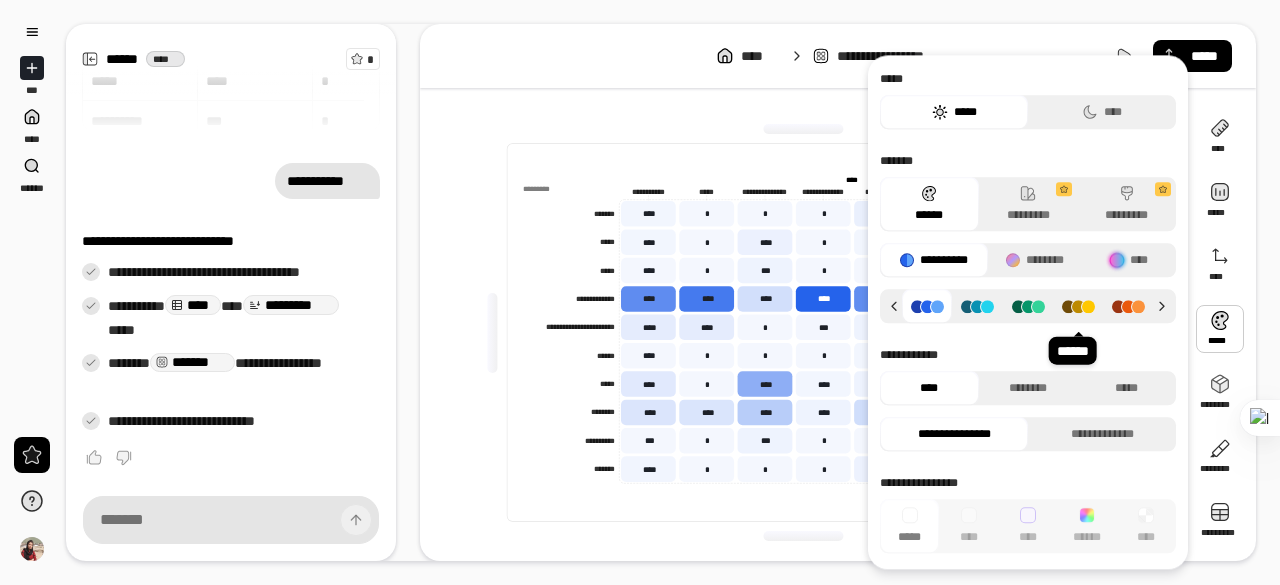 click 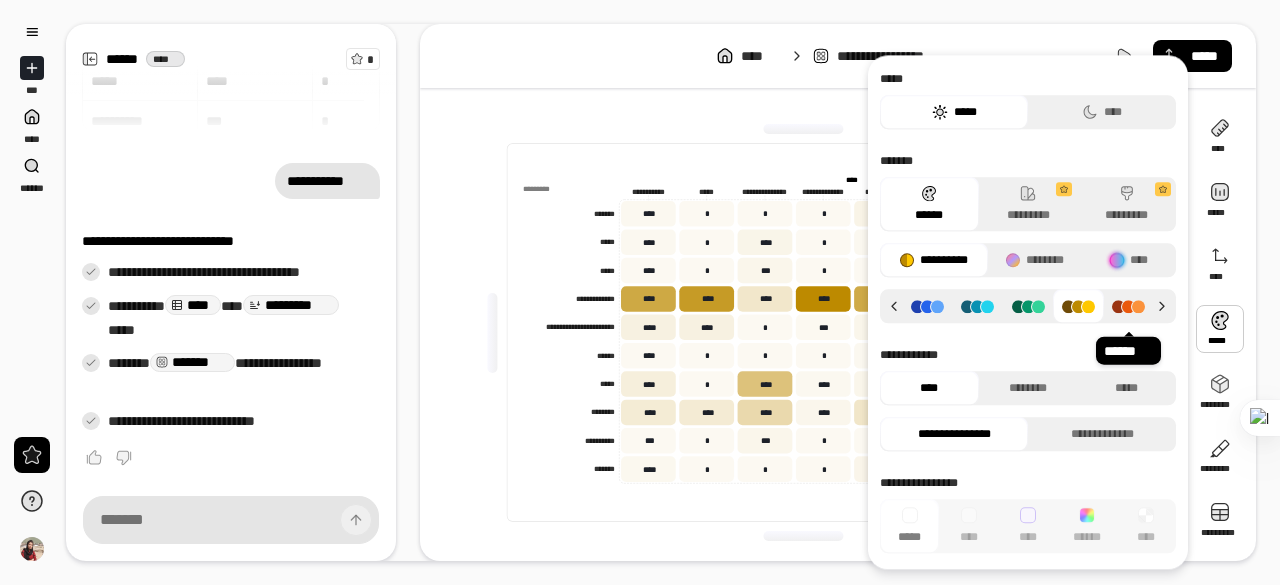 click 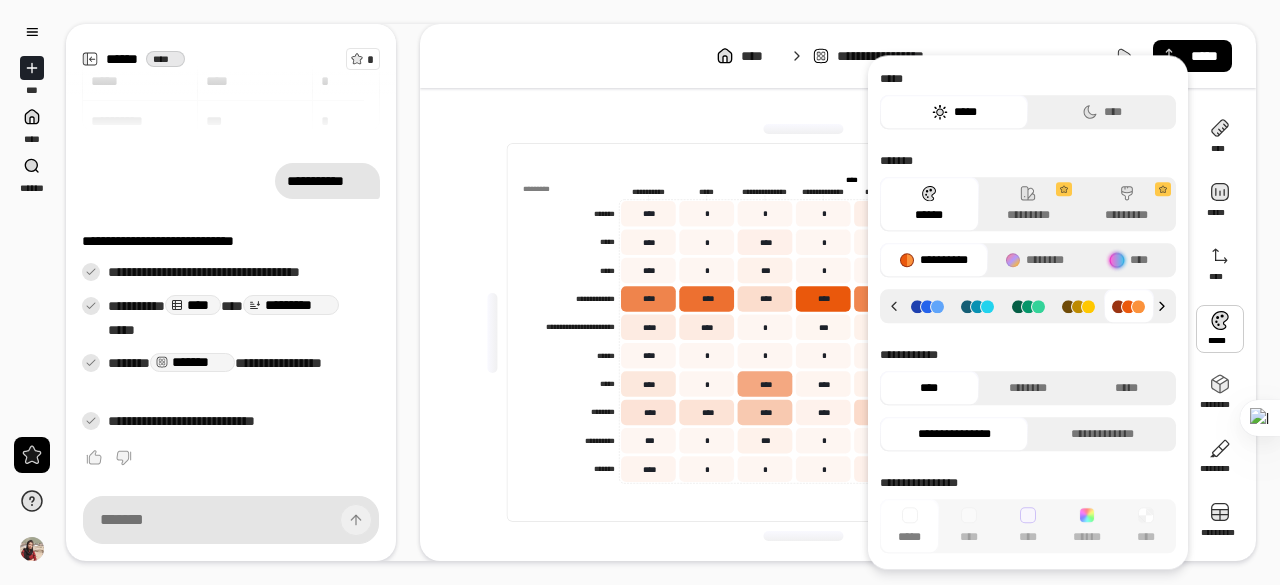 click at bounding box center [1165, 306] 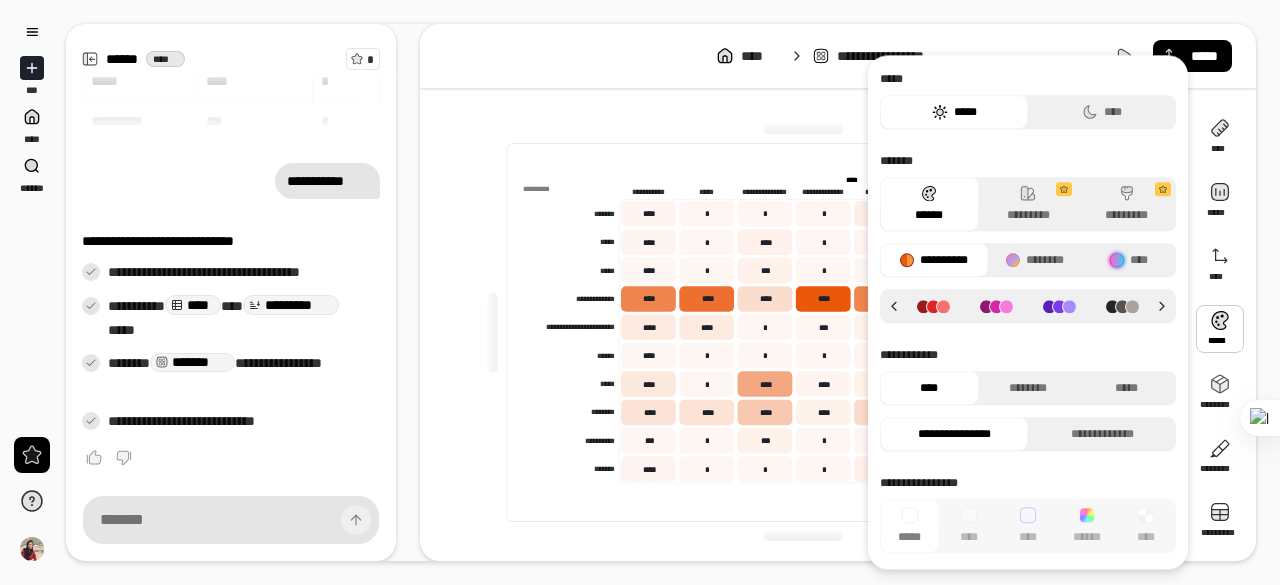 click at bounding box center (1122, 306) 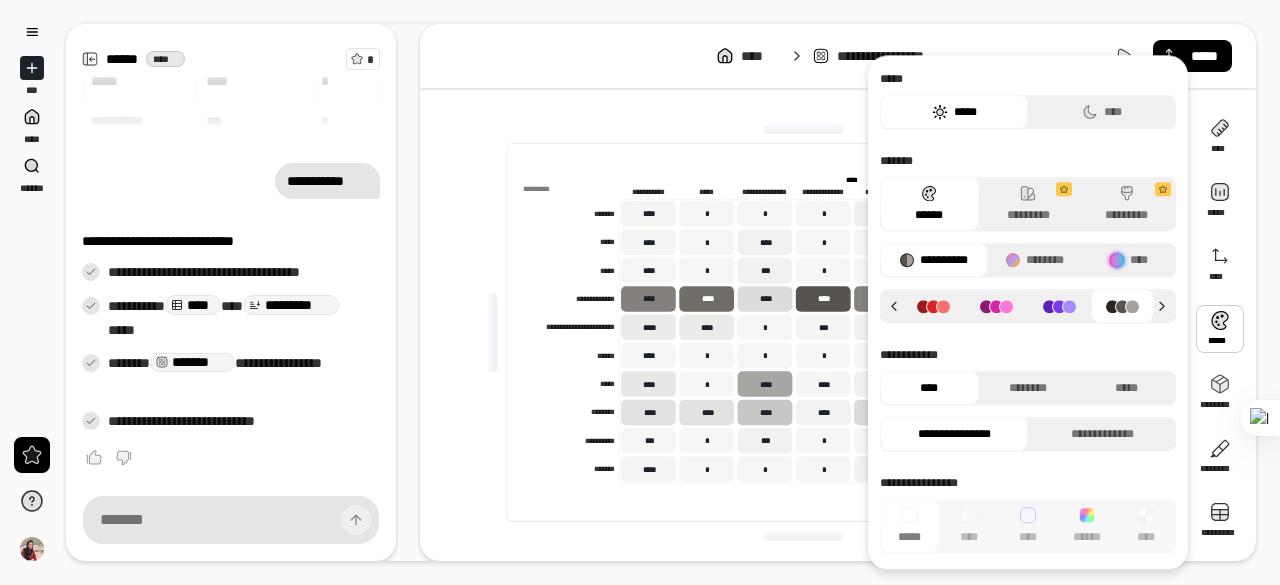 click at bounding box center [1059, 306] 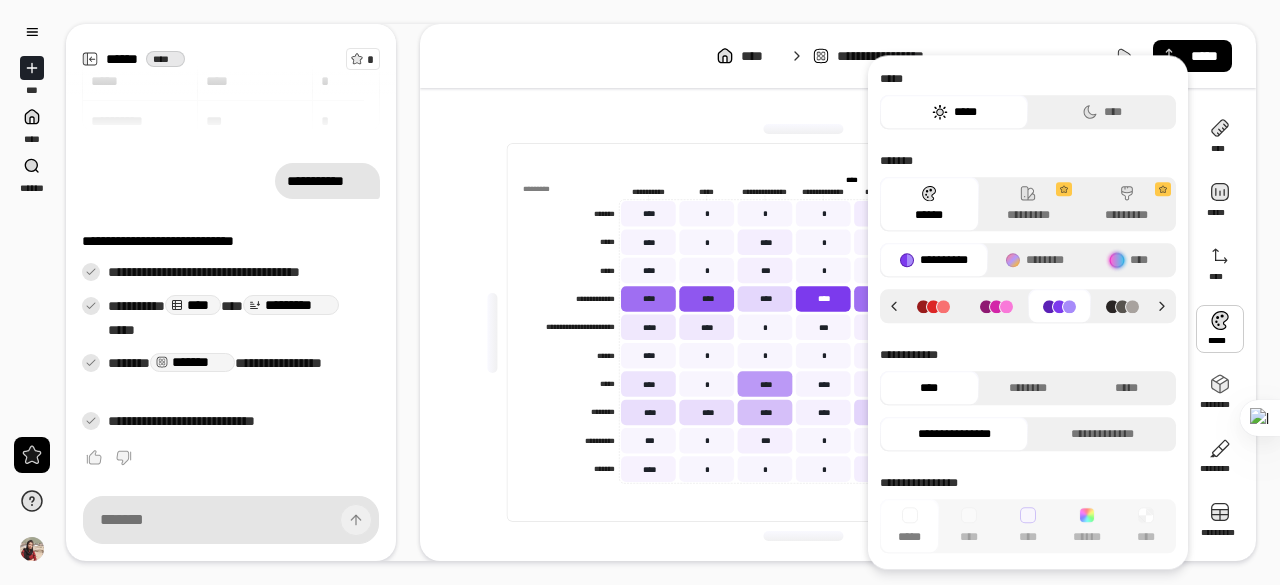 click 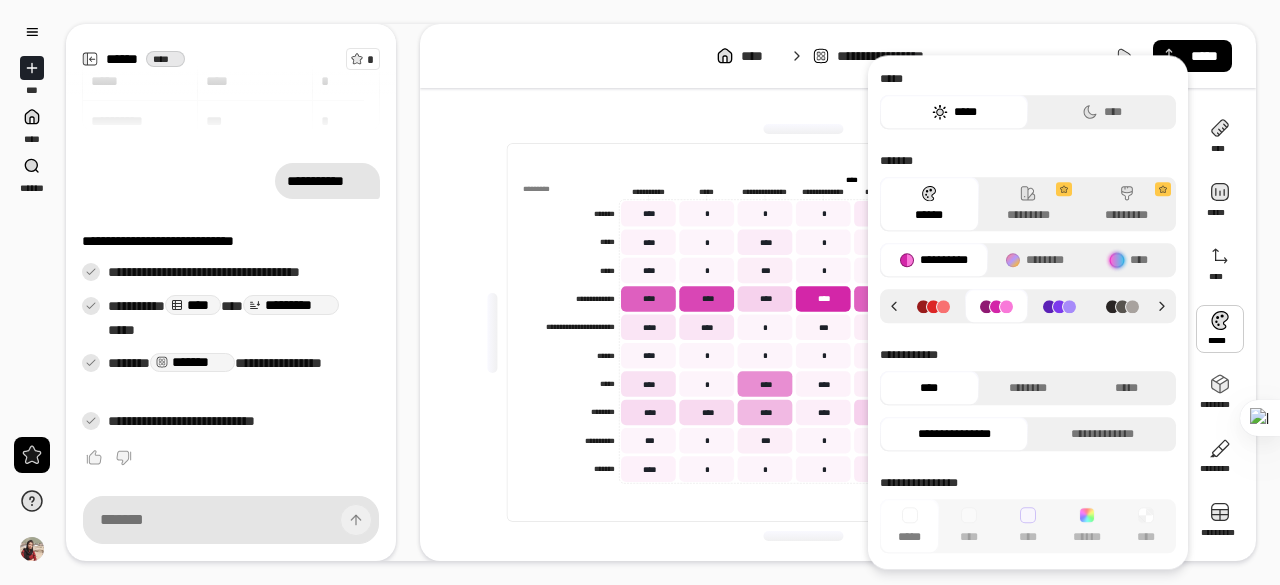 click 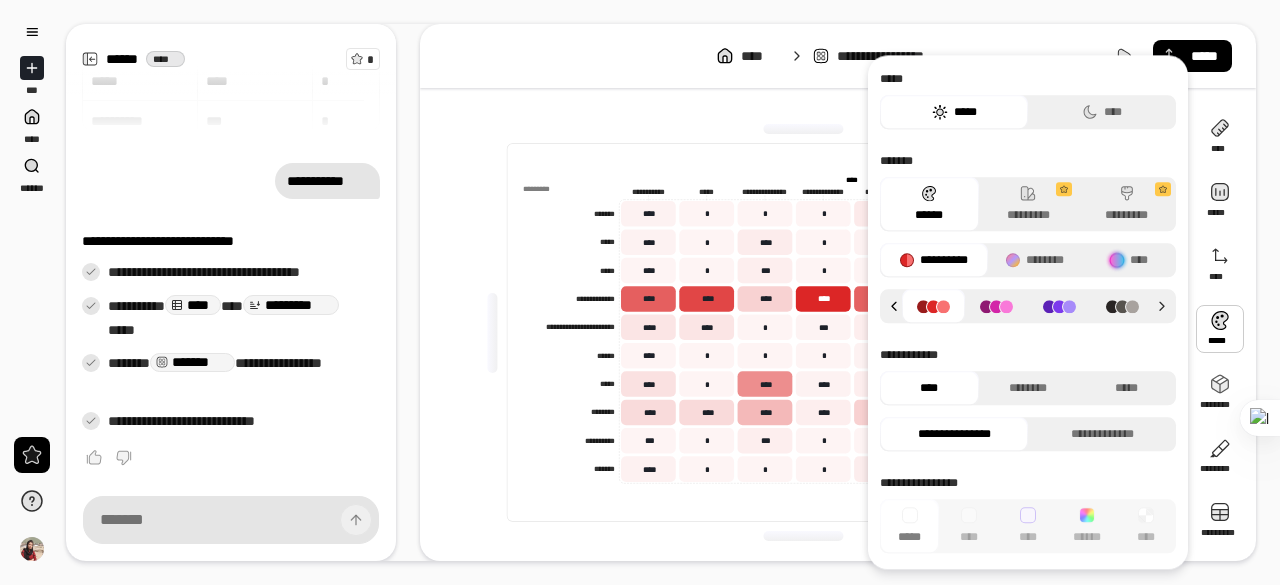 click 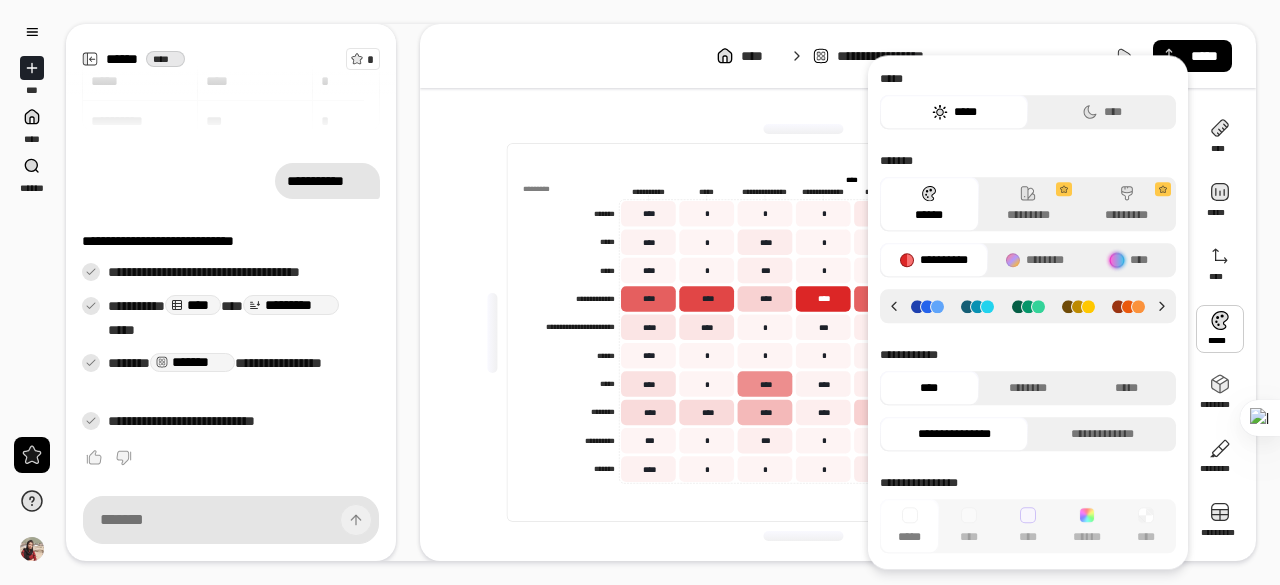 click 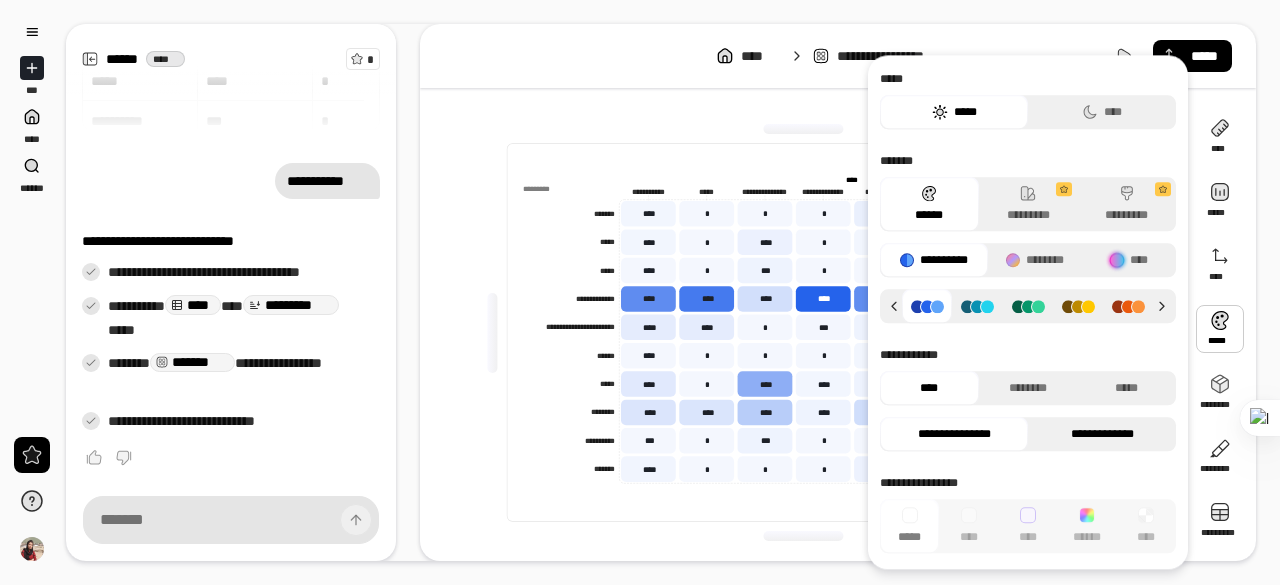 click on "**********" at bounding box center [1102, 434] 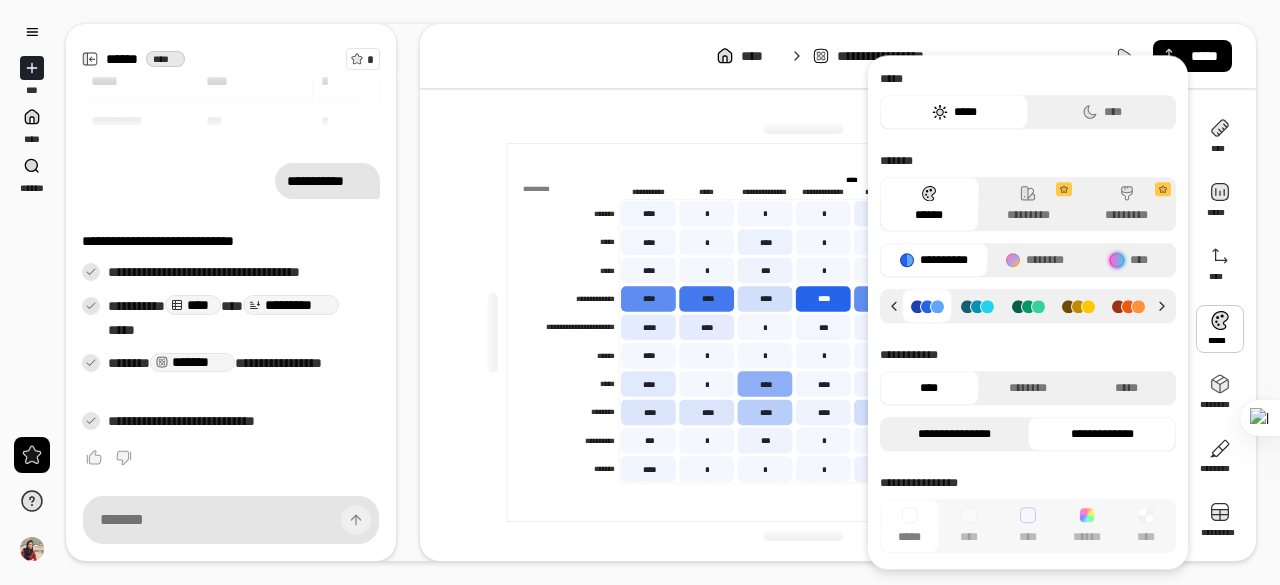 click on "**********" at bounding box center (954, 434) 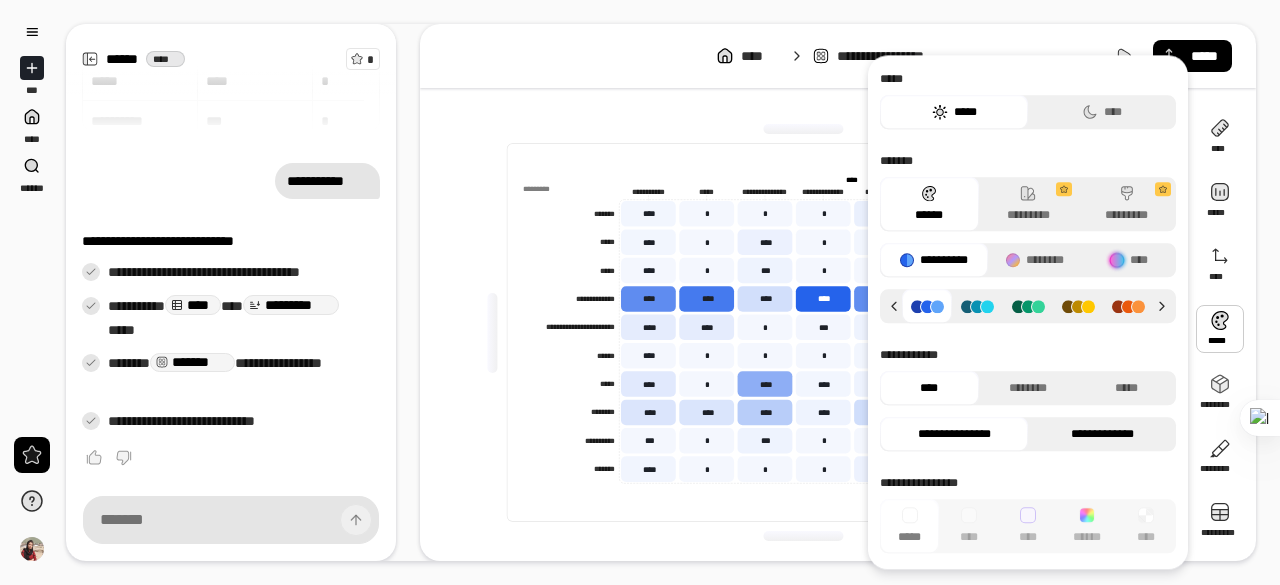 click on "**********" at bounding box center (1102, 434) 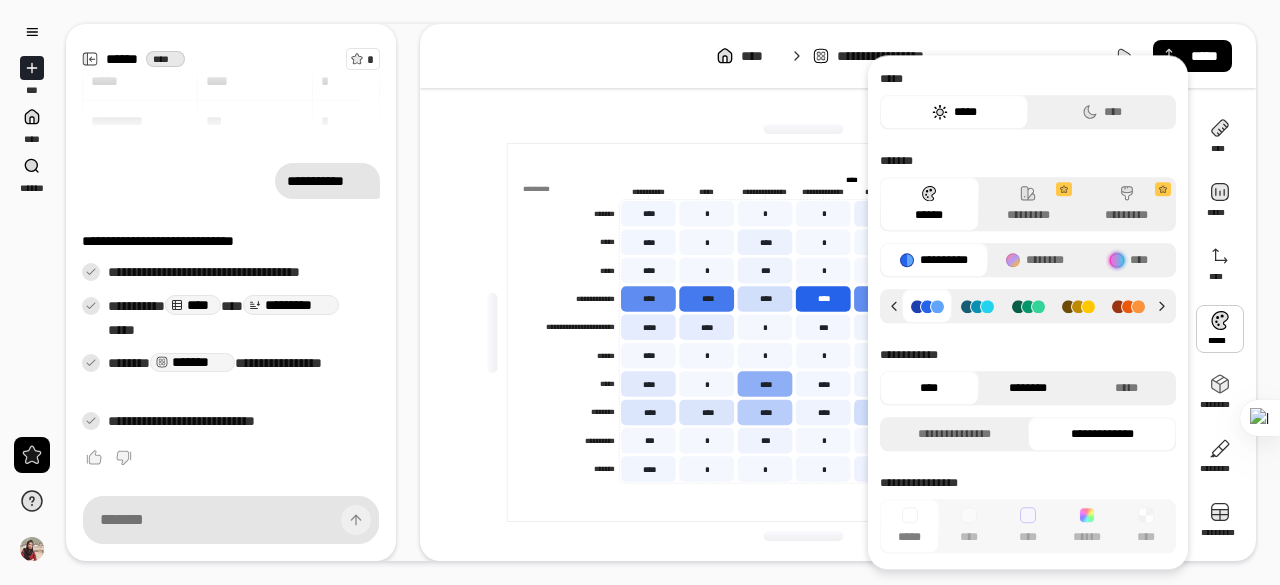 click on "********" at bounding box center [1028, 388] 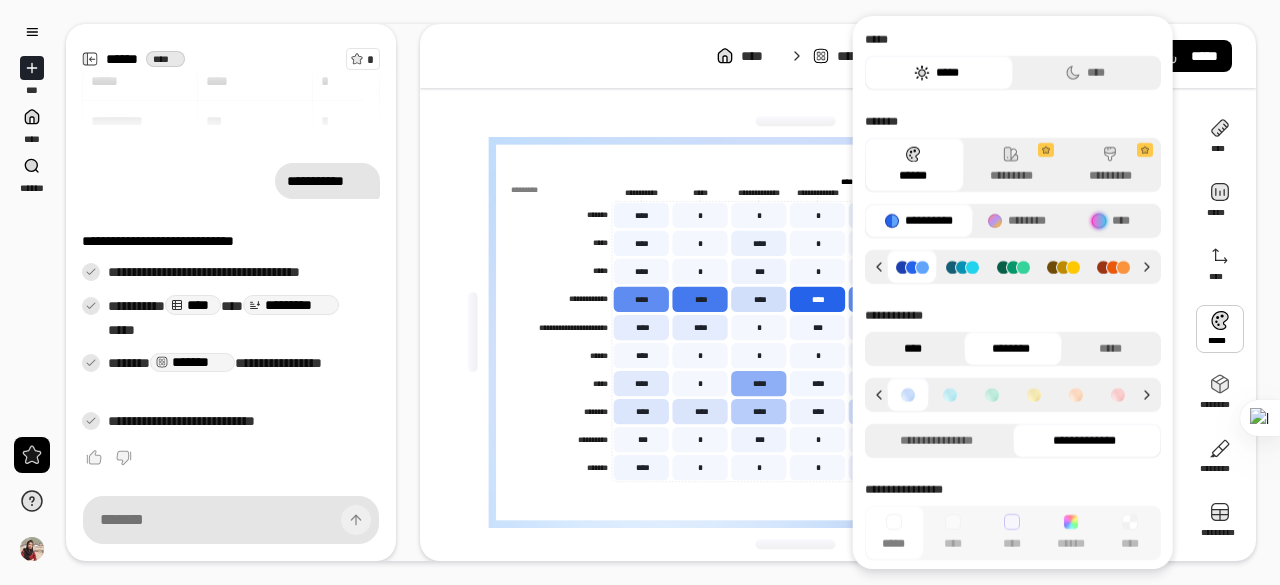 click on "****" at bounding box center (912, 349) 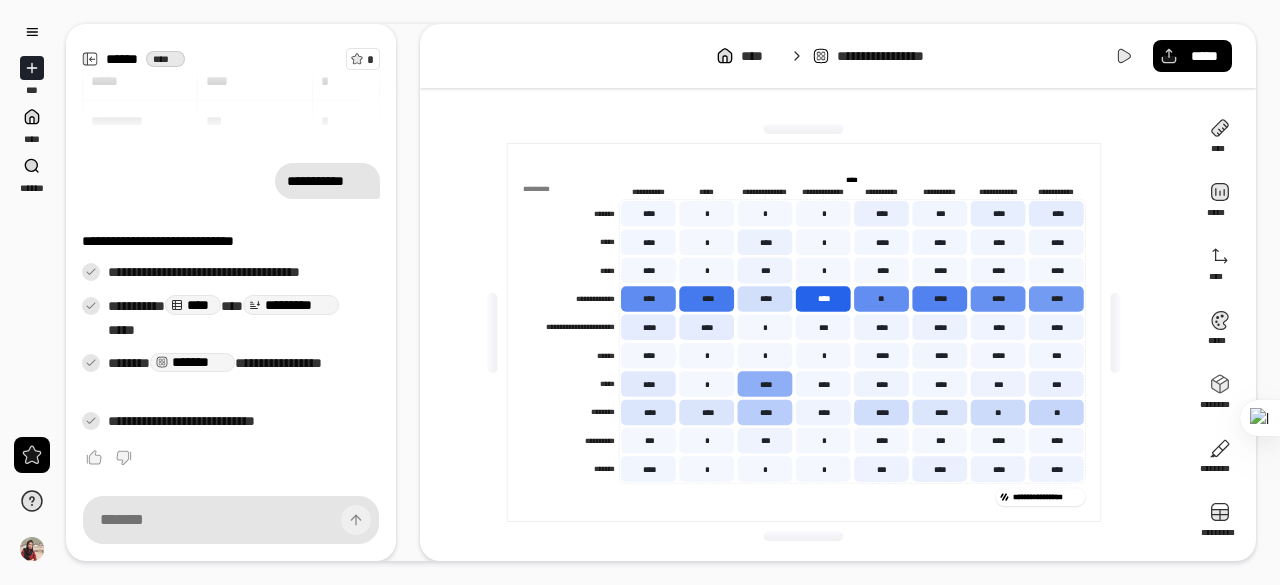 click on "**********" at bounding box center (838, 56) 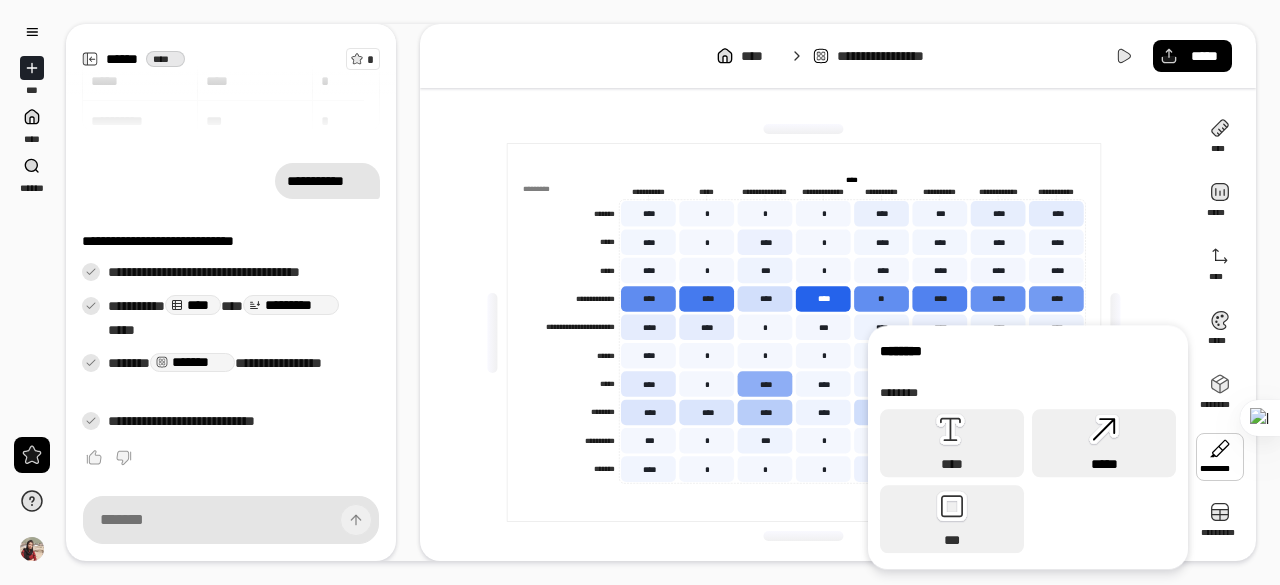 click 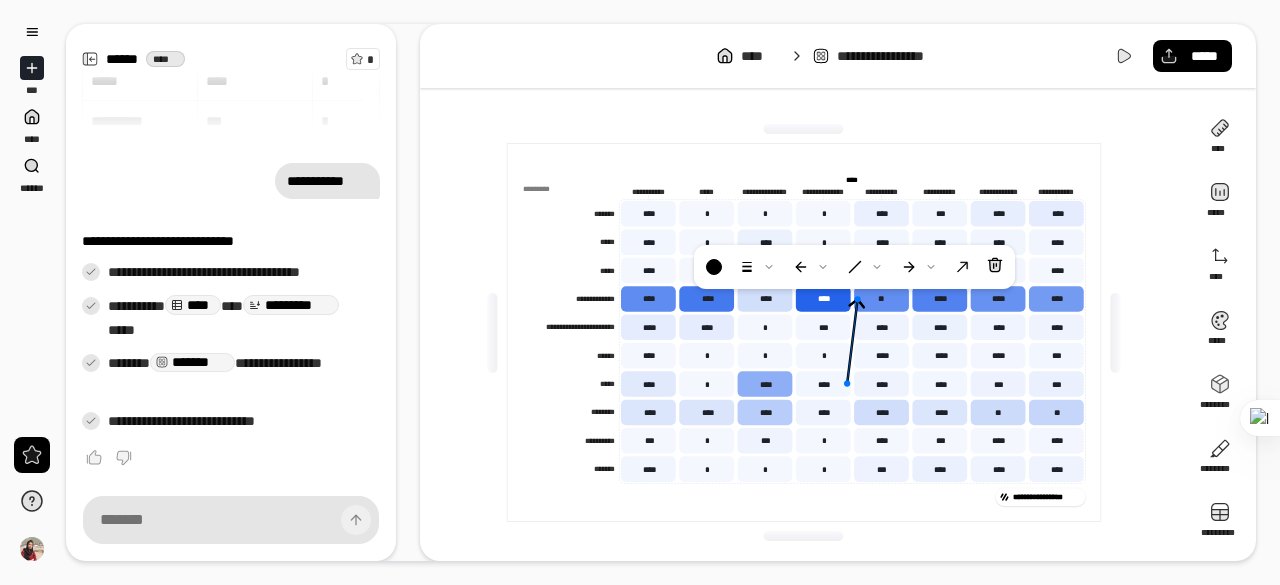 click 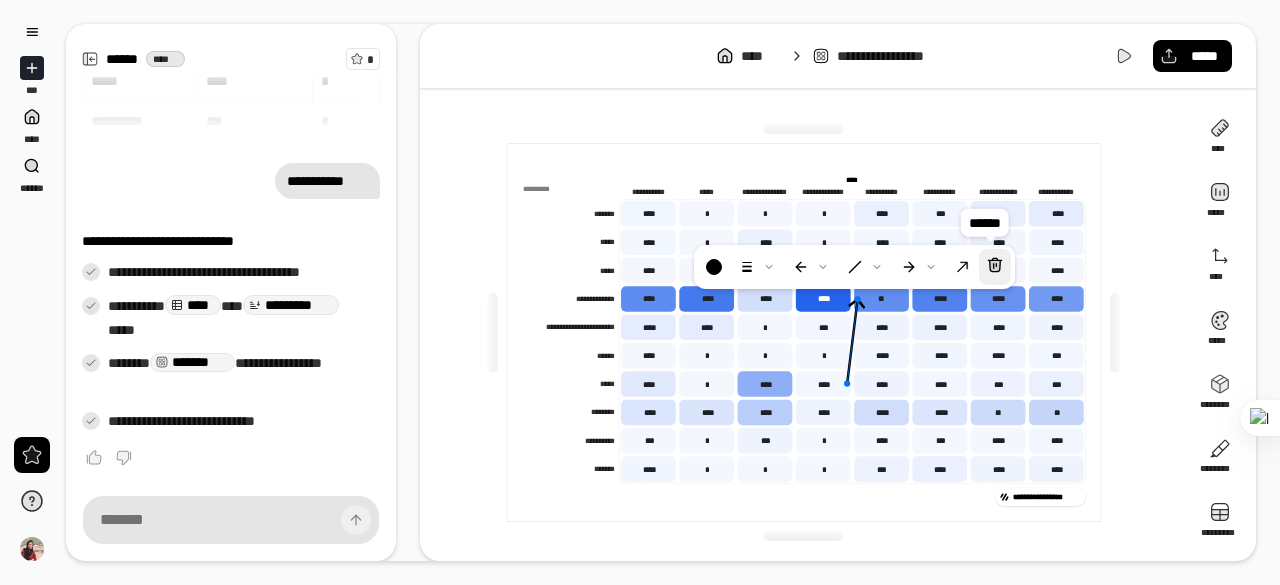 click 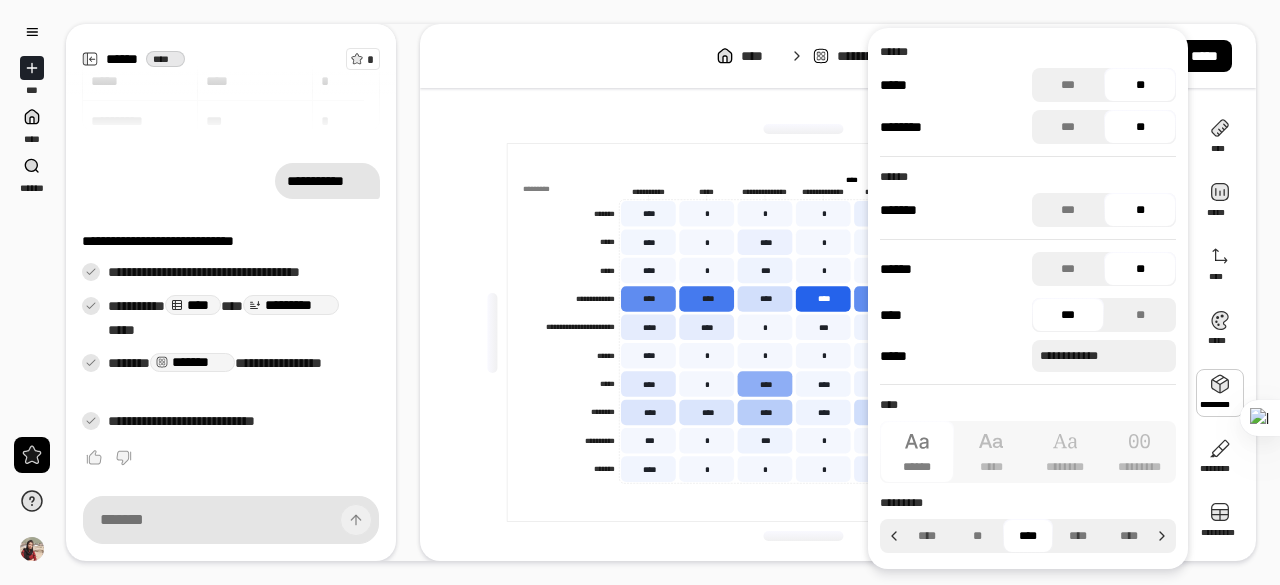 click at bounding box center (1220, 393) 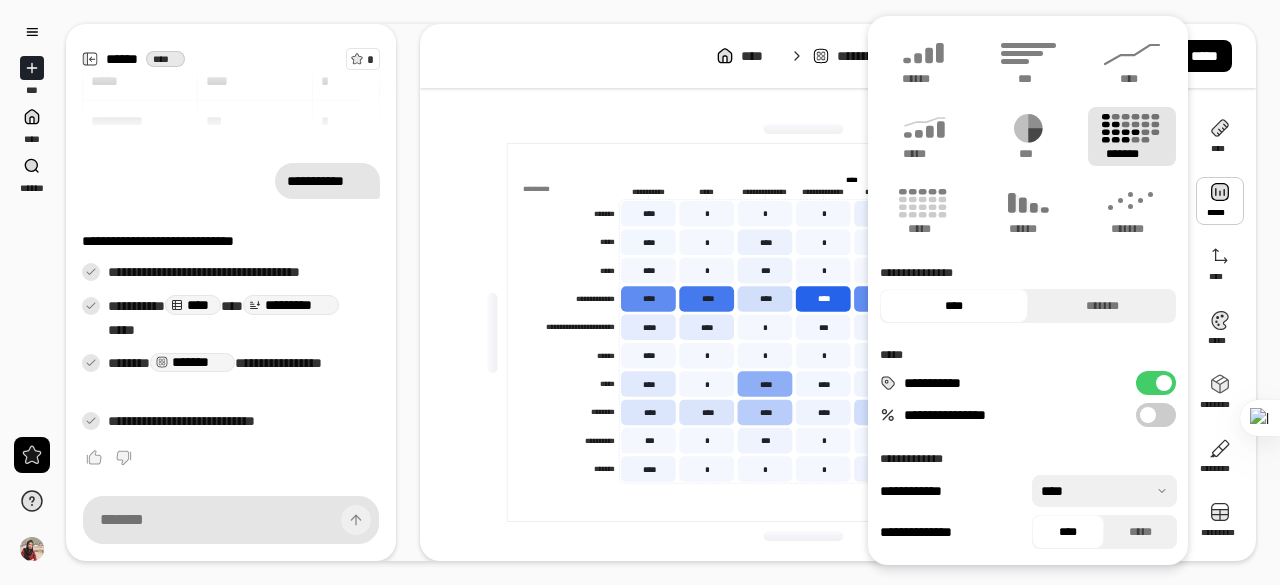 click at bounding box center [1148, 415] 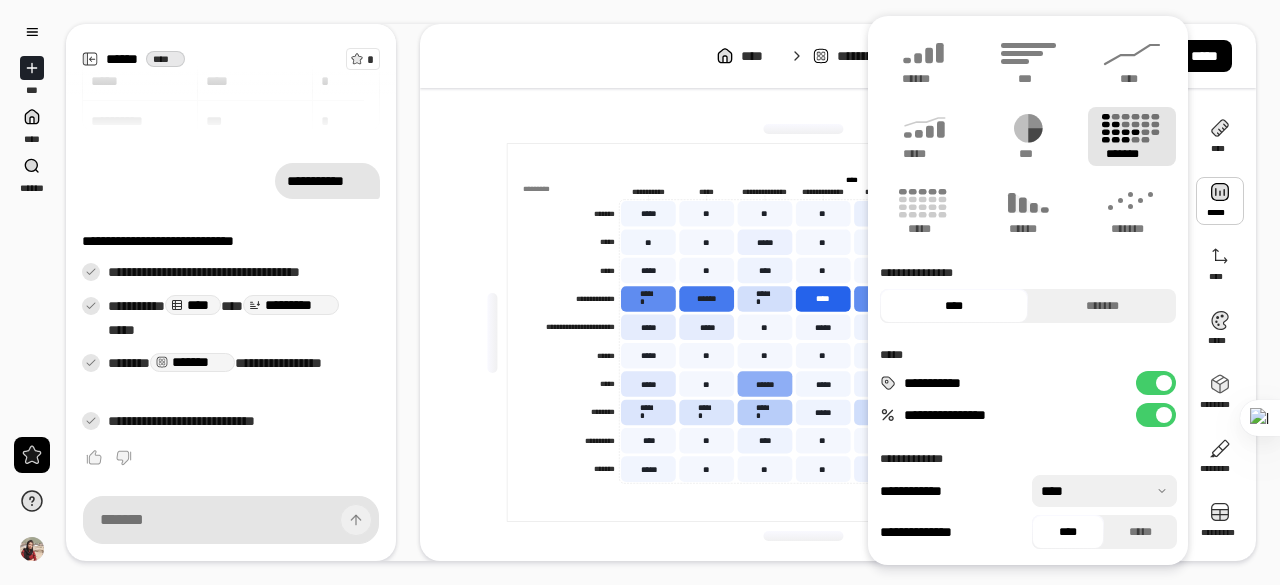 click at bounding box center [1164, 415] 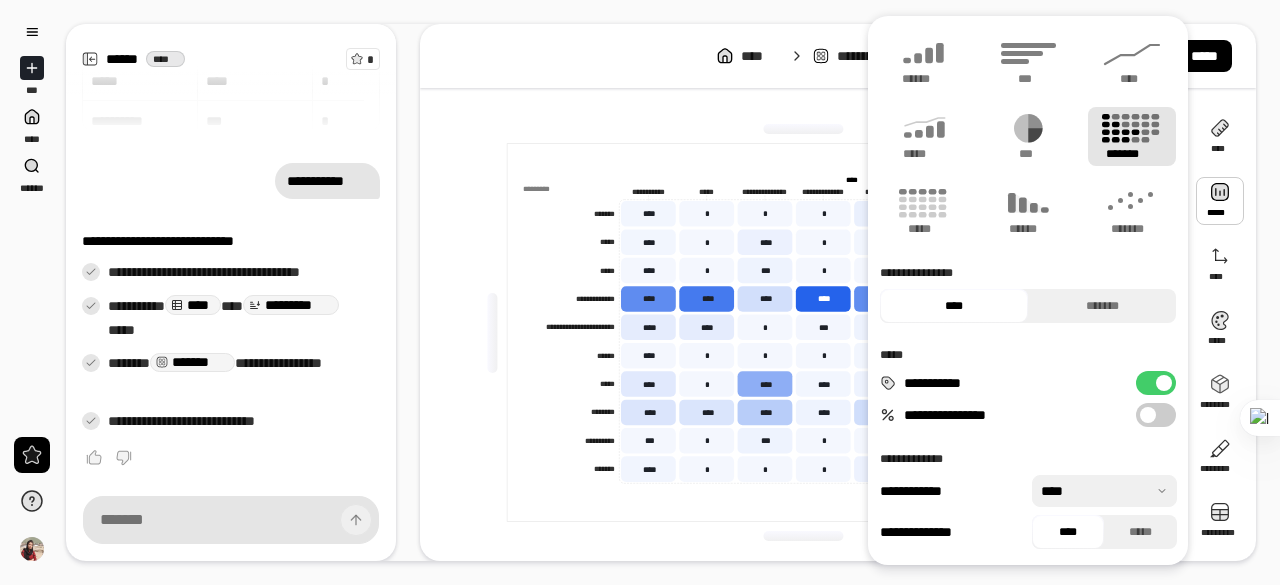 click at bounding box center (1104, 491) 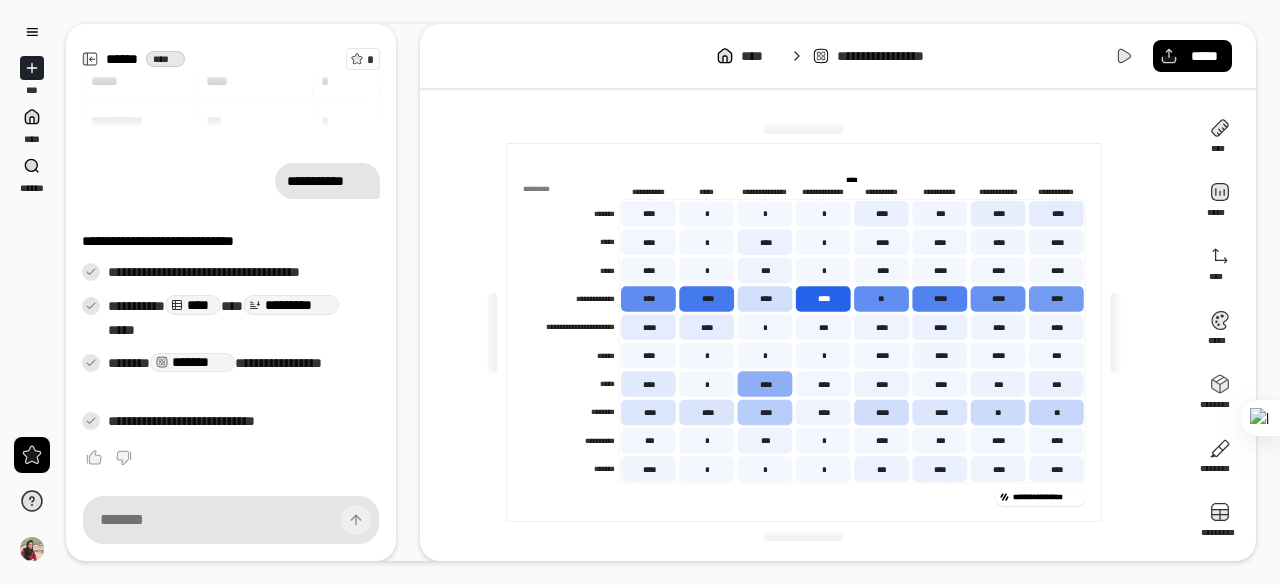 click on "**********" at bounding box center (838, 292) 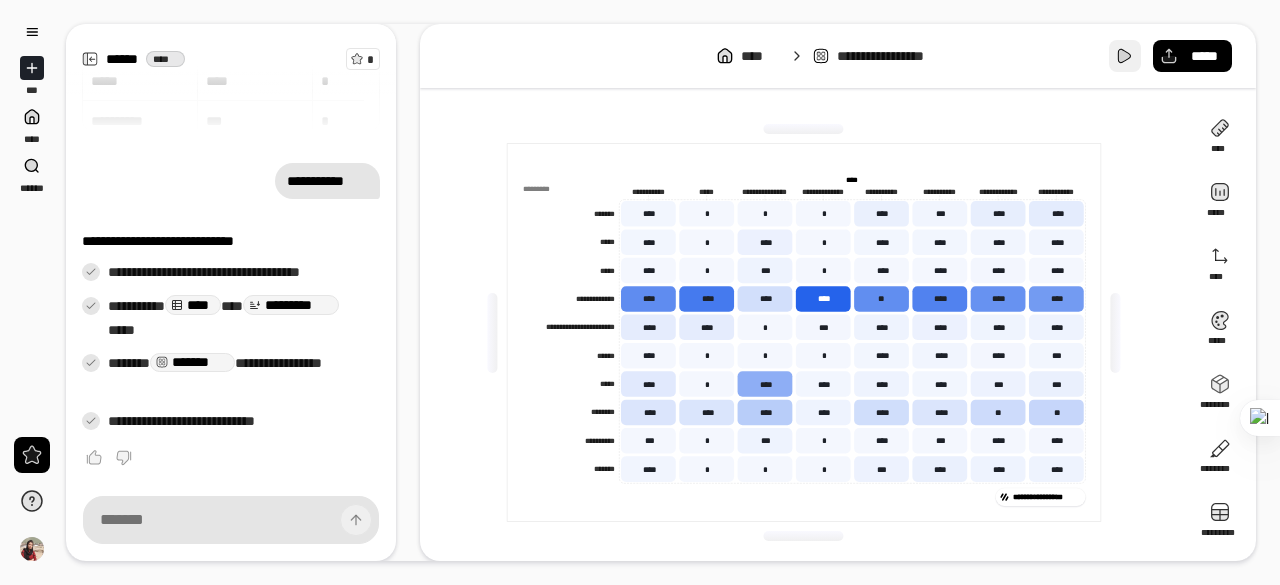 click at bounding box center [1125, 56] 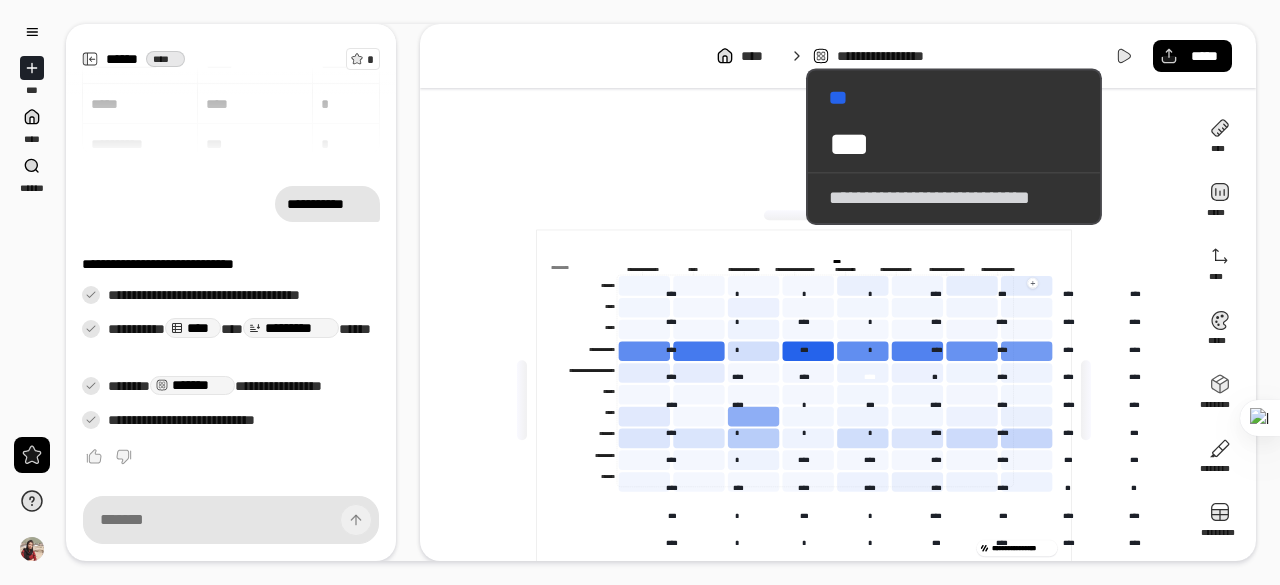 scroll, scrollTop: 0, scrollLeft: 0, axis: both 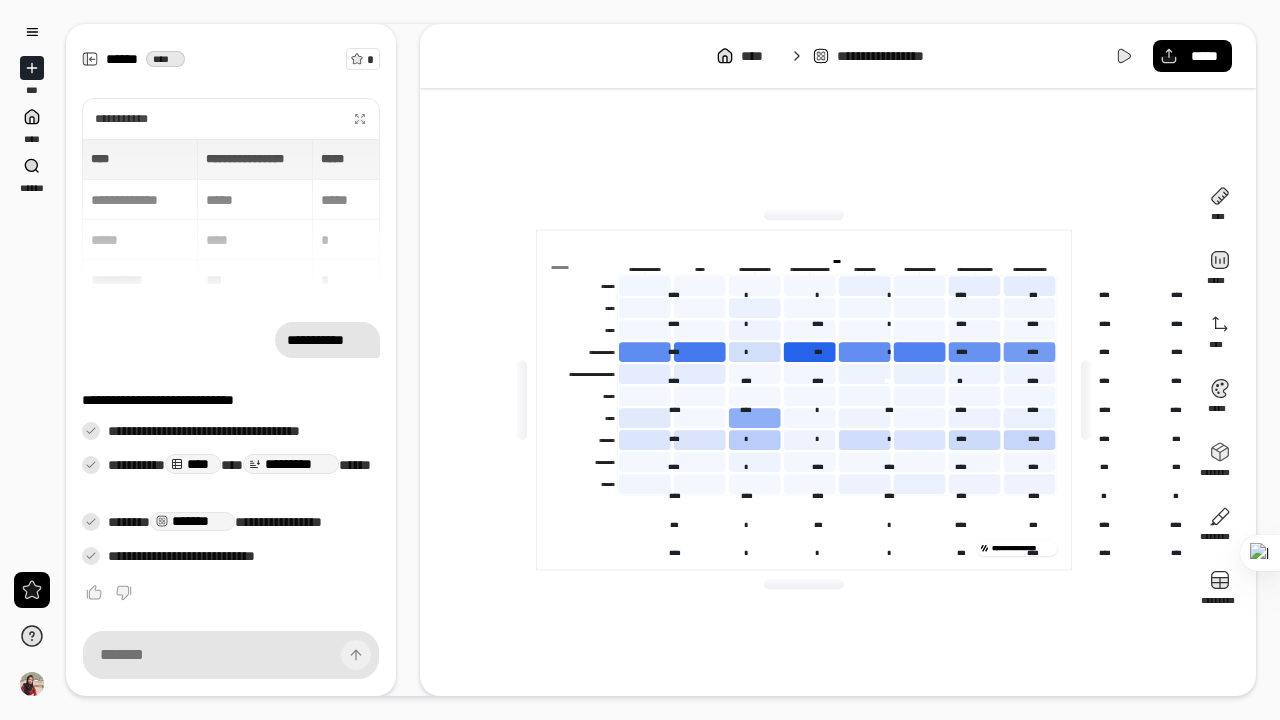 click on "****" at bounding box center (924, 261) 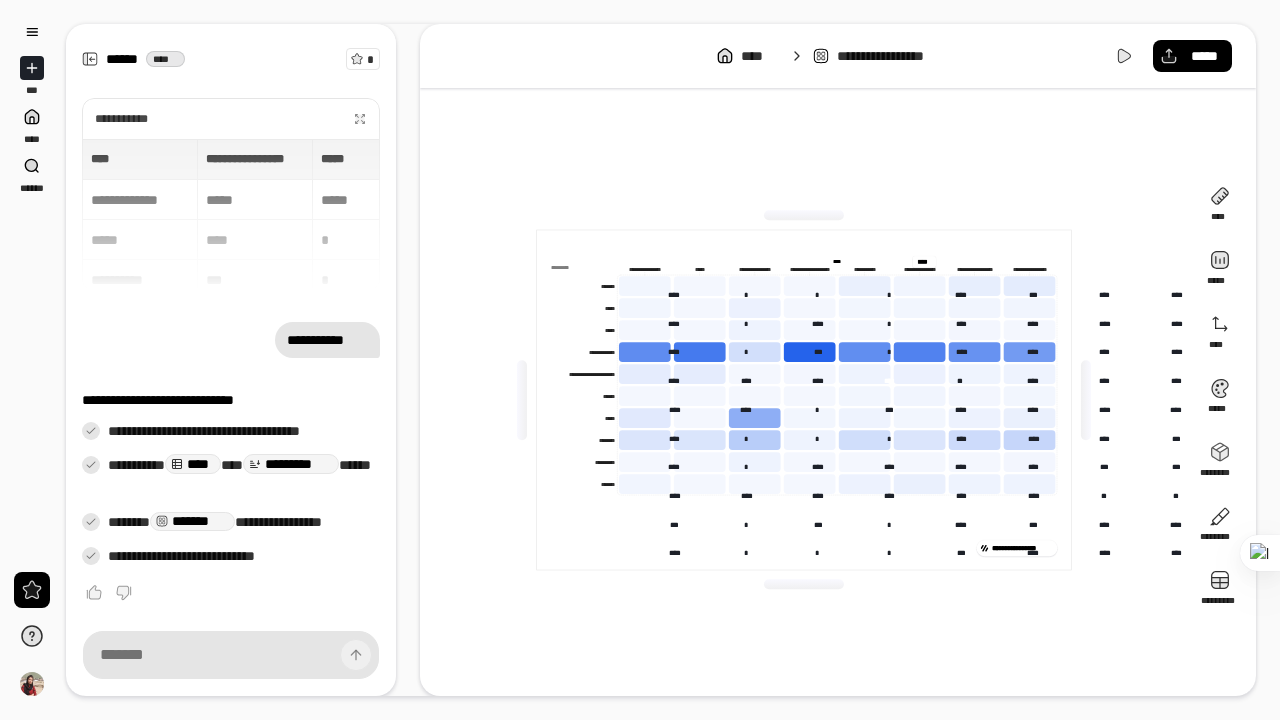 click on "****" at bounding box center [924, 261] 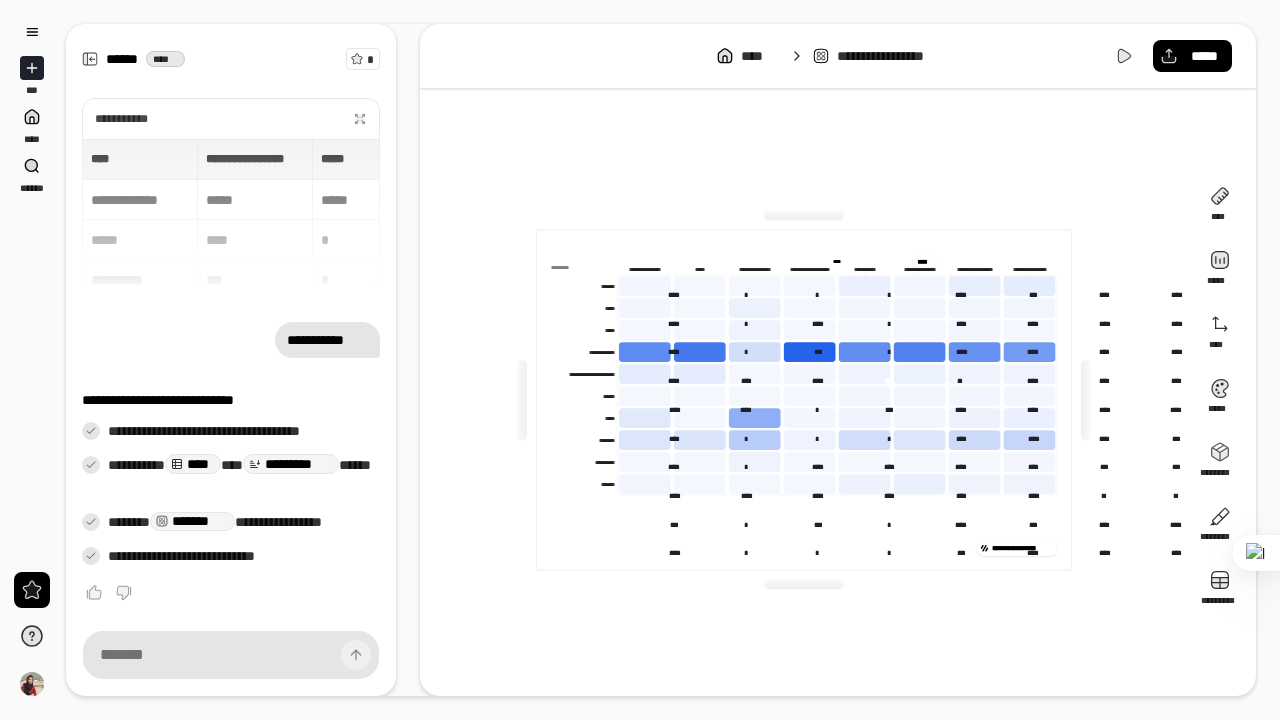 drag, startPoint x: 712, startPoint y: 84, endPoint x: 530, endPoint y: 266, distance: 257.38687 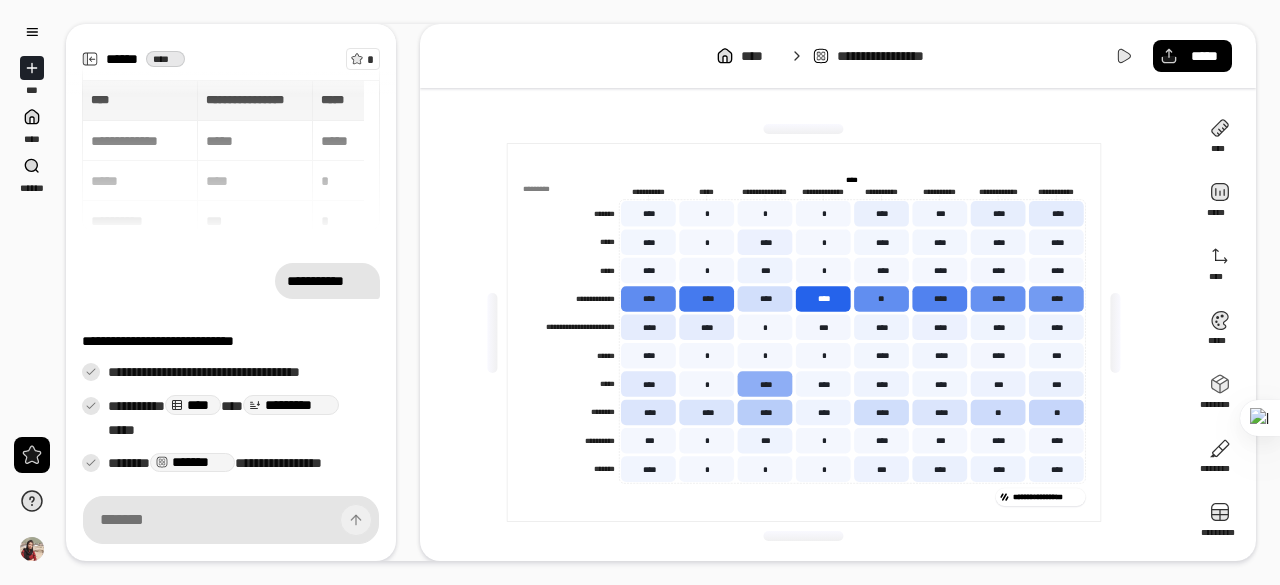 click on "**********" at bounding box center (640, 292) 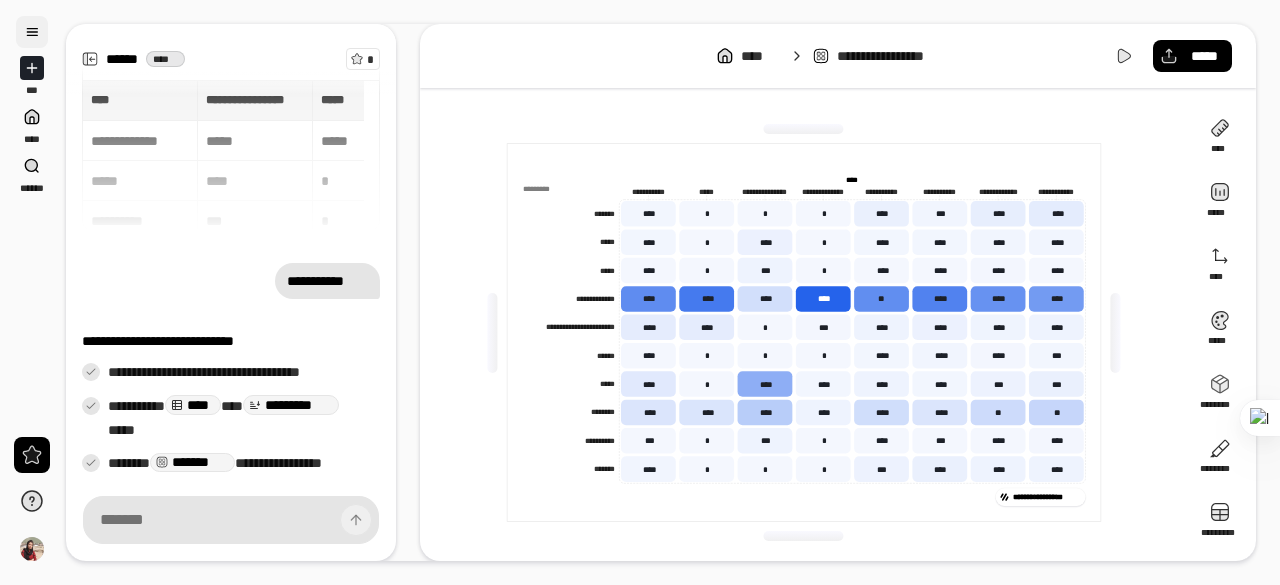 click at bounding box center (32, 32) 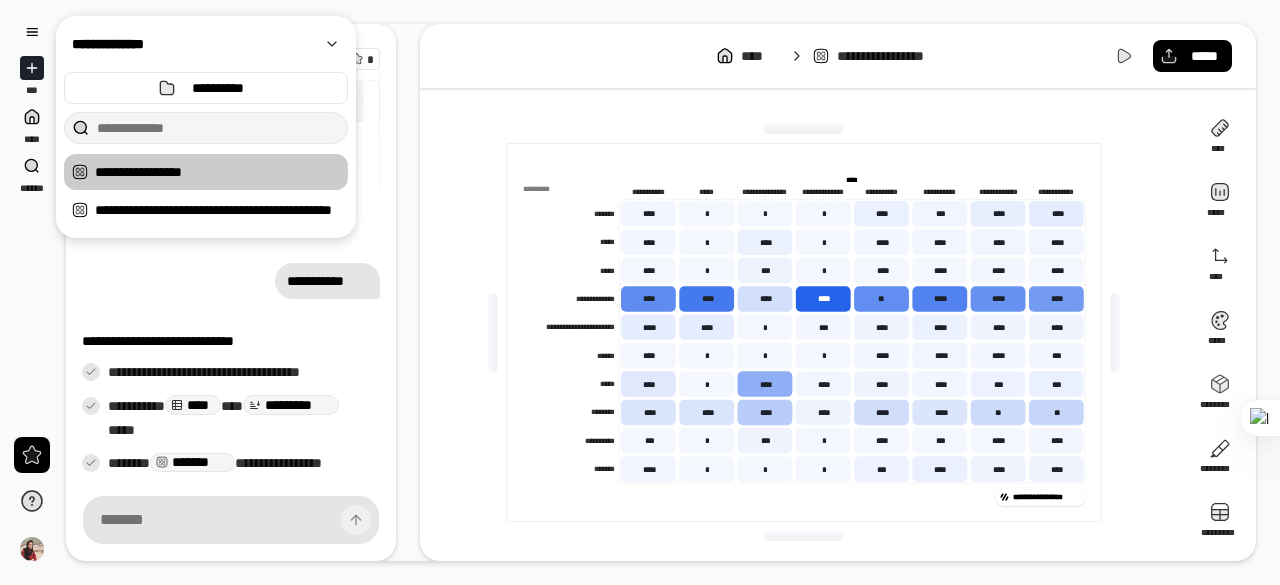 click on "**********" at bounding box center [898, 56] 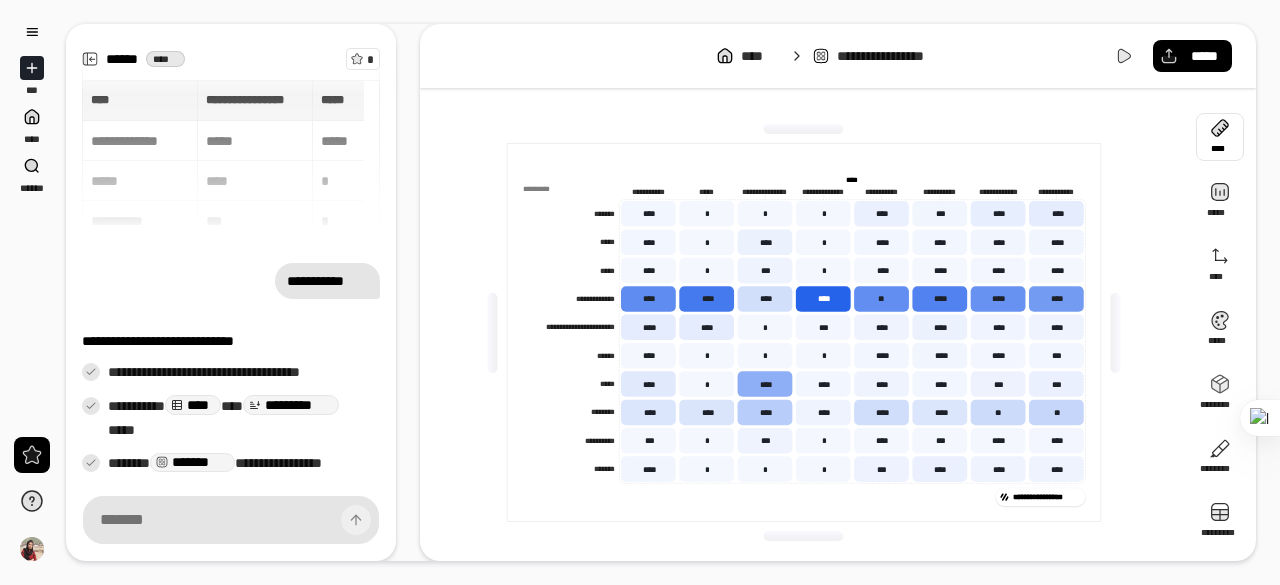 scroll, scrollTop: 100, scrollLeft: 0, axis: vertical 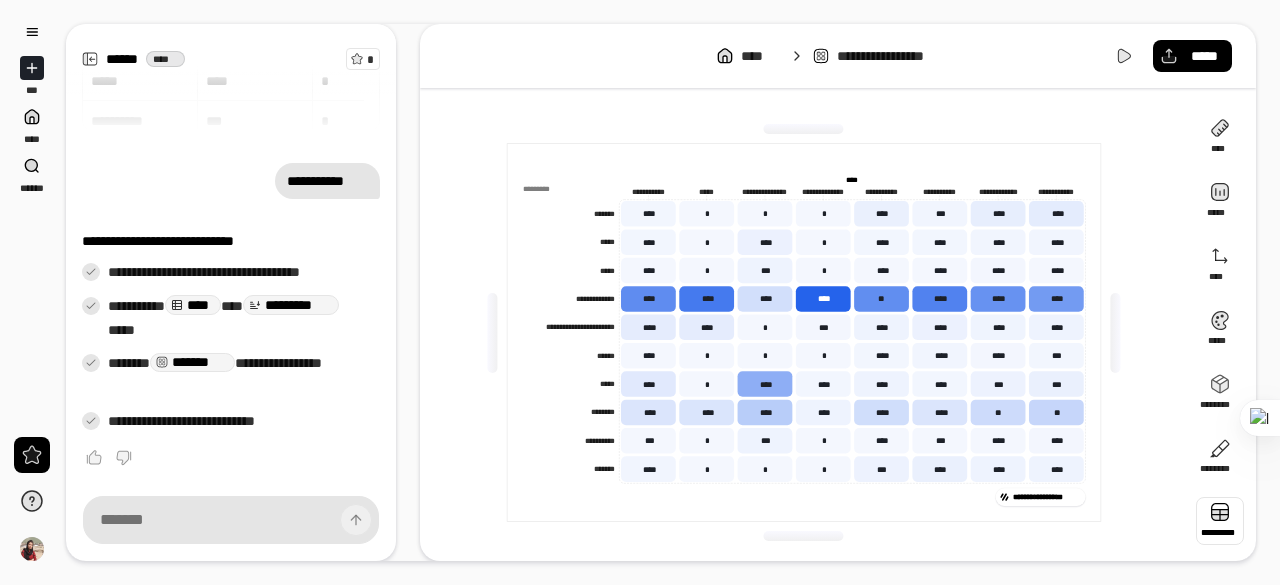 click at bounding box center [1220, 521] 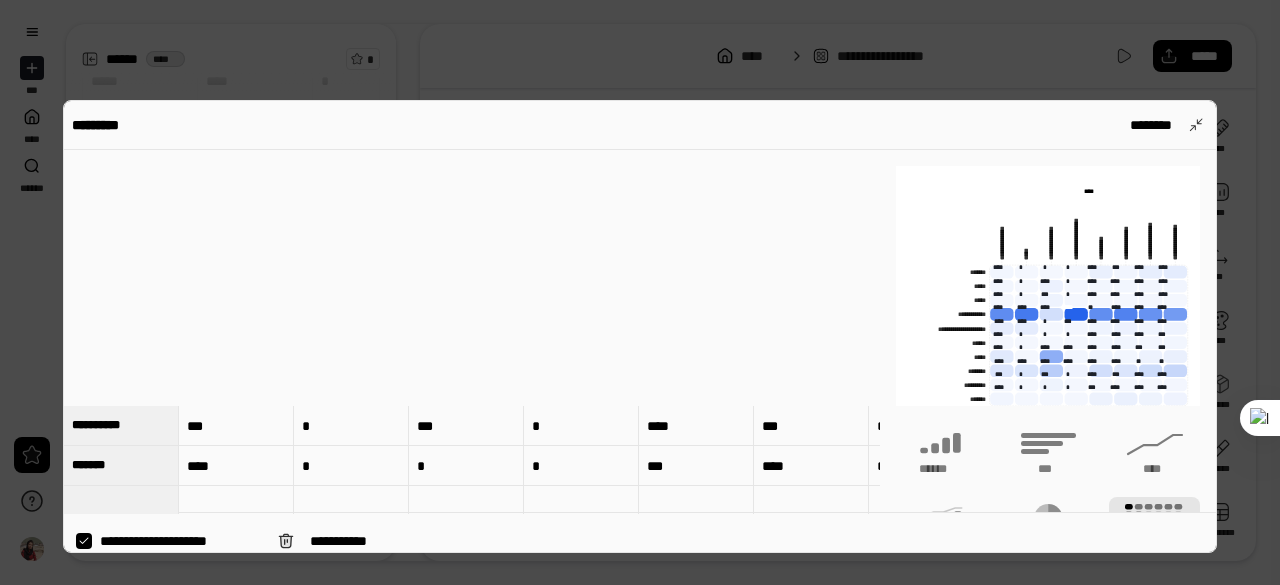 scroll, scrollTop: 0, scrollLeft: 0, axis: both 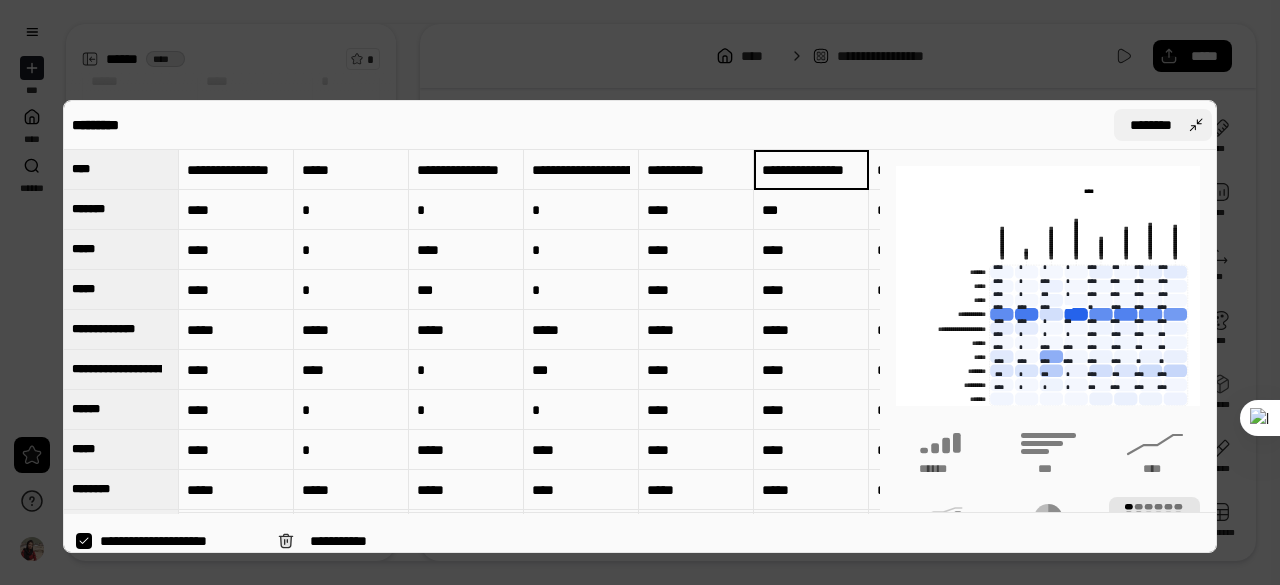click on "********" at bounding box center (1163, 125) 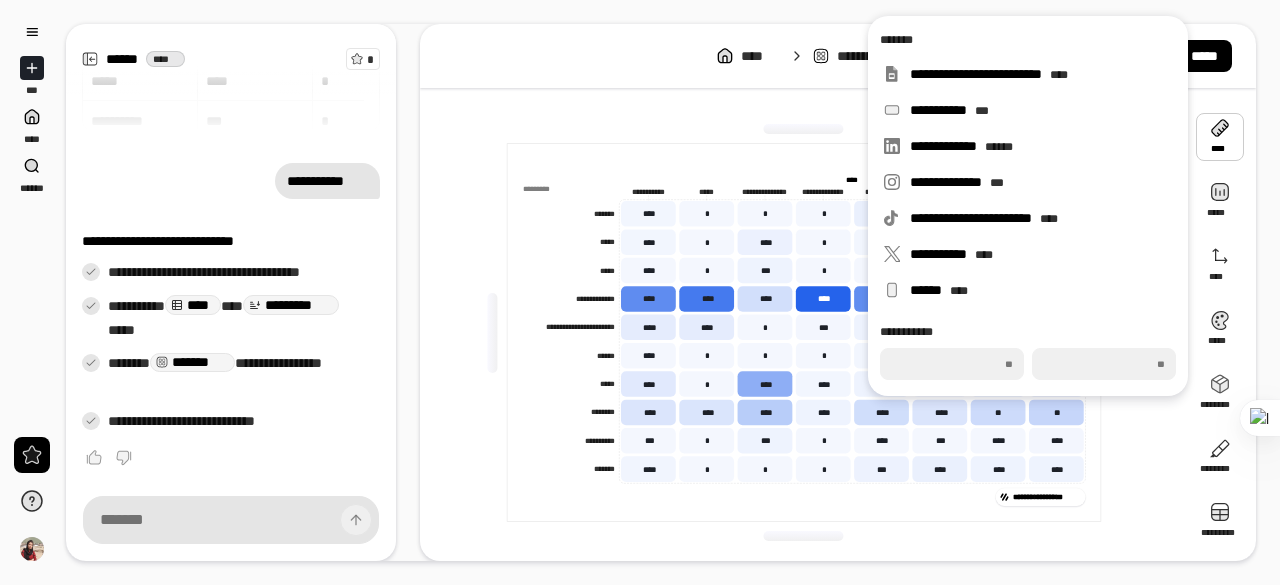 click at bounding box center (539, 189) 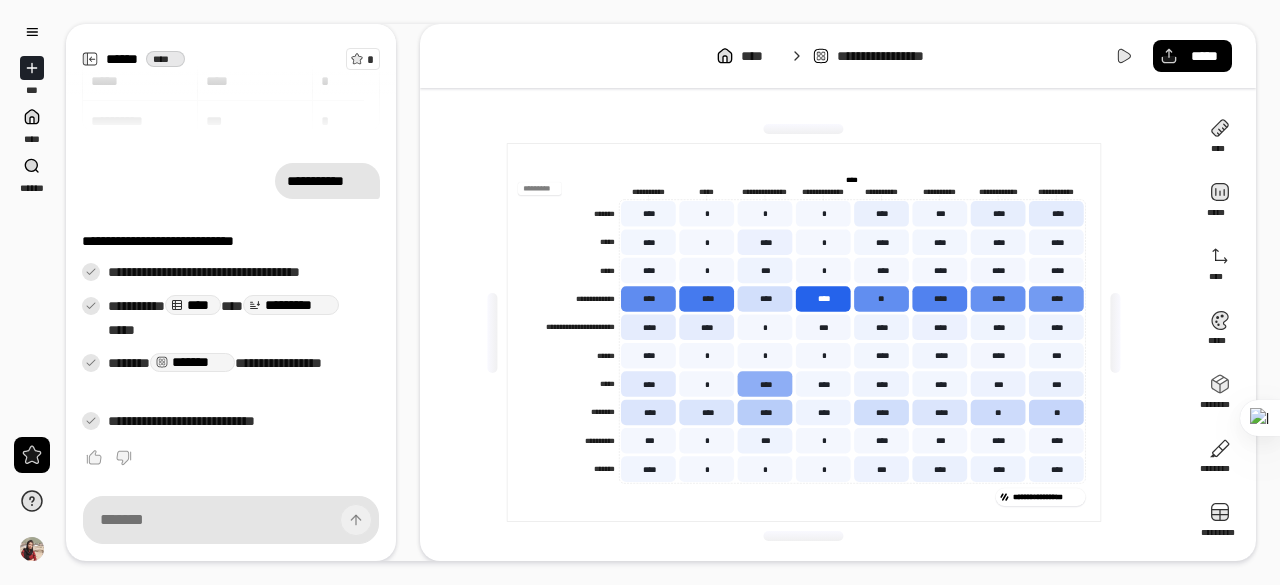 click at bounding box center [539, 189] 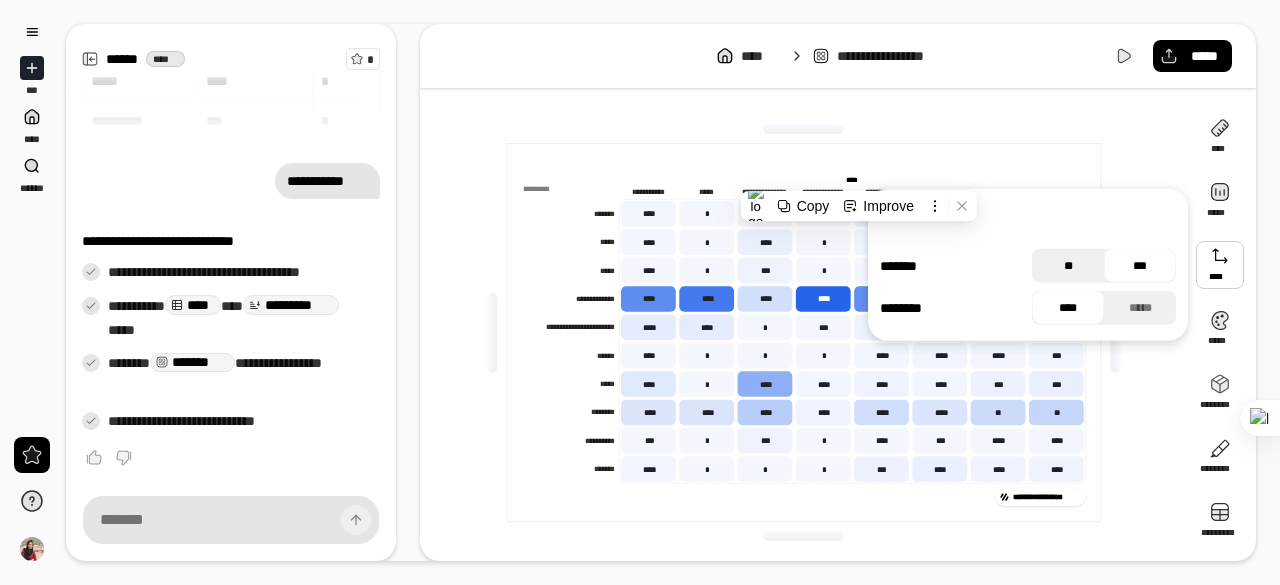 click on "**" at bounding box center (1068, 266) 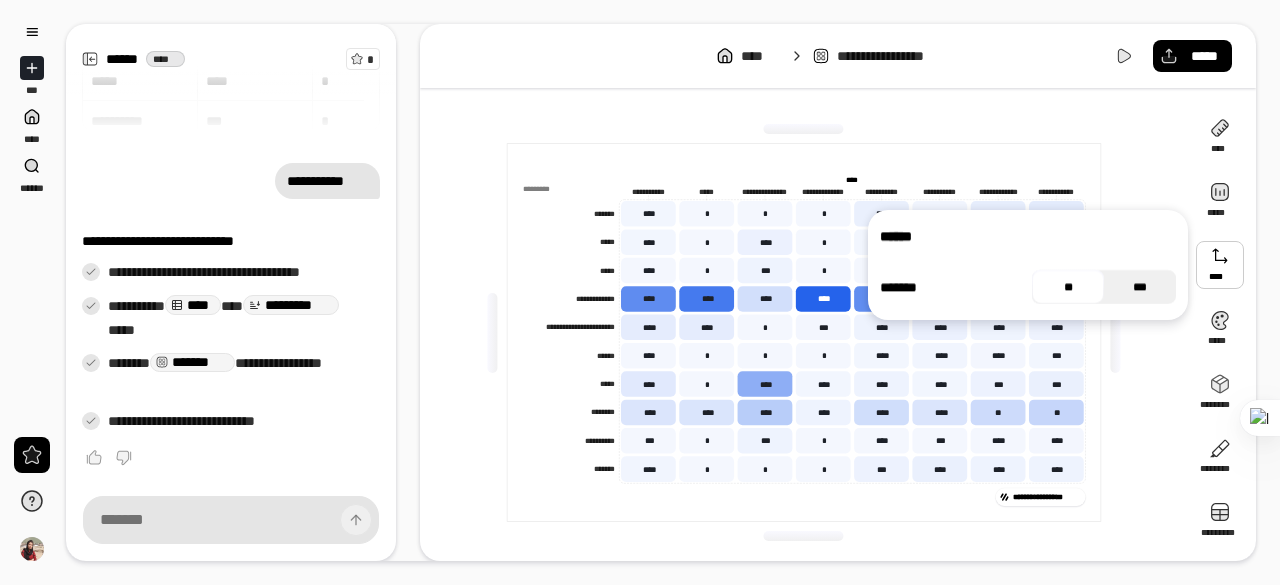 click on "***" at bounding box center [1140, 287] 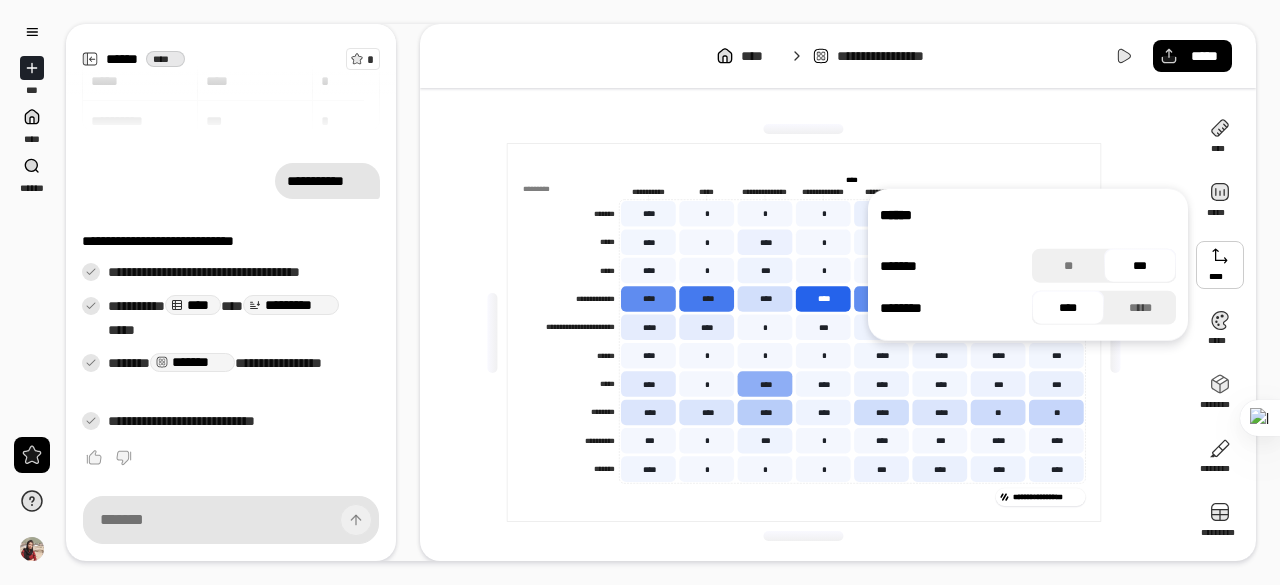 click on "**********" at bounding box center [804, 332] 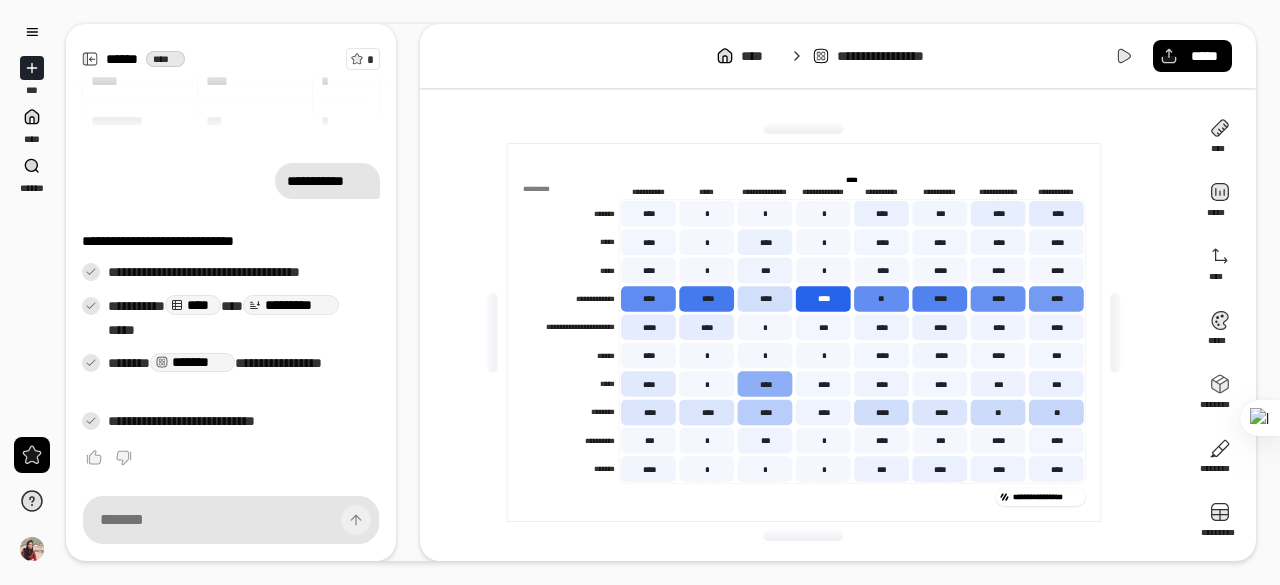 click at bounding box center (804, 536) 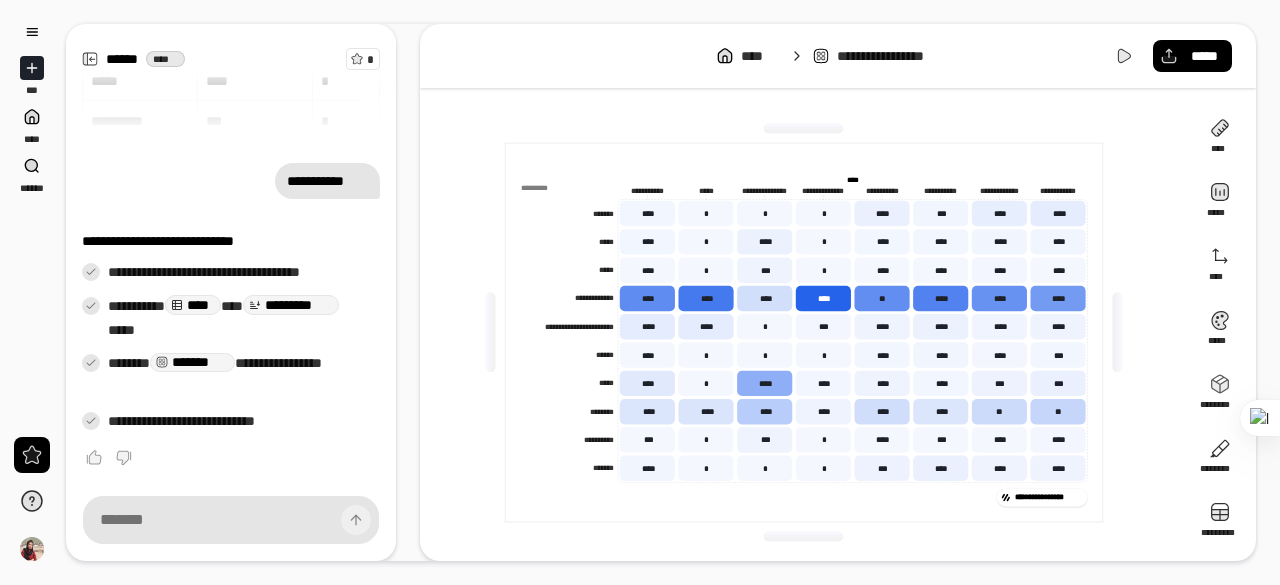 click at bounding box center (804, 537) 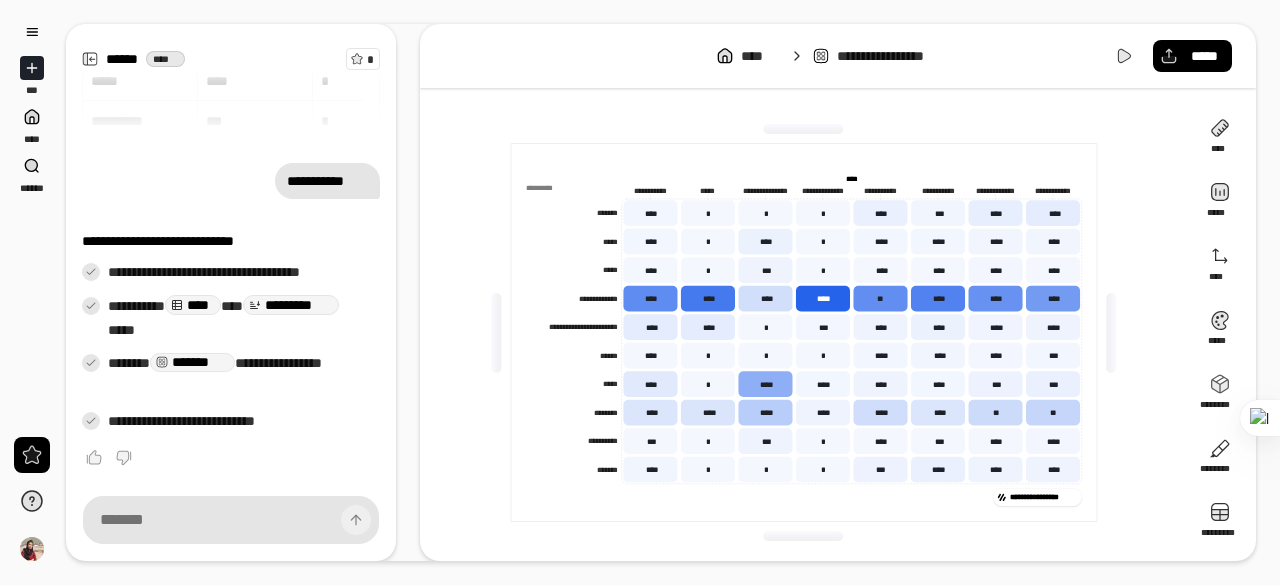 click on "**********" at bounding box center (804, 332) 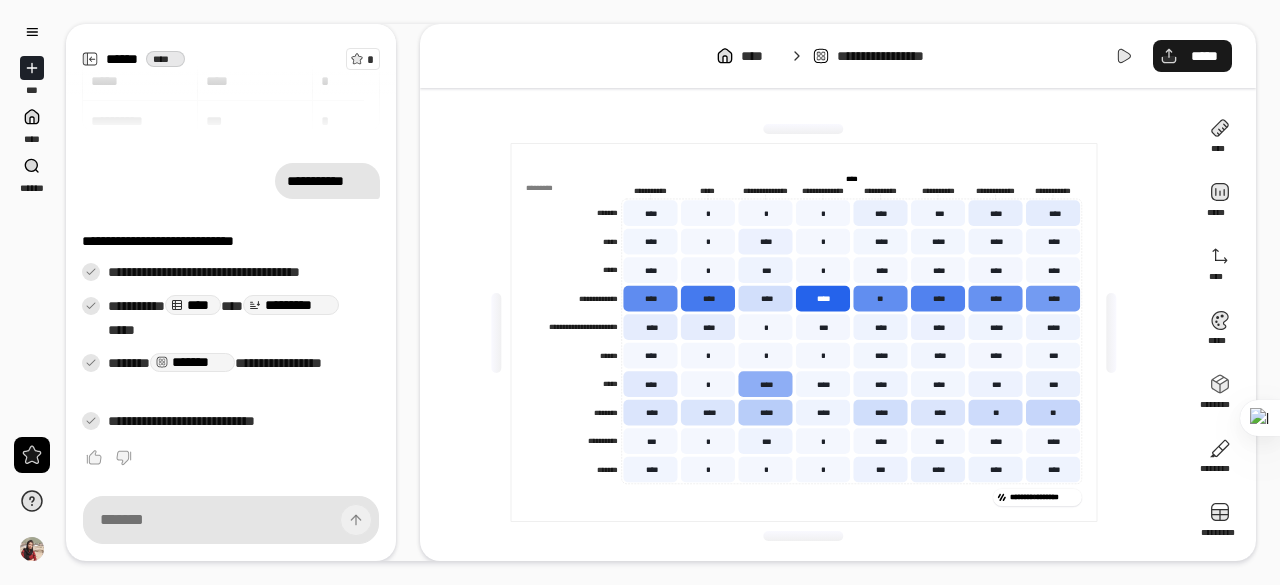 click on "*****" at bounding box center [1192, 56] 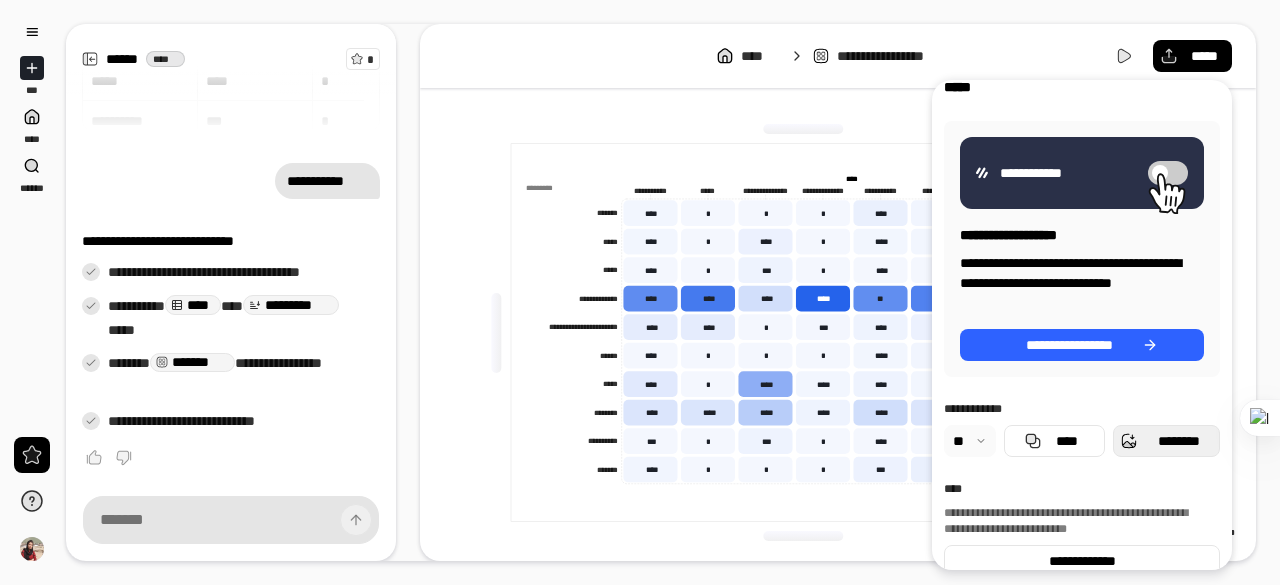 scroll, scrollTop: 0, scrollLeft: 0, axis: both 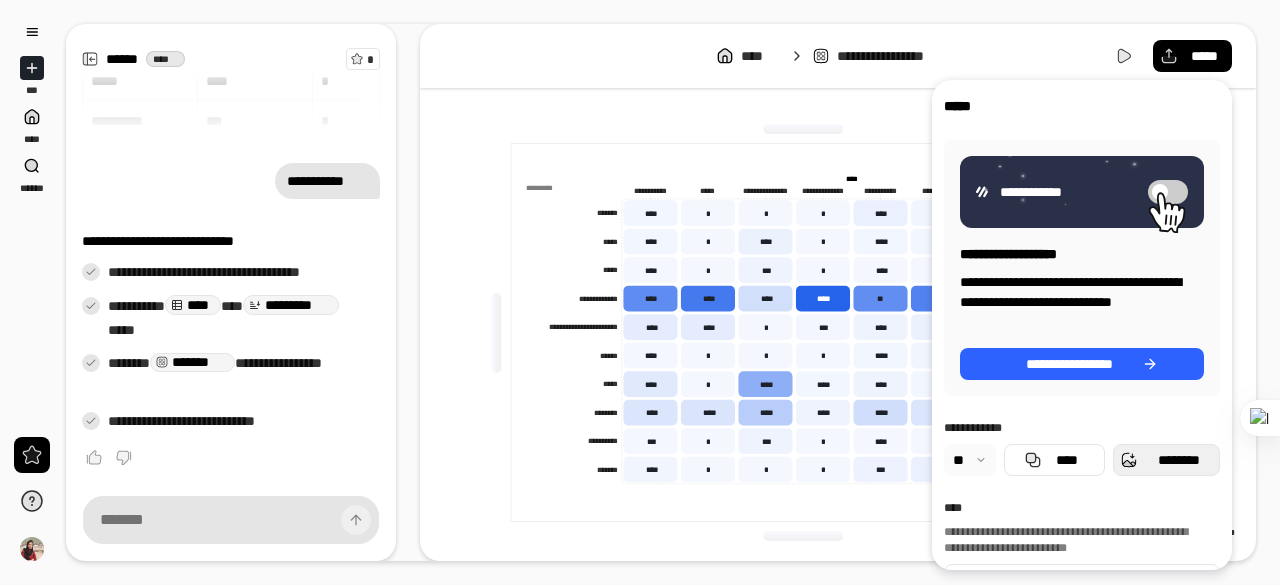 click on "********" at bounding box center (1178, 460) 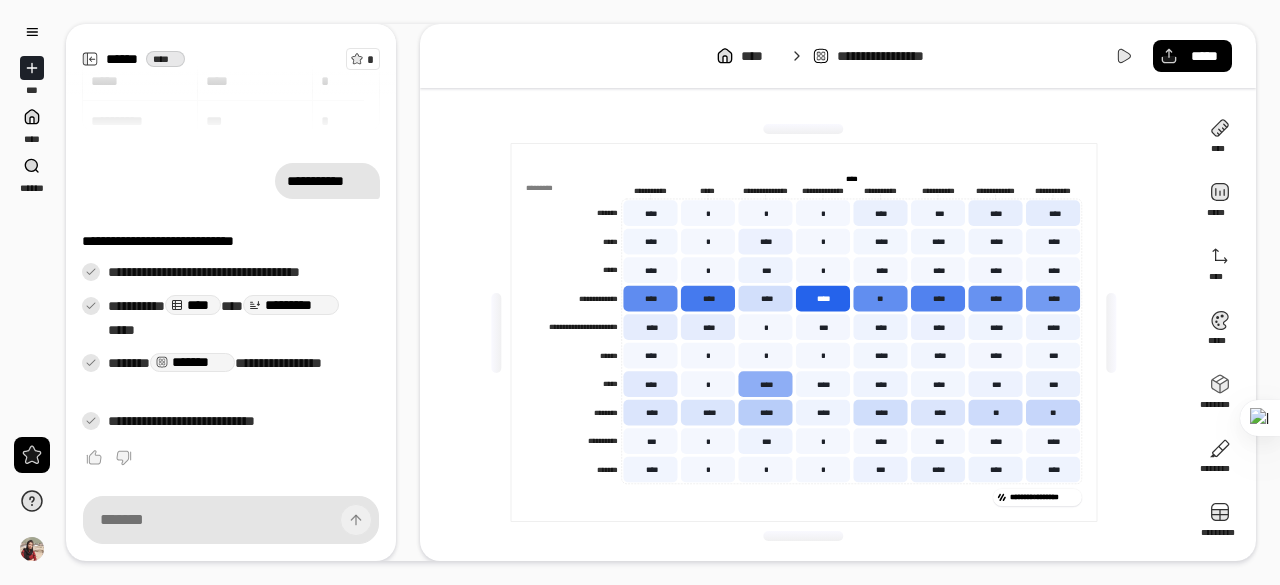 click on "**********" at bounding box center (838, 292) 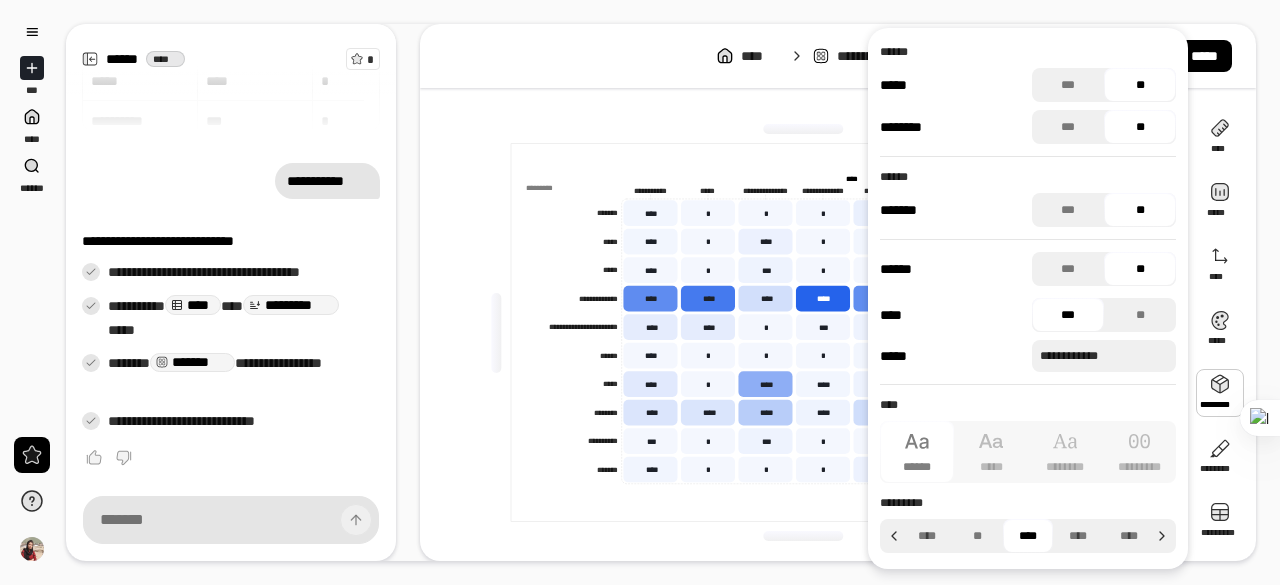 click at bounding box center [1220, 393] 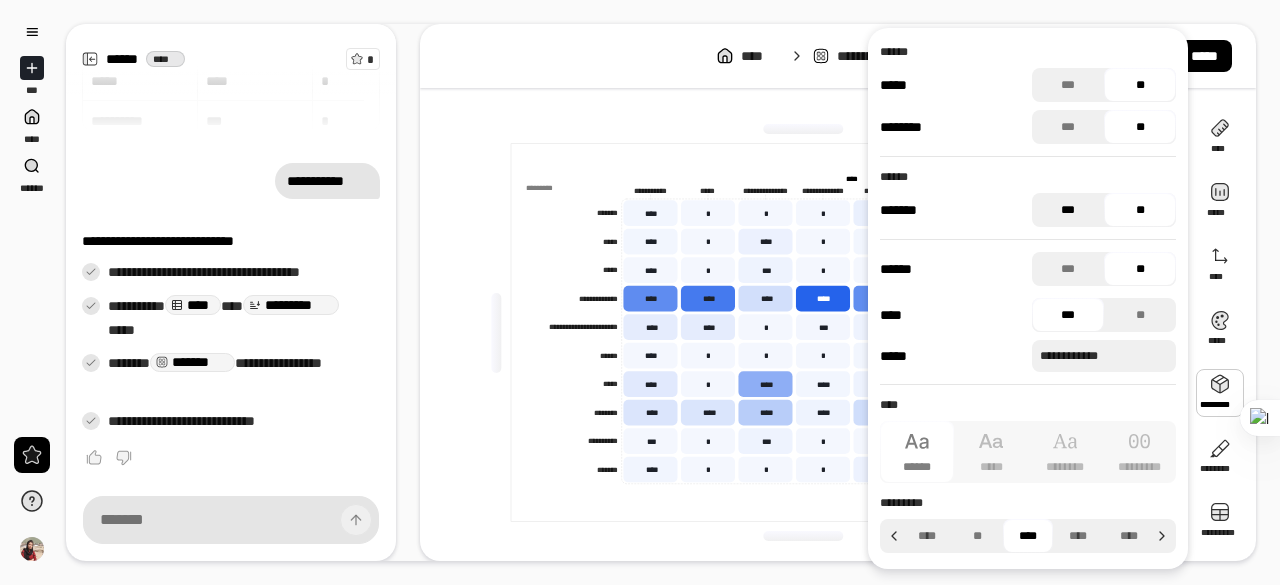 click on "***" at bounding box center [1068, 210] 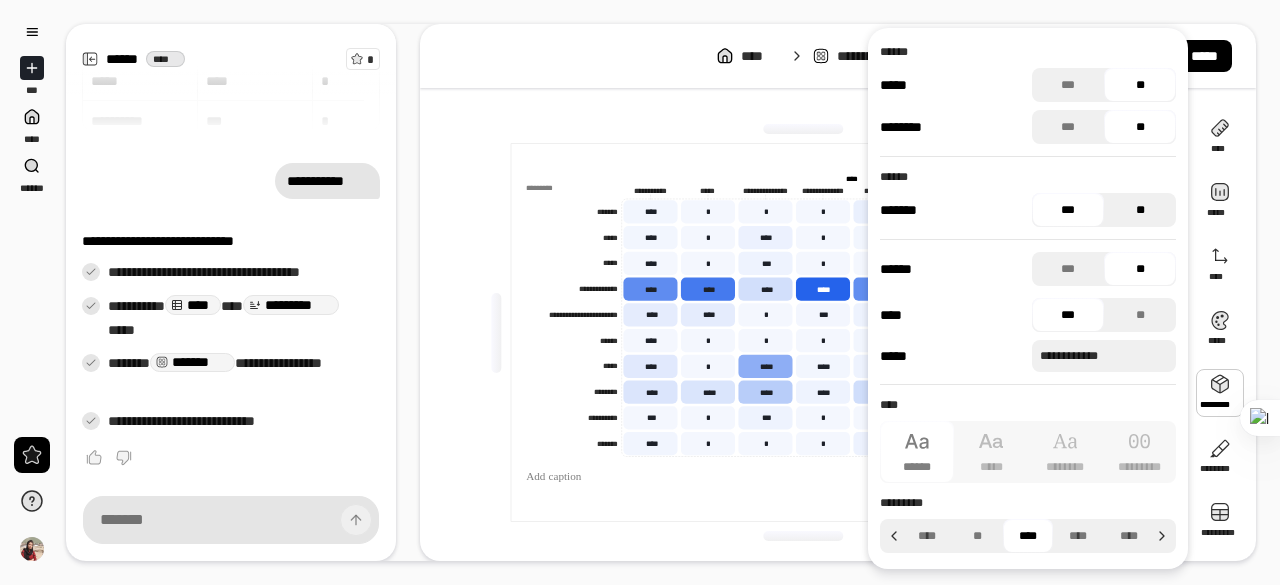 click on "**" at bounding box center (1140, 210) 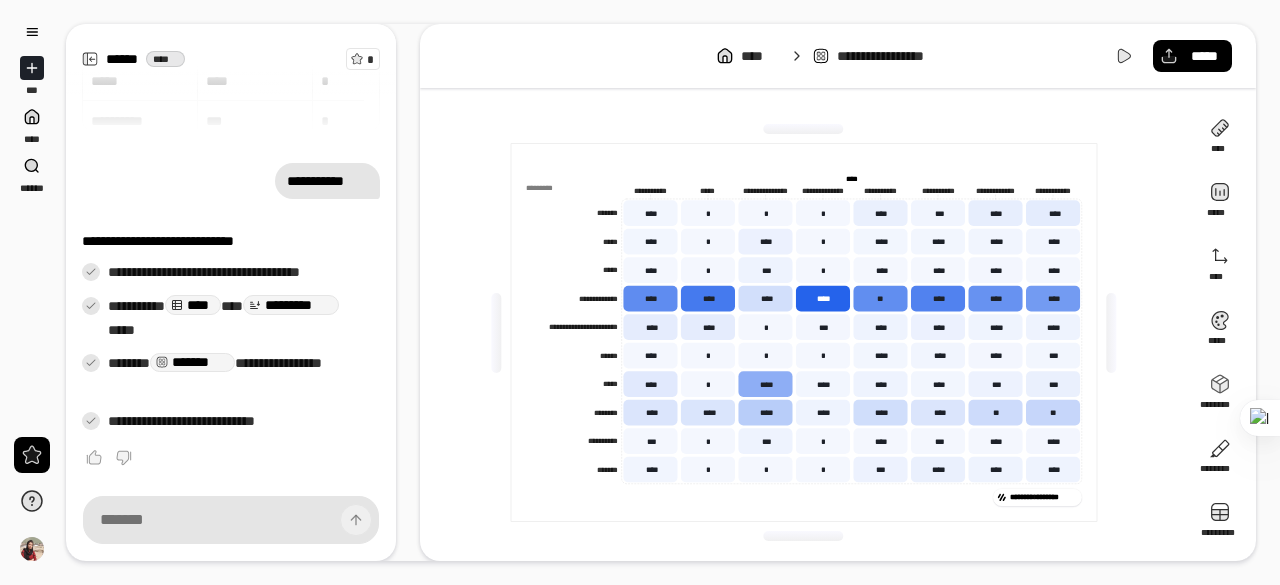 click on "**********" at bounding box center (640, 292) 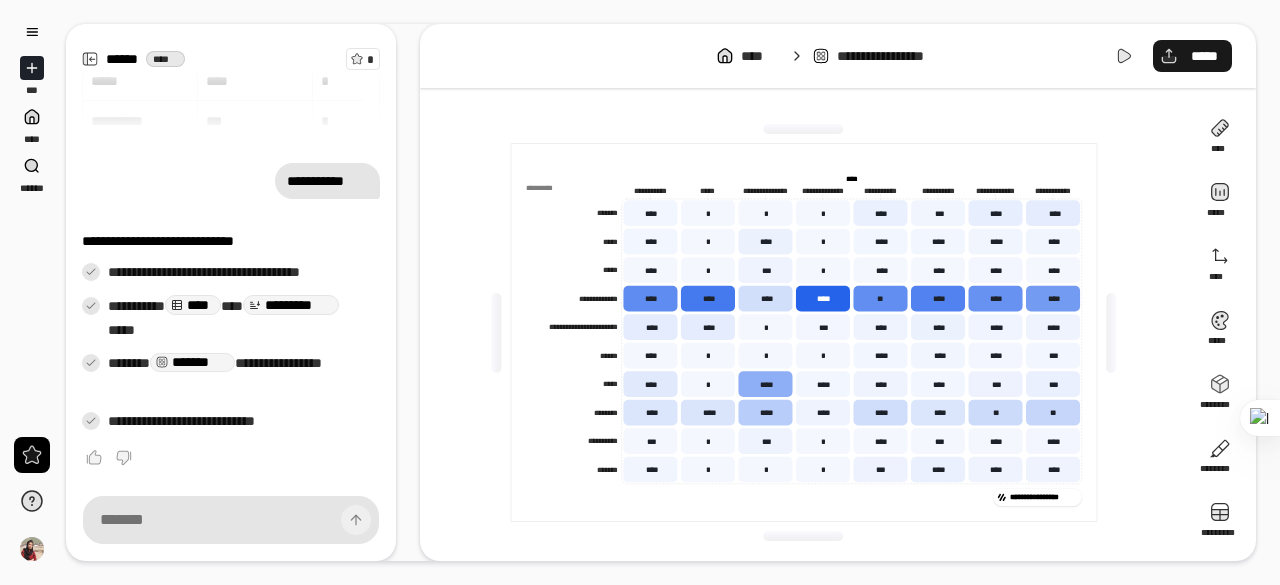 click on "*****" at bounding box center (1204, 56) 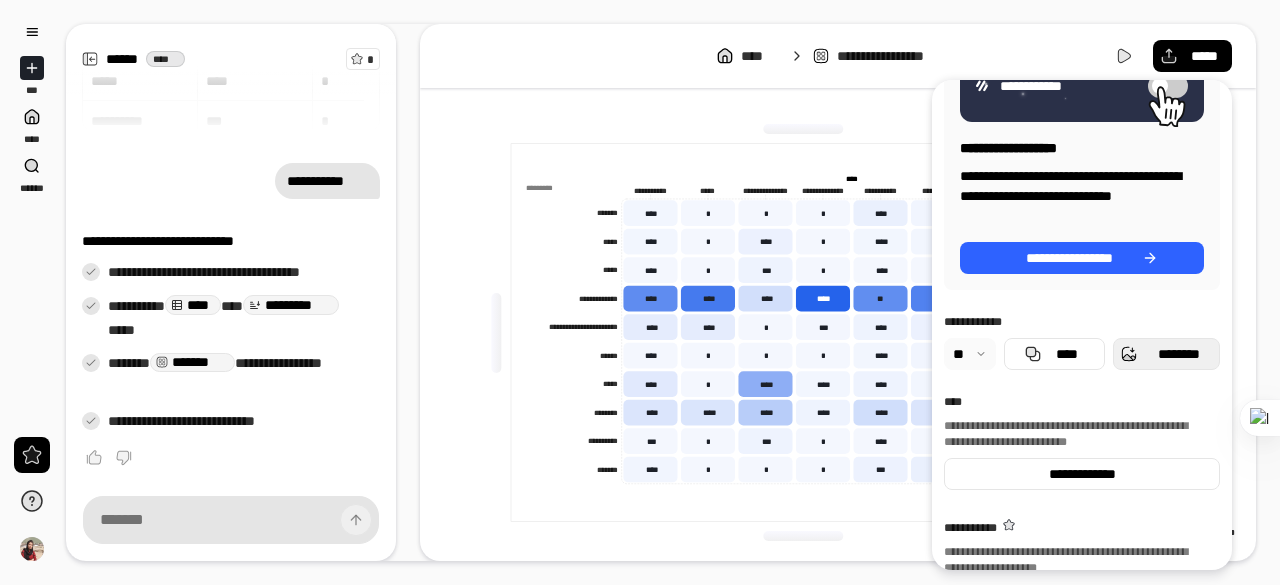 scroll, scrollTop: 0, scrollLeft: 0, axis: both 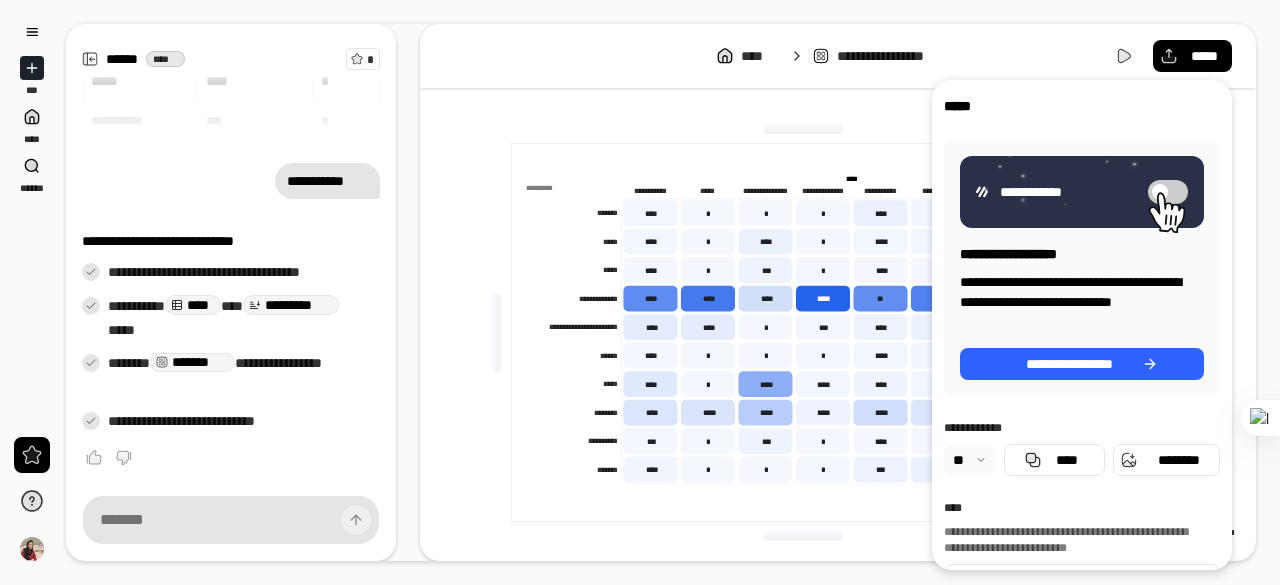click at bounding box center [970, 460] 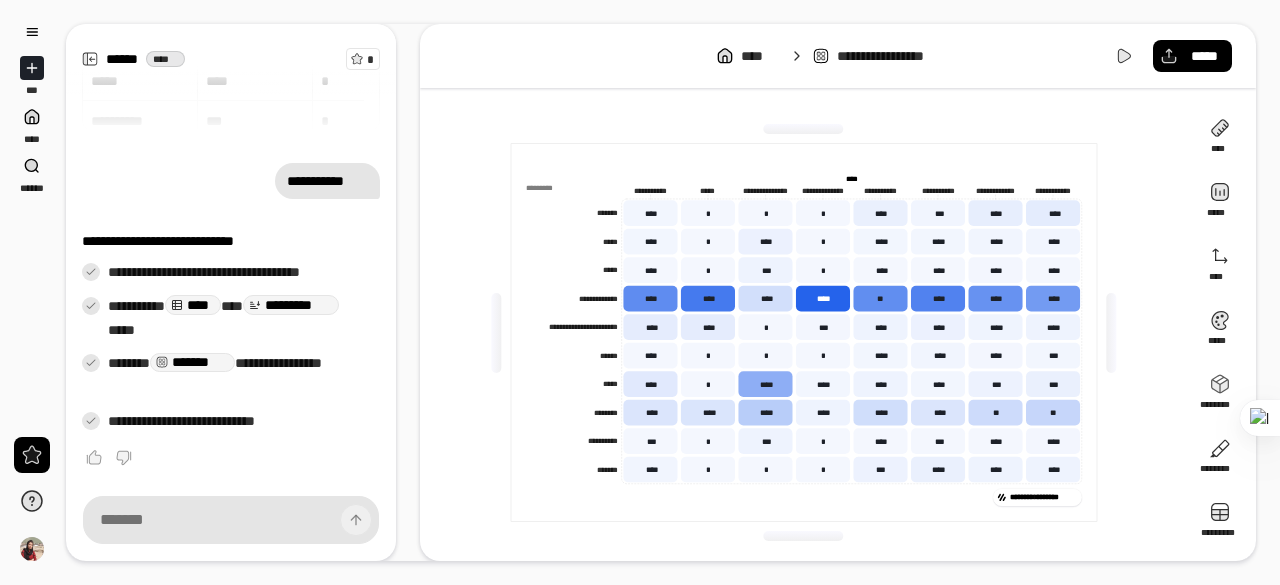 click on "**********" at bounding box center (803, 332) 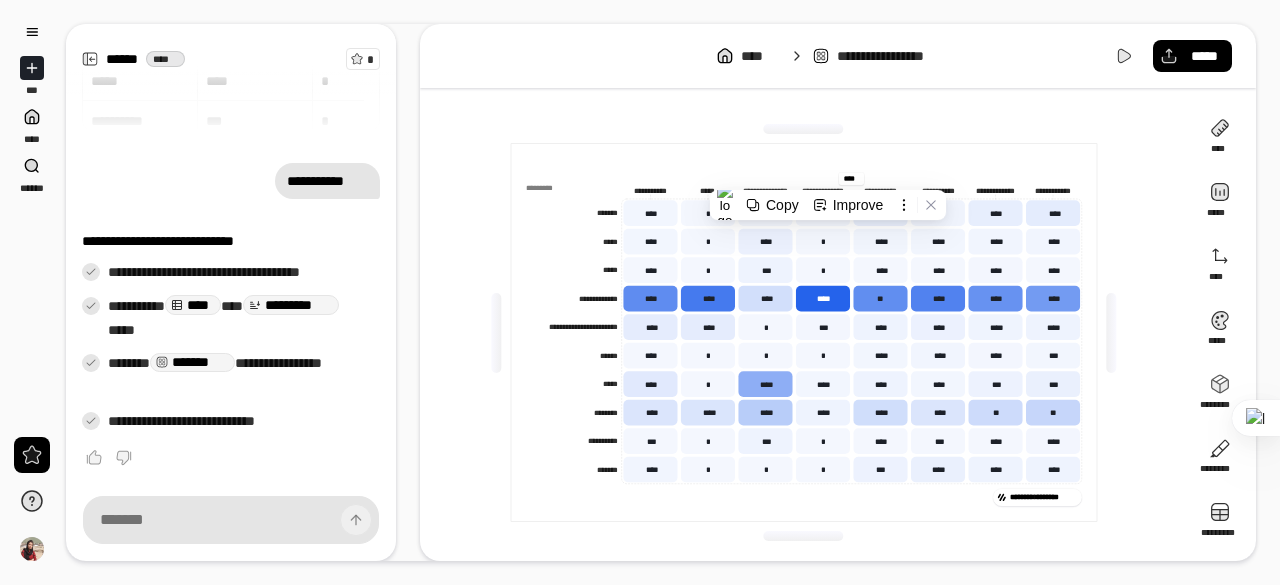 drag, startPoint x: 830, startPoint y: 175, endPoint x: 682, endPoint y: 104, distance: 164.14932 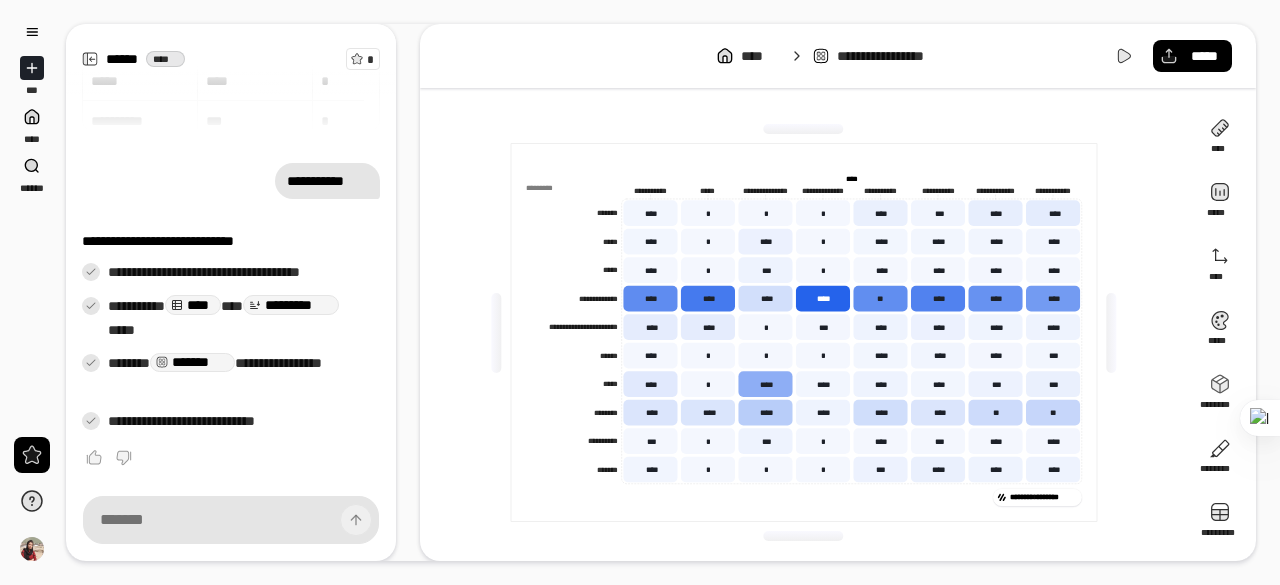 click on "**********" at bounding box center [838, 56] 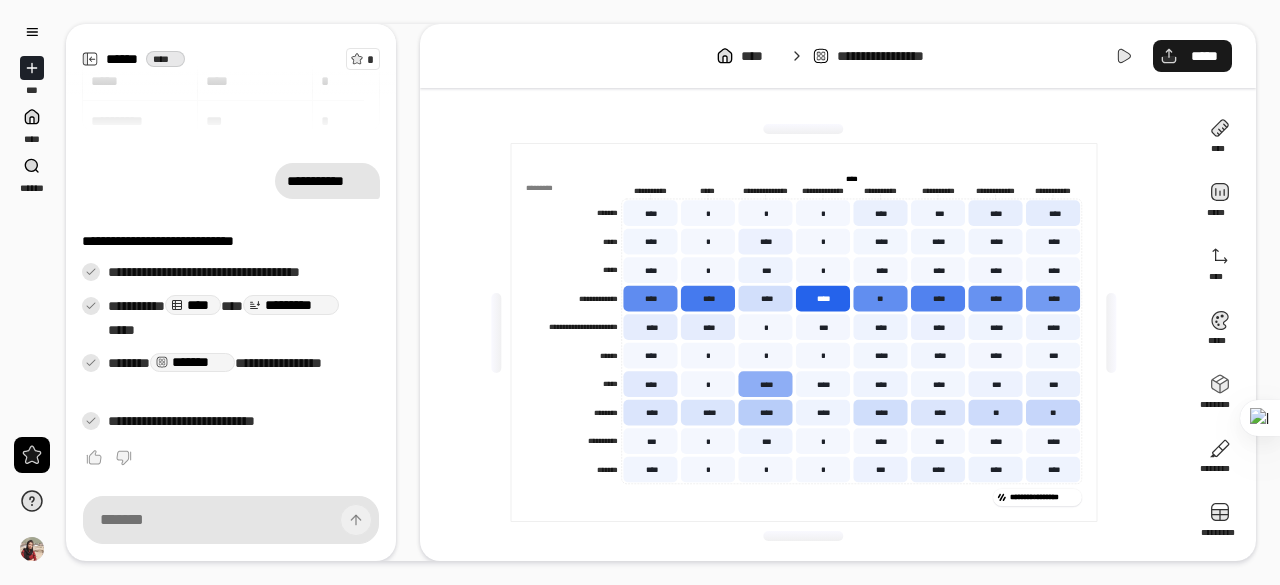 click on "*****" at bounding box center (1204, 56) 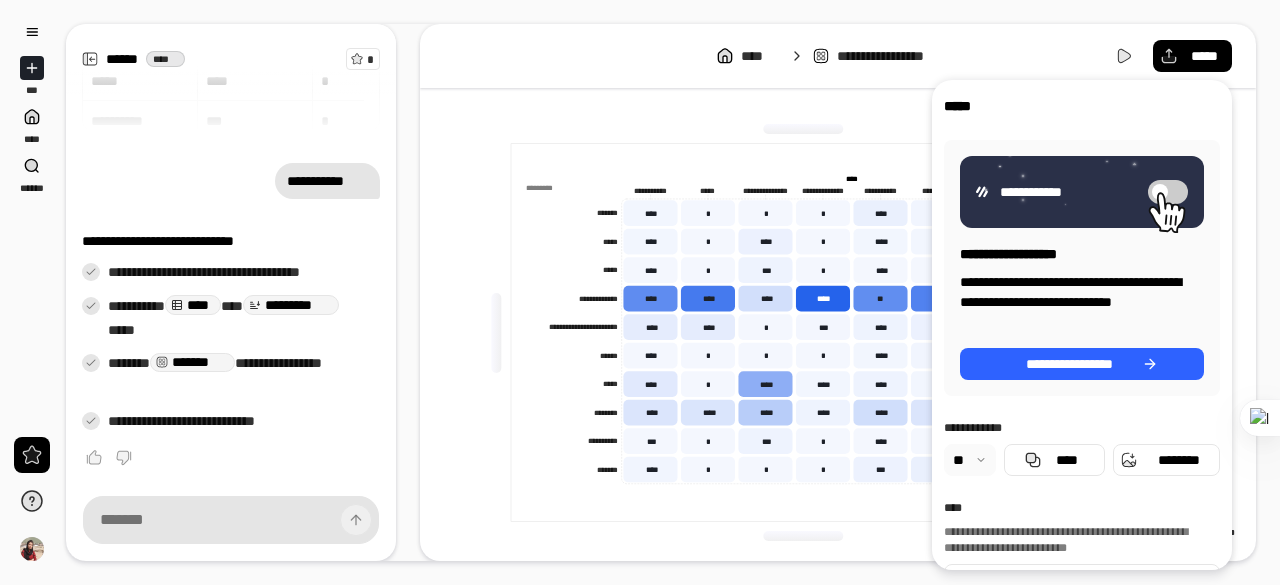 click at bounding box center [970, 460] 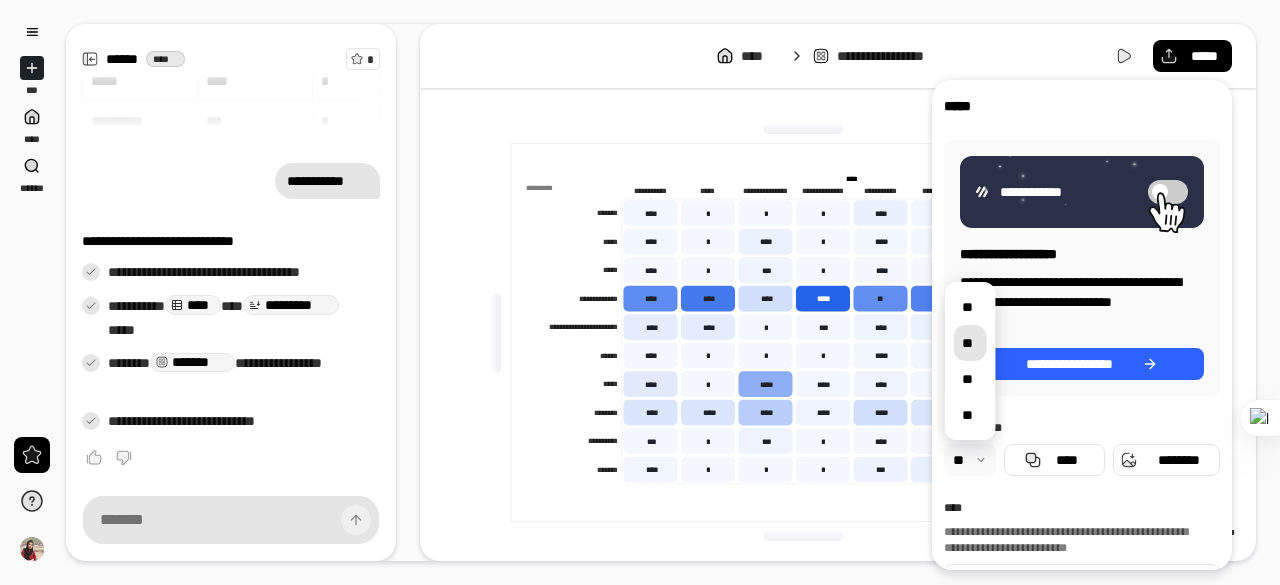 click on "**" at bounding box center (970, 343) 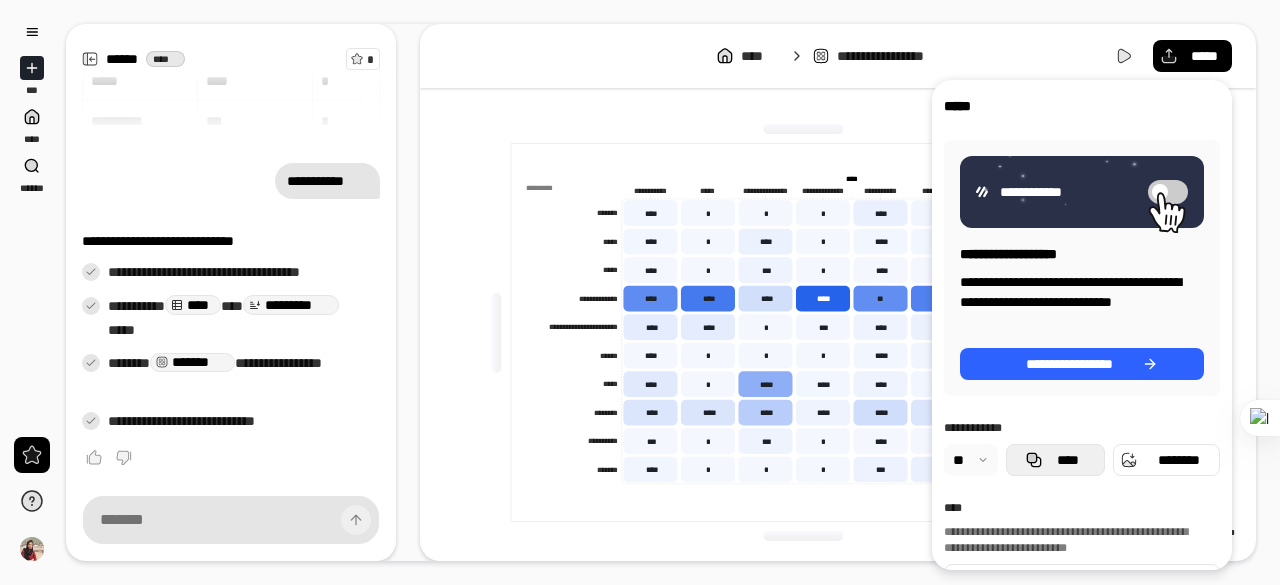 click on "****" at bounding box center (1055, 460) 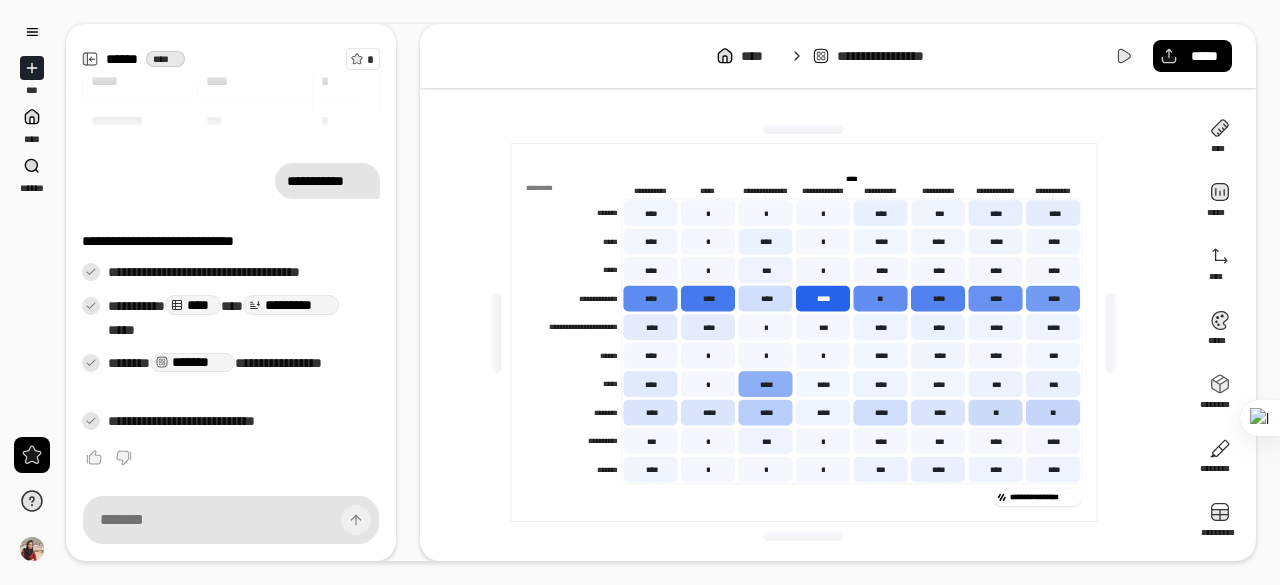 click on "**********" at bounding box center (838, 56) 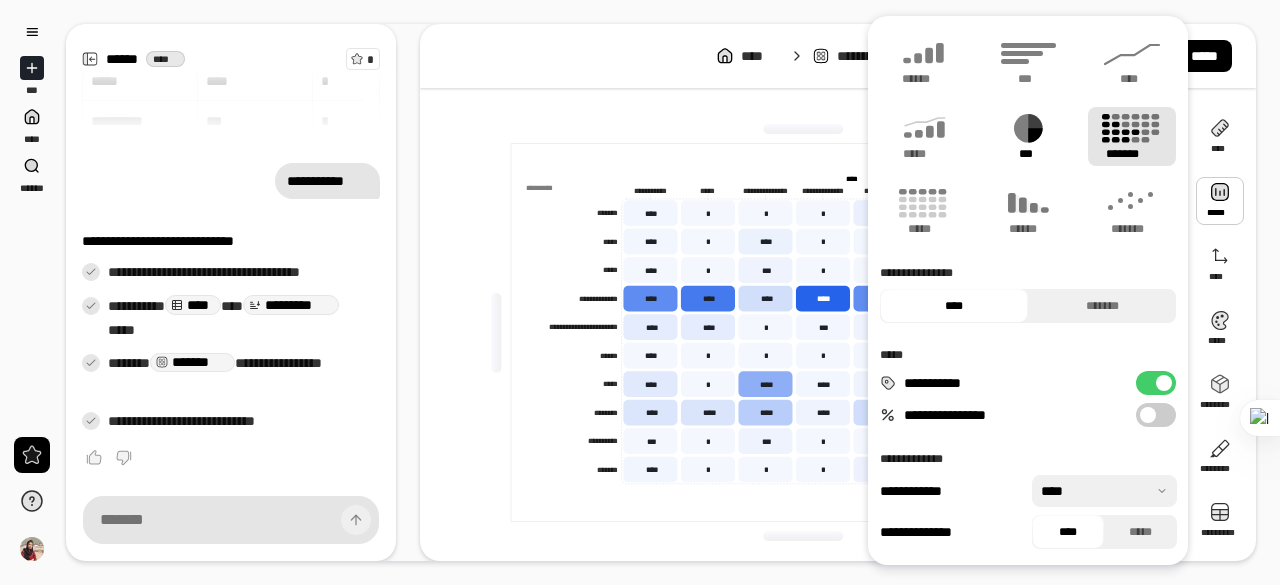 click 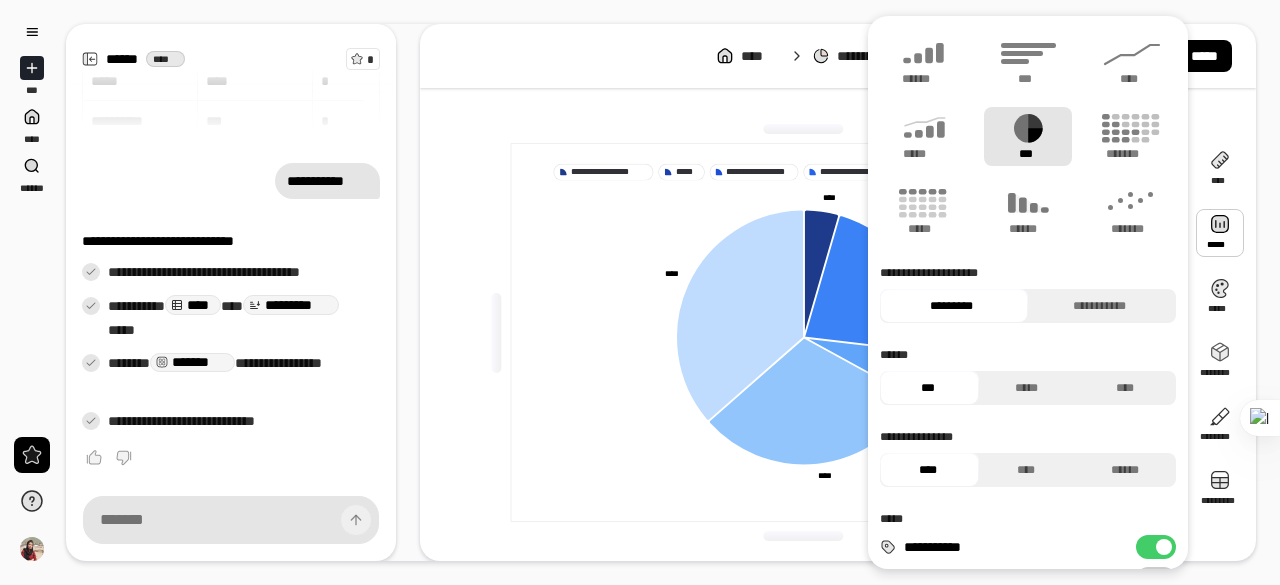 click on "**********" at bounding box center [804, 332] 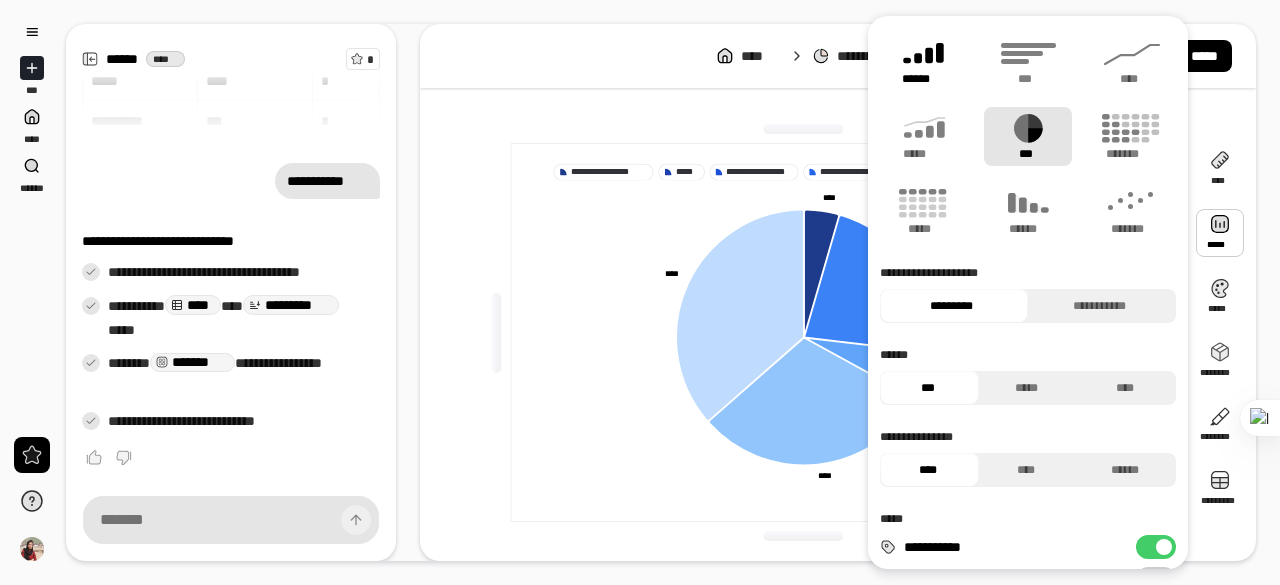 click 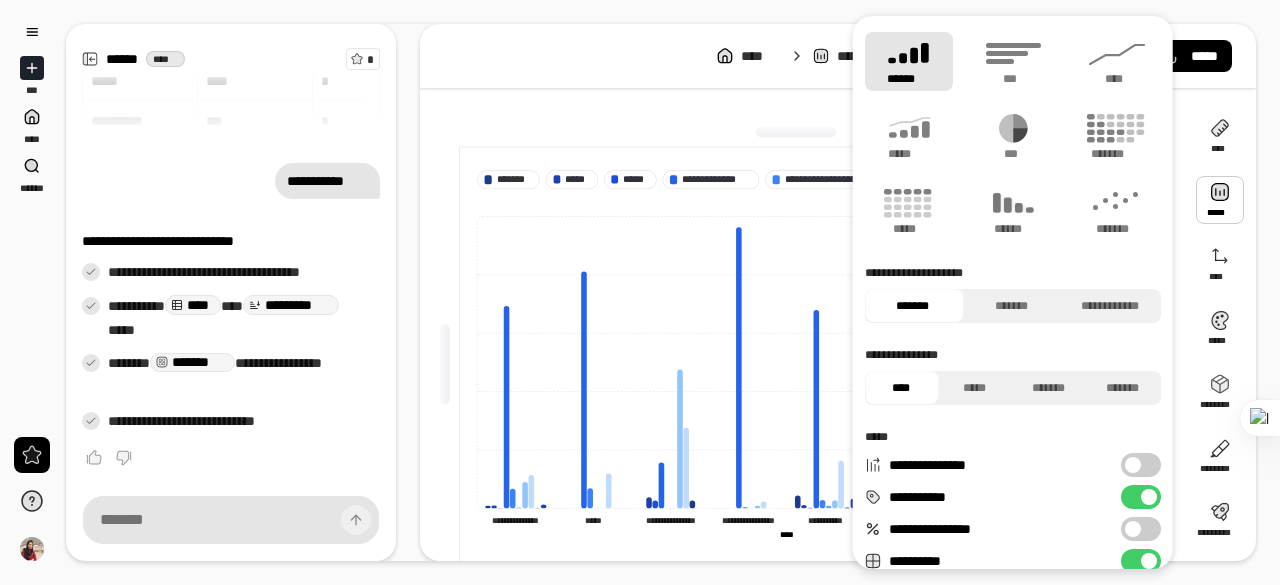 click at bounding box center [445, 364] 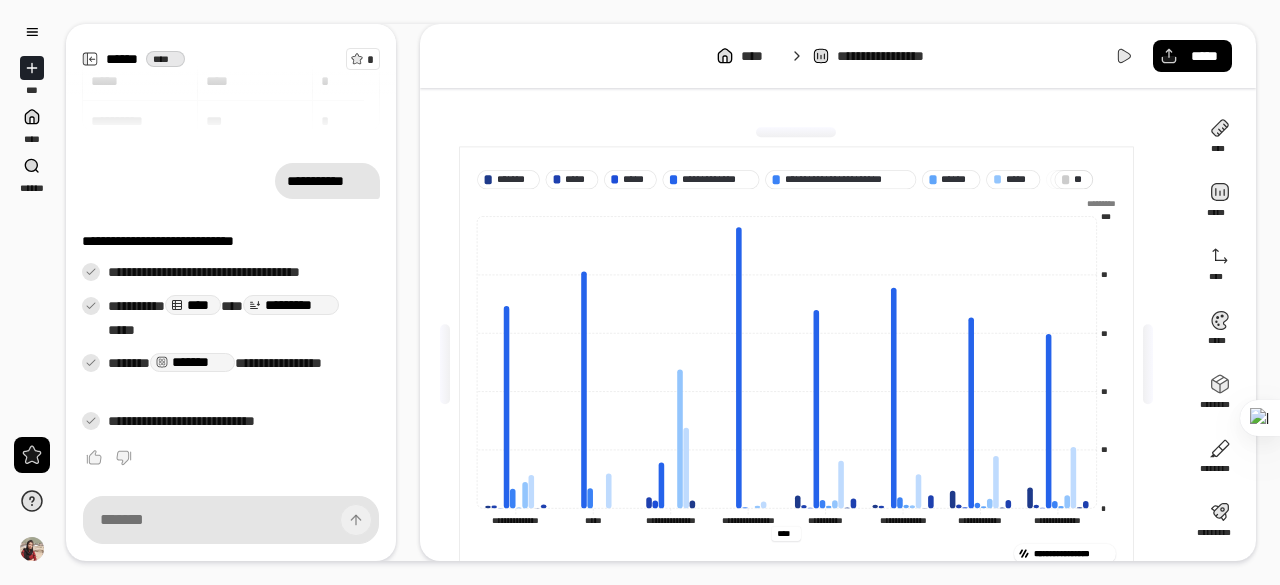 click on "****" at bounding box center (786, 534) 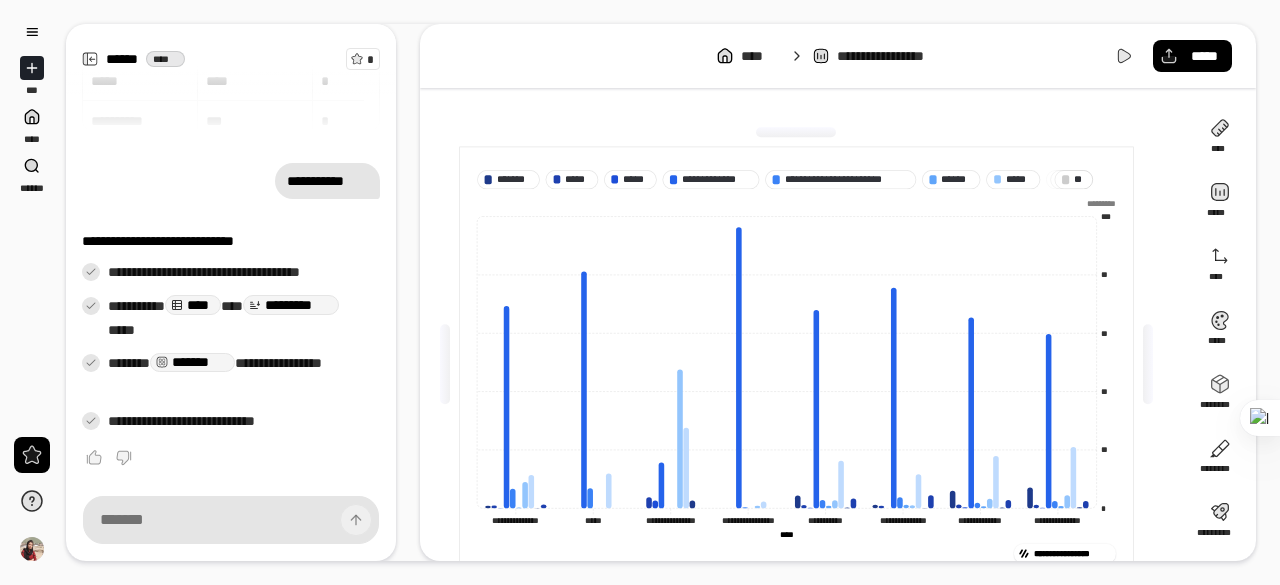 click on "**********" 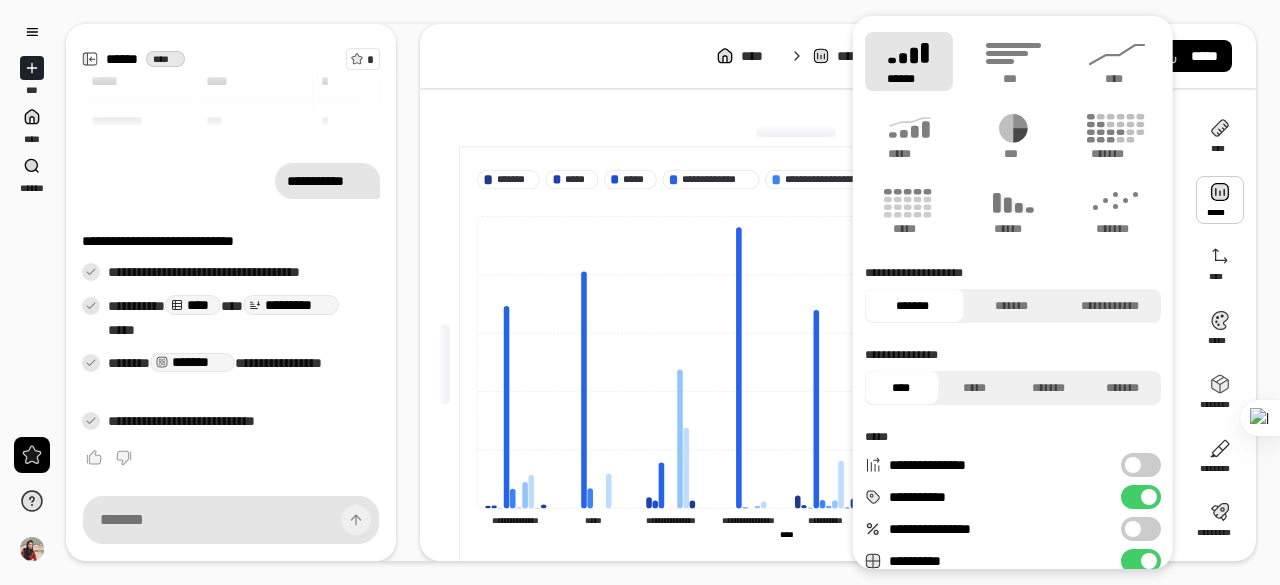 click at bounding box center [1220, 200] 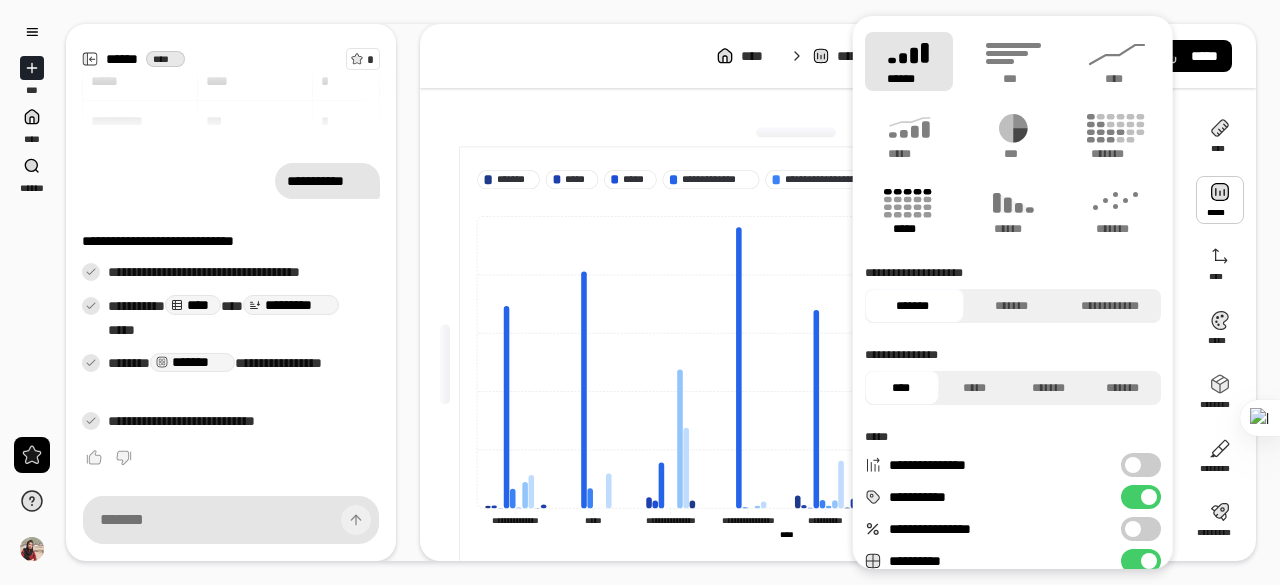 click 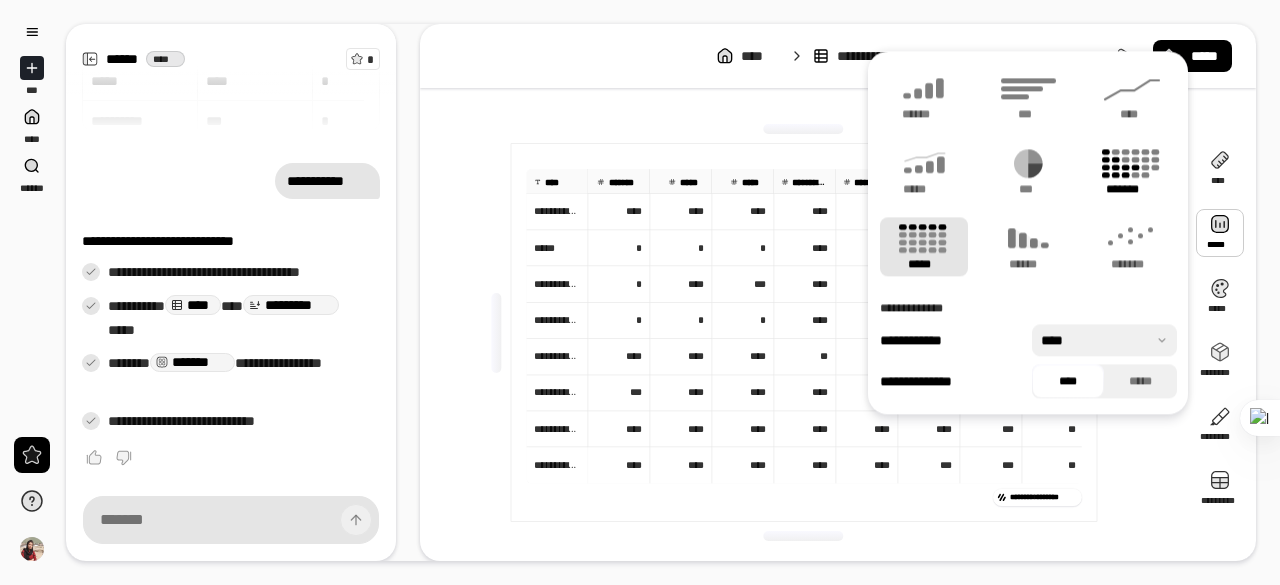 click 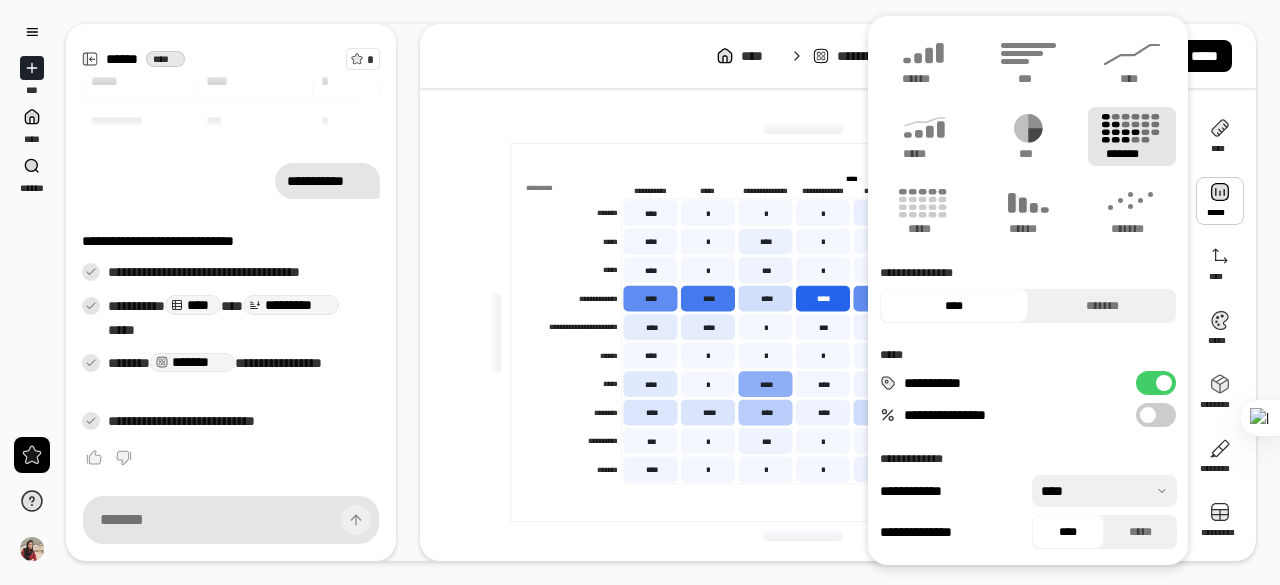 click on "**********" at bounding box center (838, 292) 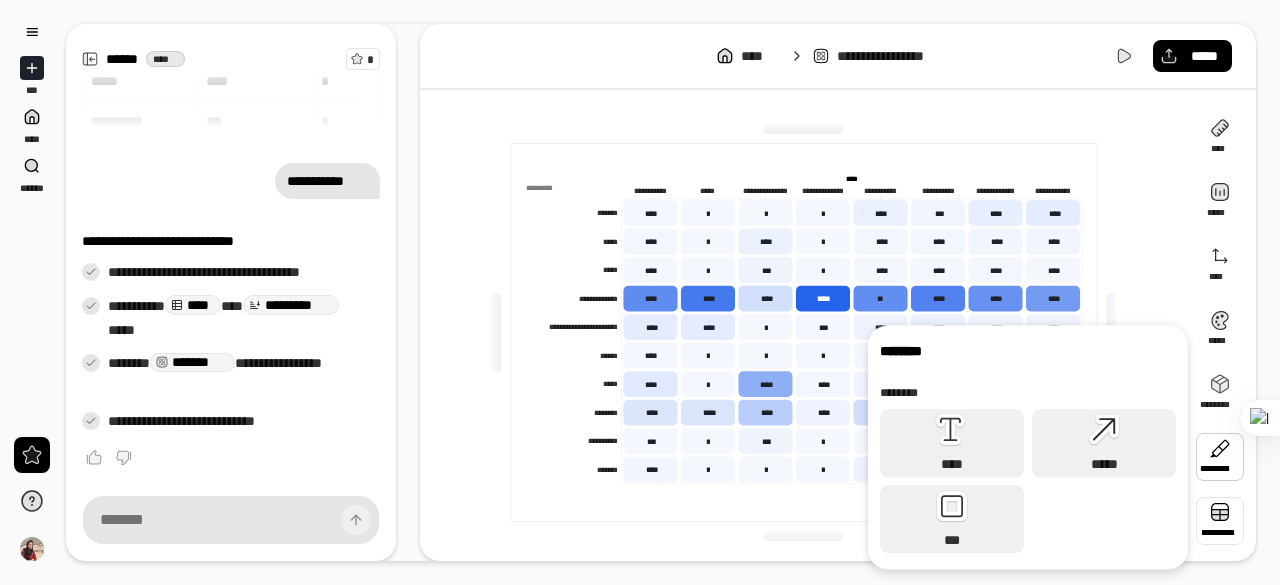 click at bounding box center [1220, 521] 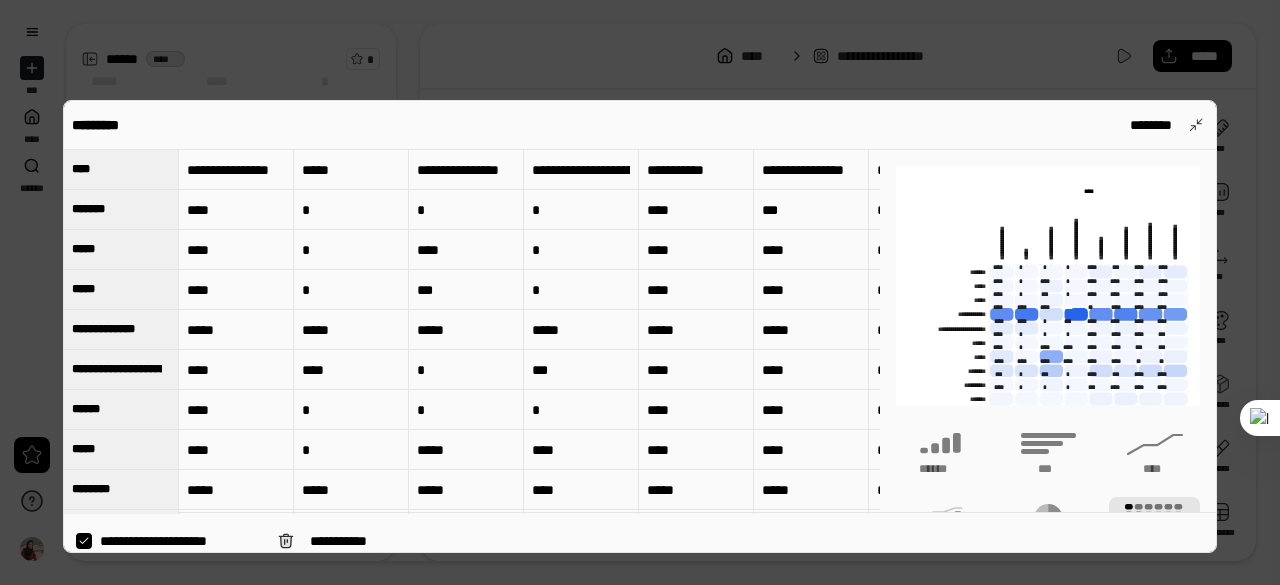 click on "**********" at bounding box center (581, 170) 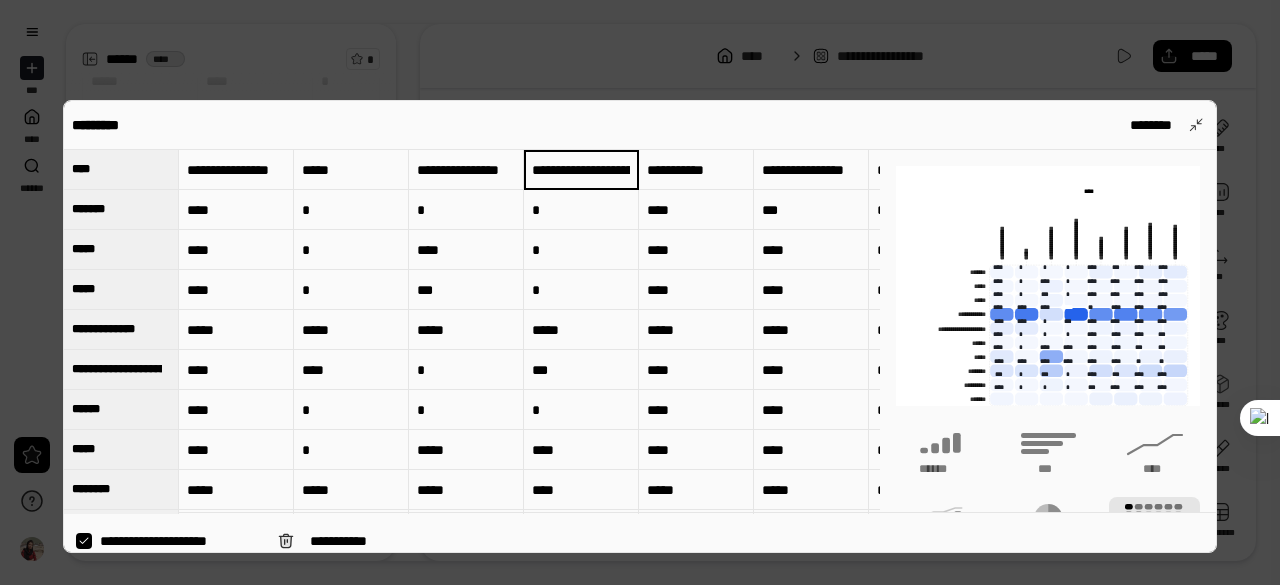 click on "**********" at bounding box center [581, 170] 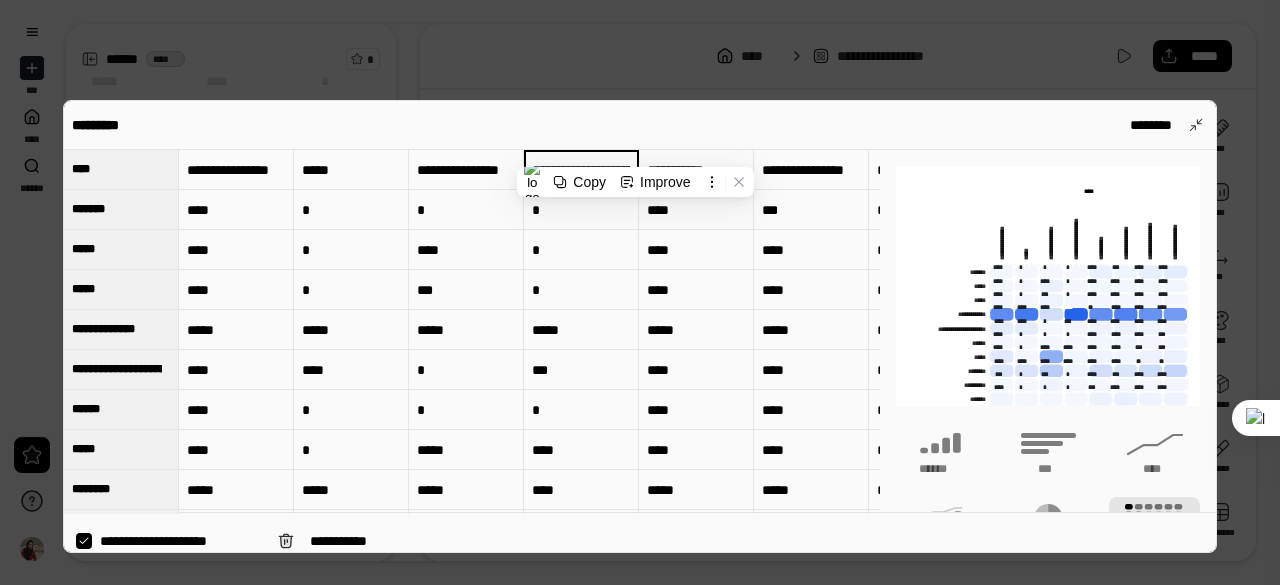 scroll, scrollTop: 0, scrollLeft: 72, axis: horizontal 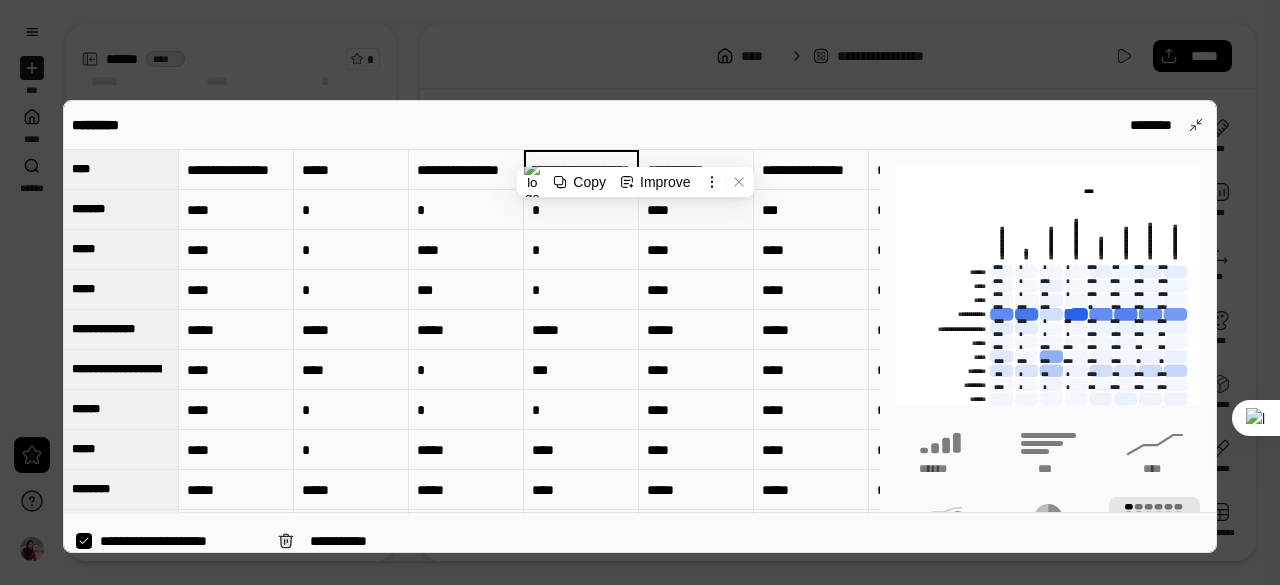 click on "**********" at bounding box center [581, 169] 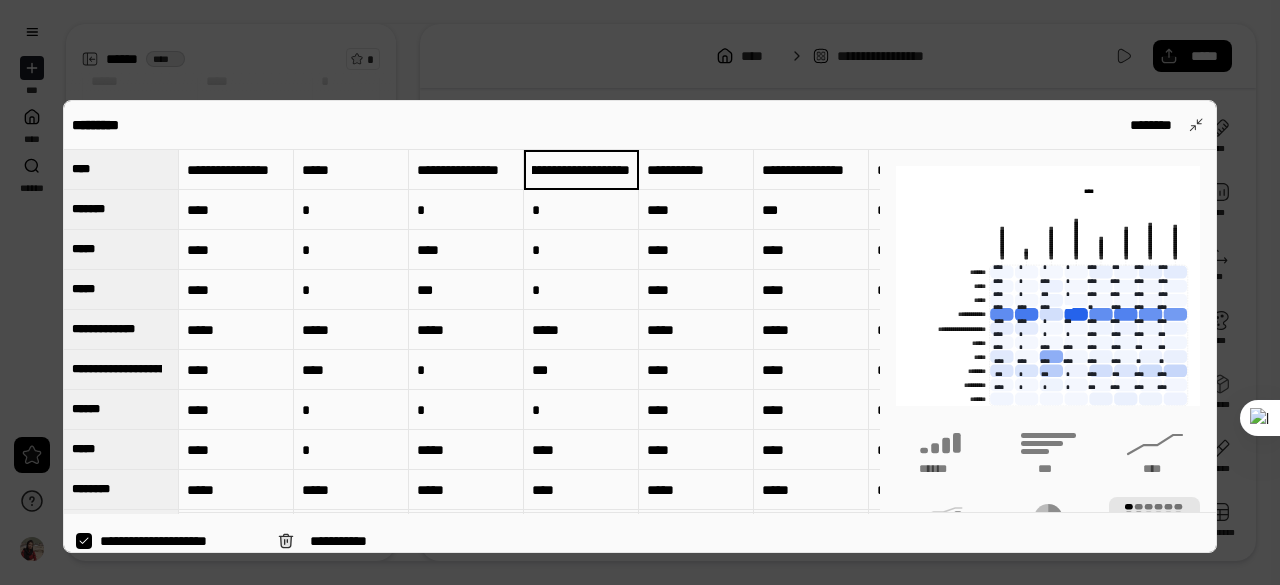 click on "****" at bounding box center [811, 250] 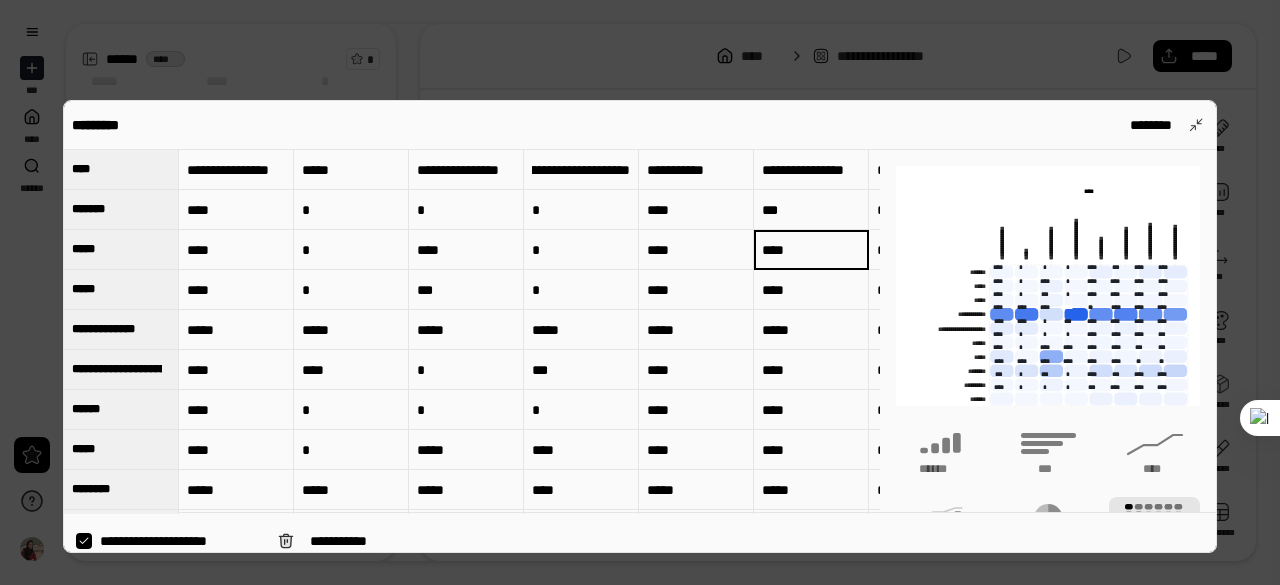 scroll, scrollTop: 0, scrollLeft: 0, axis: both 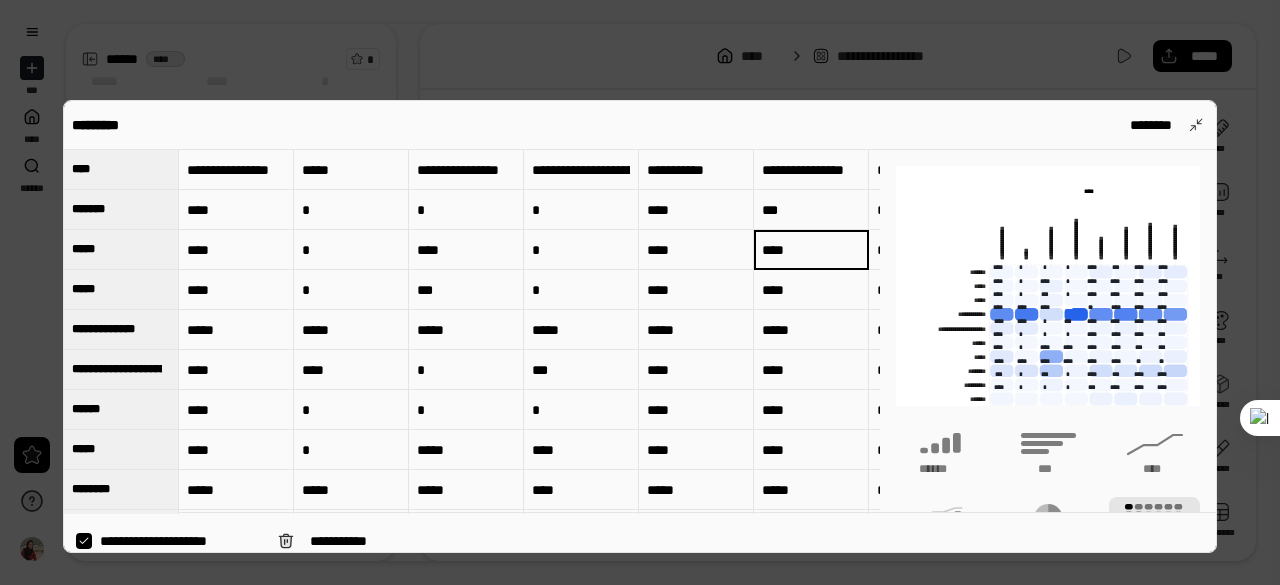 click on "**********" at bounding box center [581, 170] 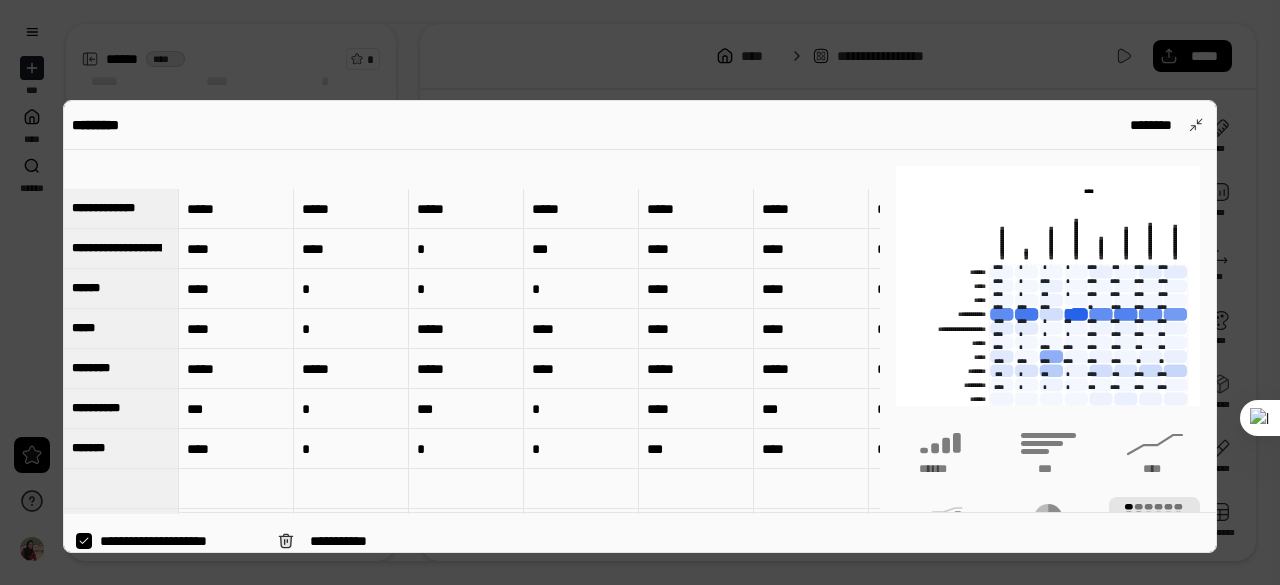 scroll, scrollTop: 0, scrollLeft: 0, axis: both 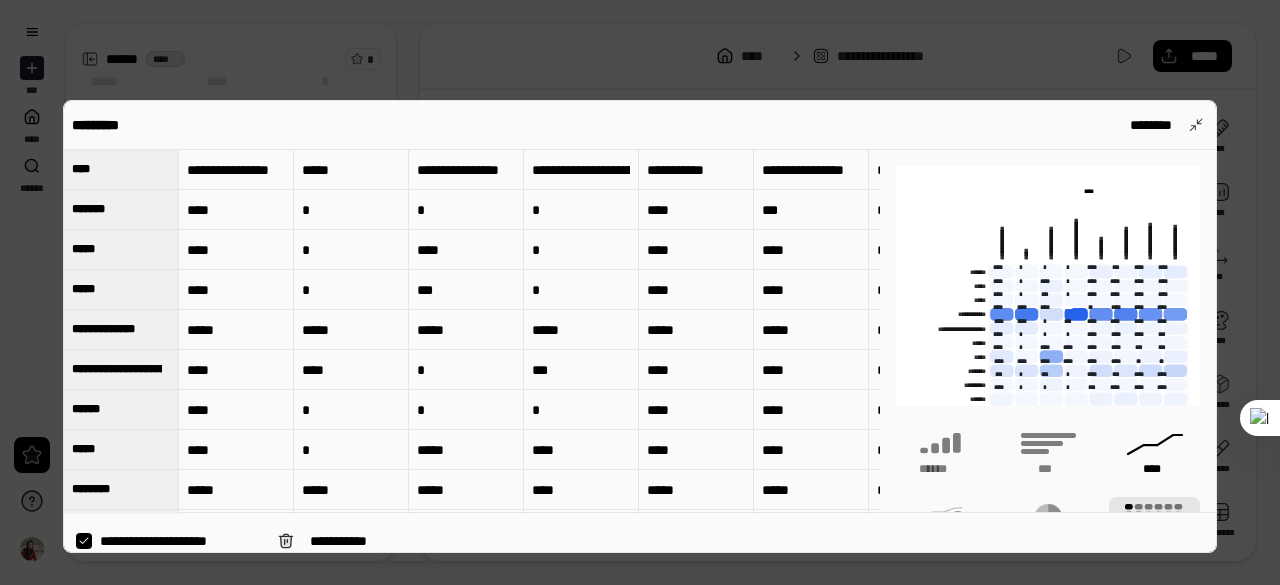 click on "****" at bounding box center (1154, 451) 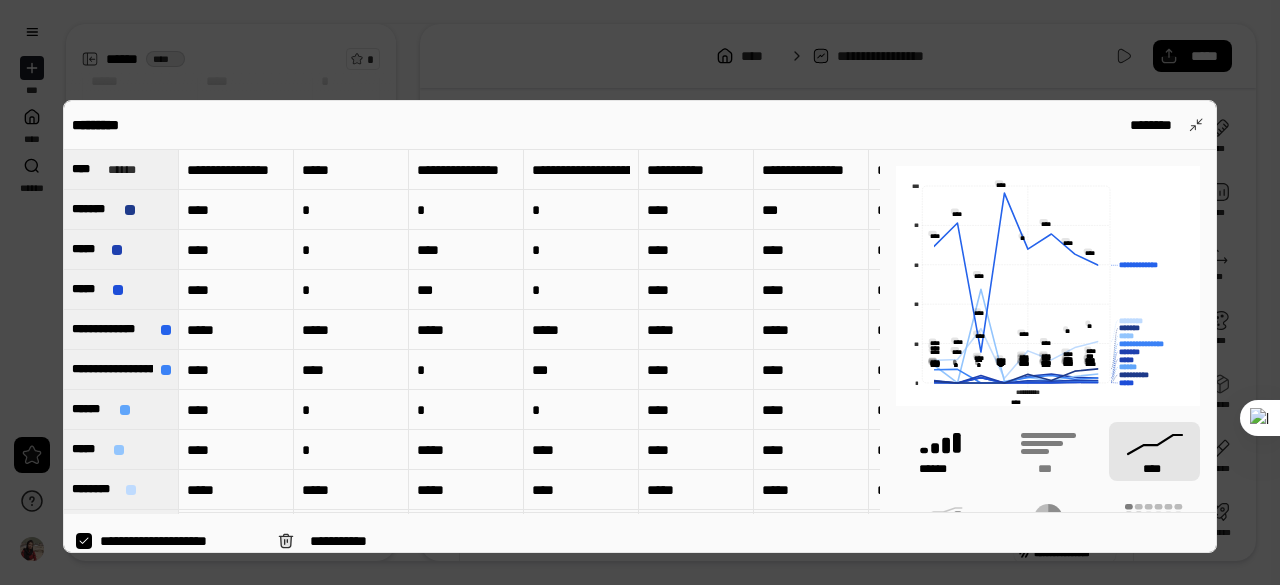 click on "******" at bounding box center (941, 469) 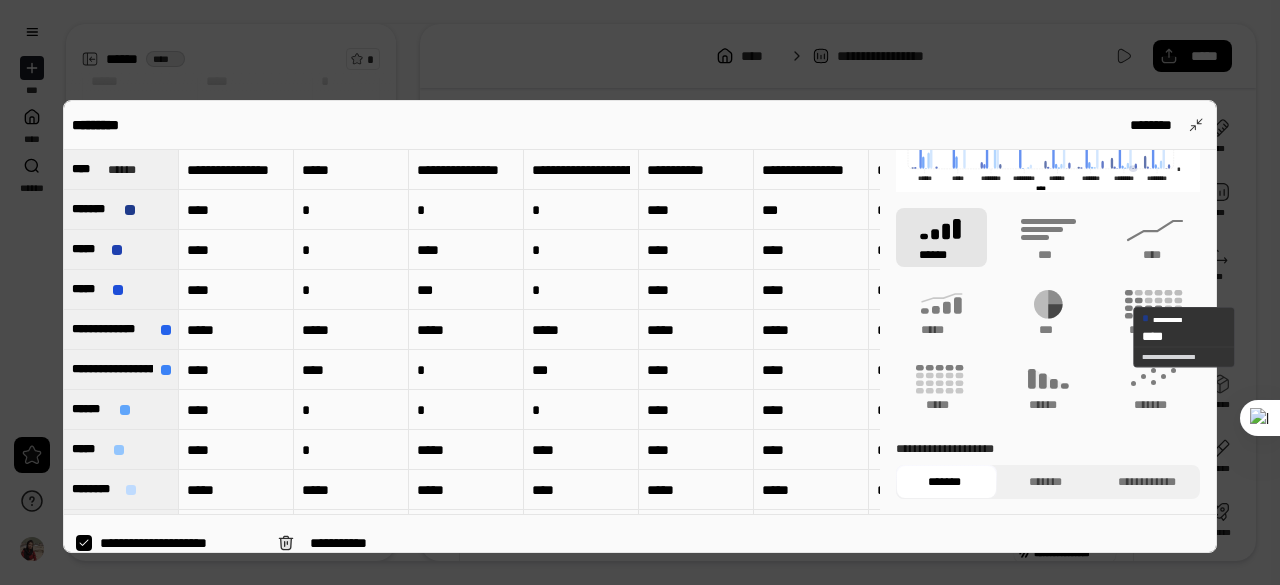 scroll, scrollTop: 276, scrollLeft: 0, axis: vertical 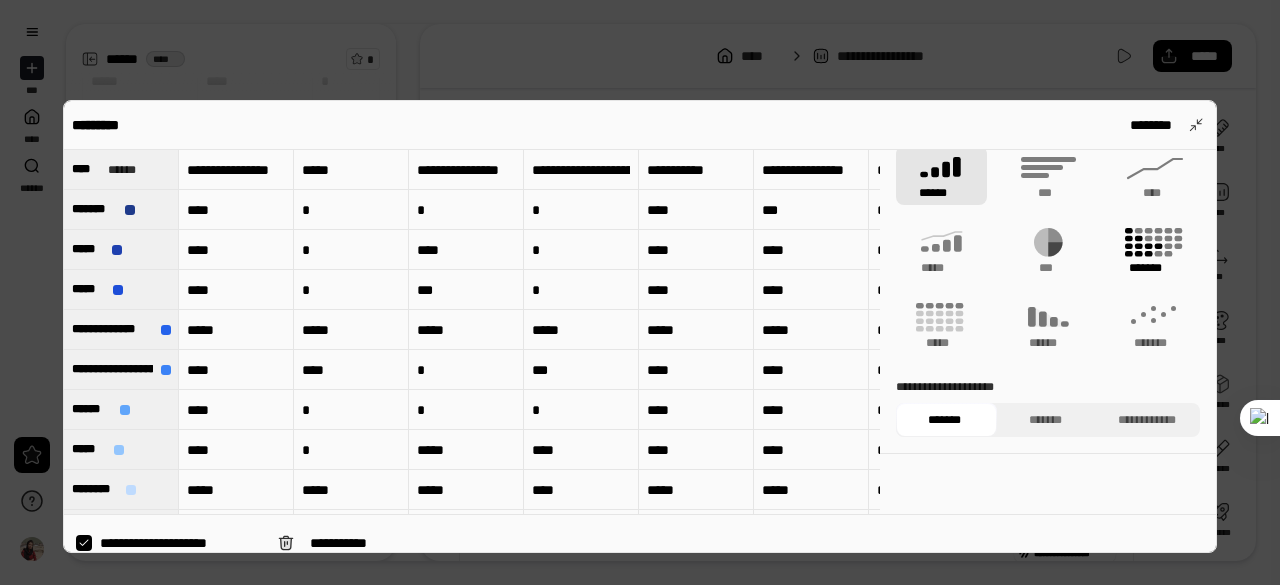 click on "*******" at bounding box center (1155, 268) 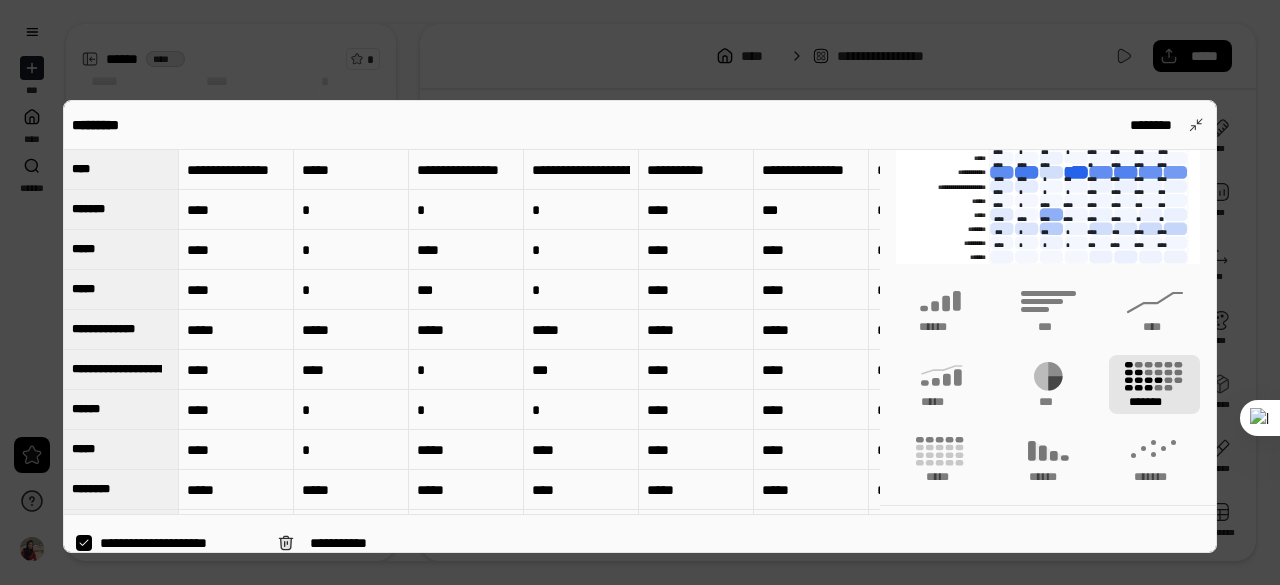 scroll, scrollTop: 0, scrollLeft: 0, axis: both 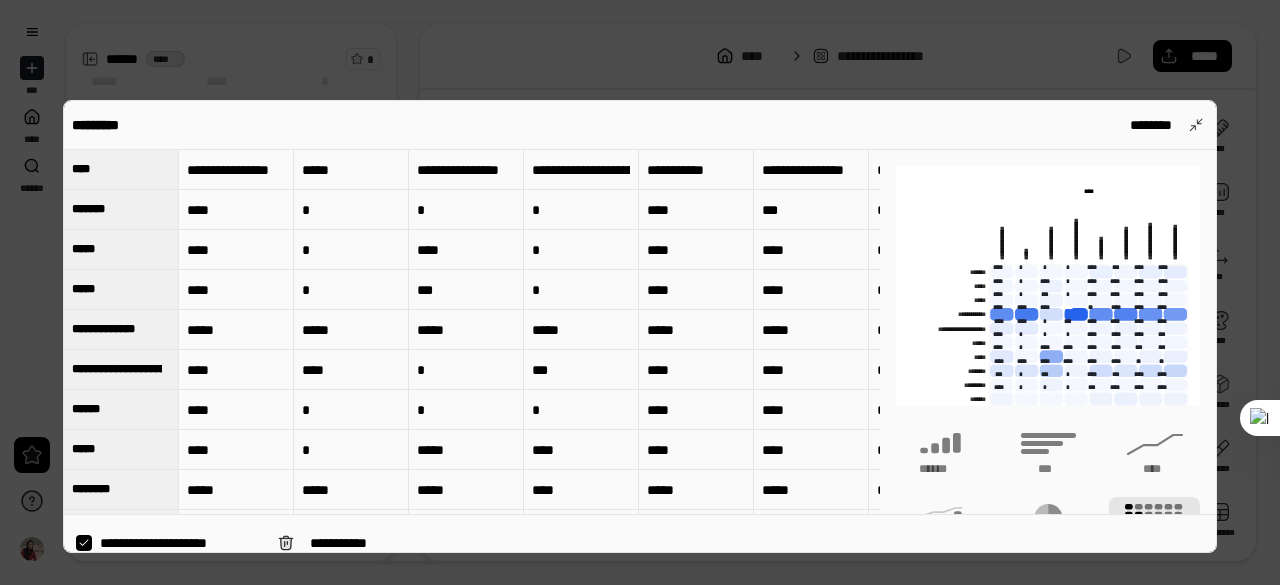 click at bounding box center [640, 292] 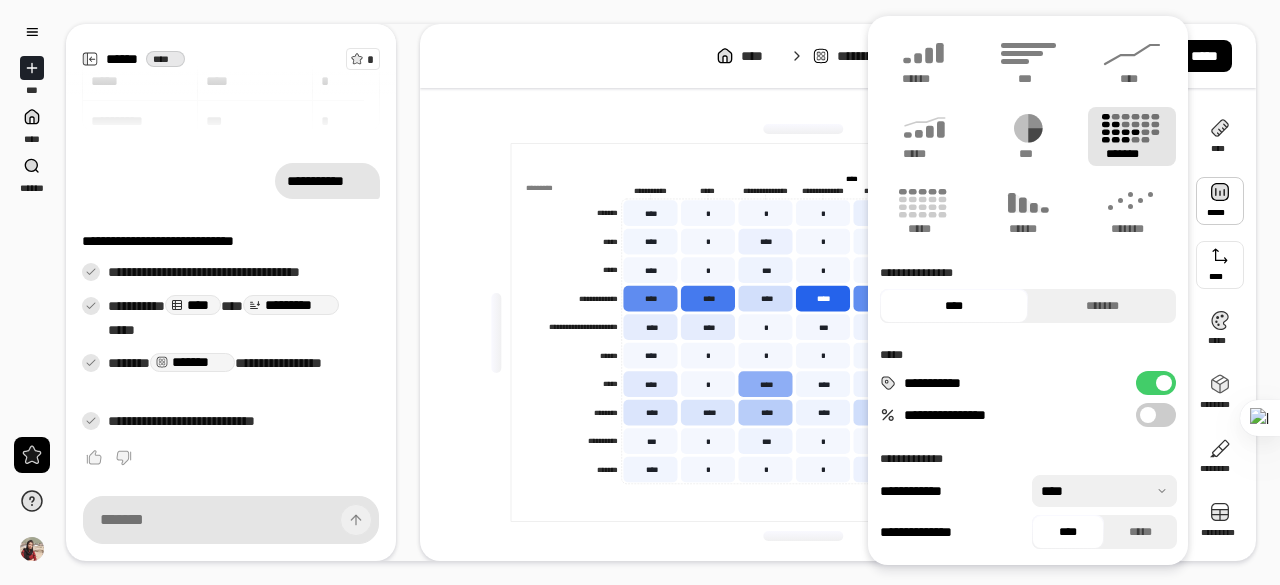 click at bounding box center (804, 129) 